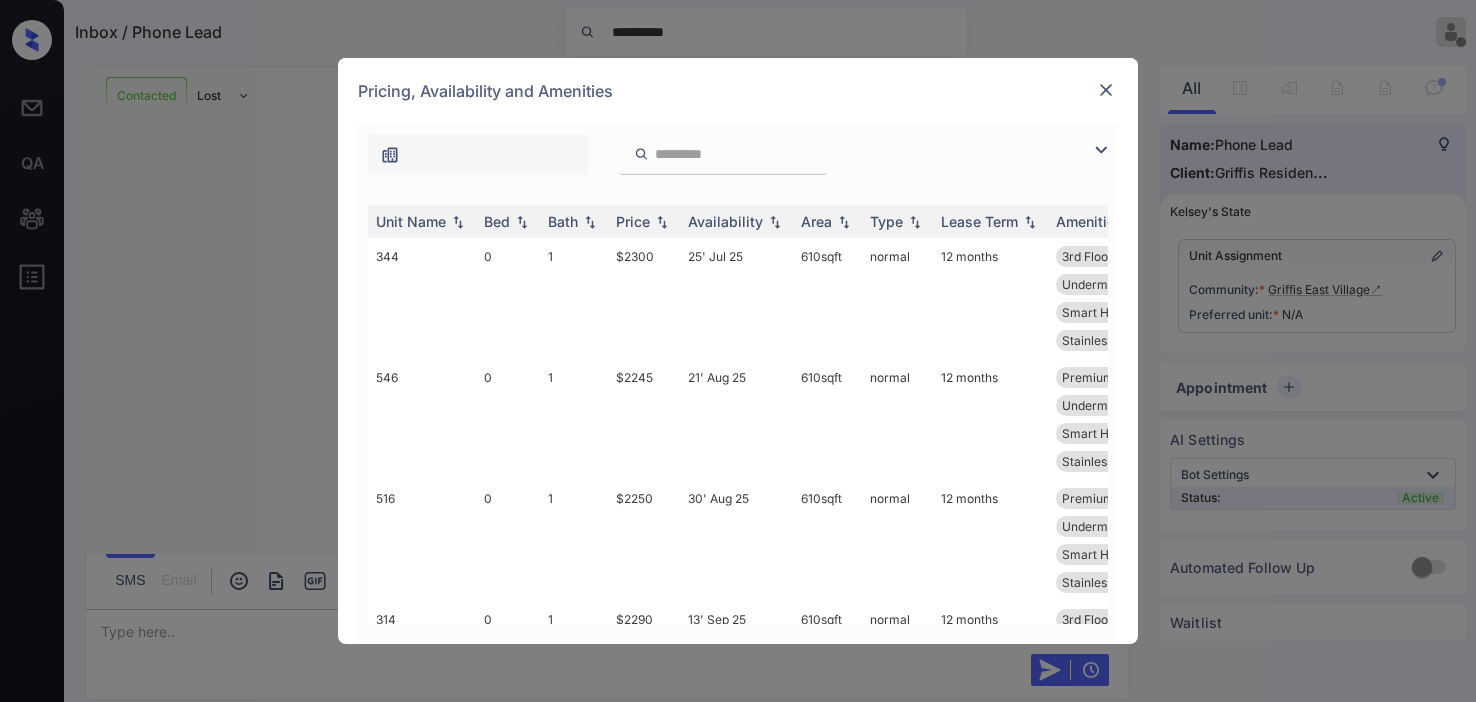 scroll, scrollTop: 0, scrollLeft: 0, axis: both 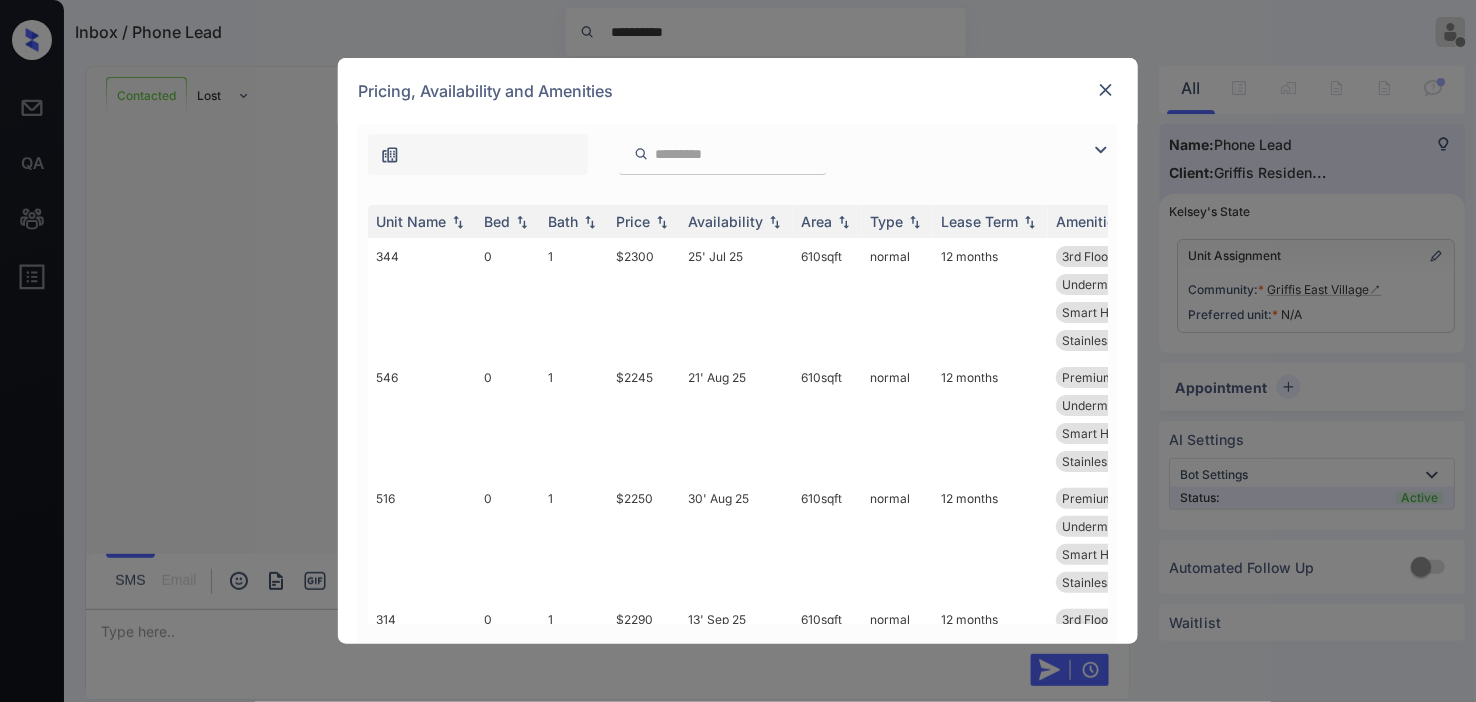 click at bounding box center [1101, 150] 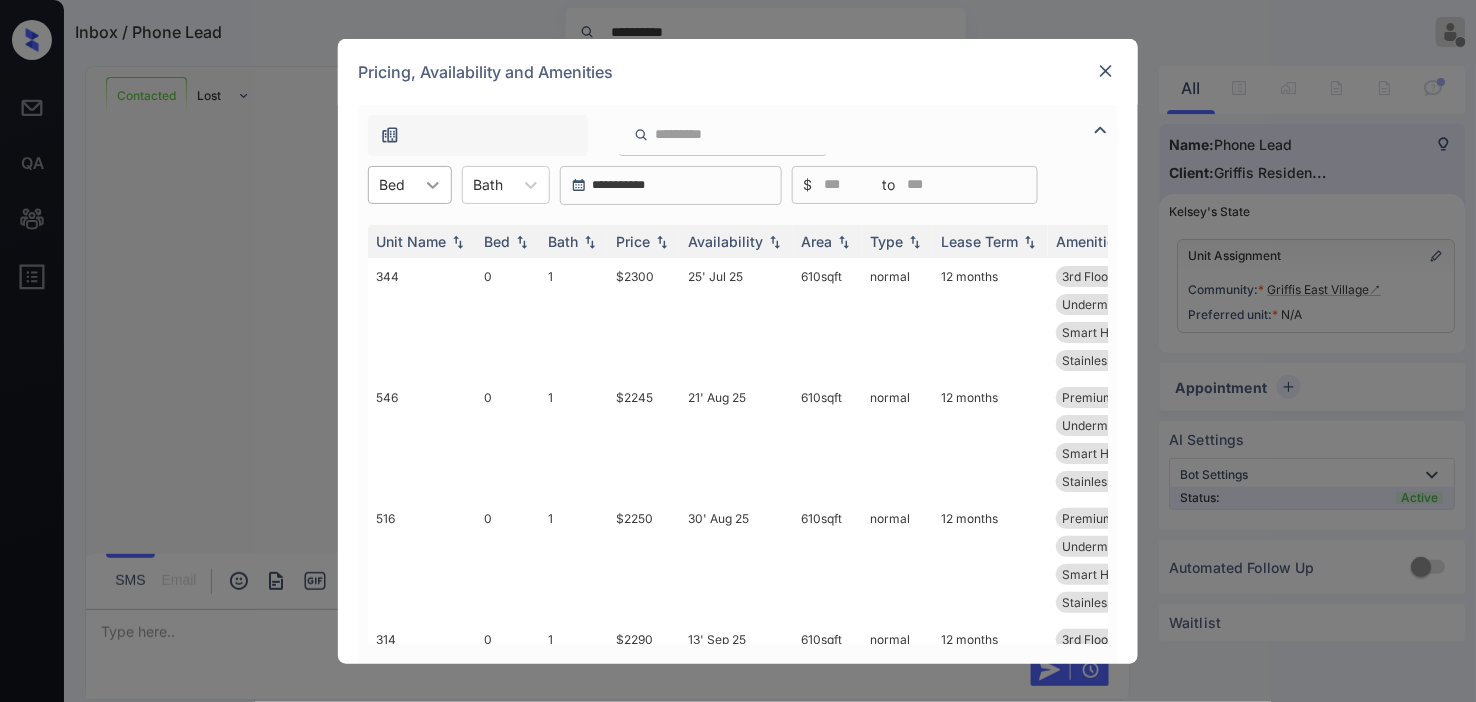click at bounding box center [433, 185] 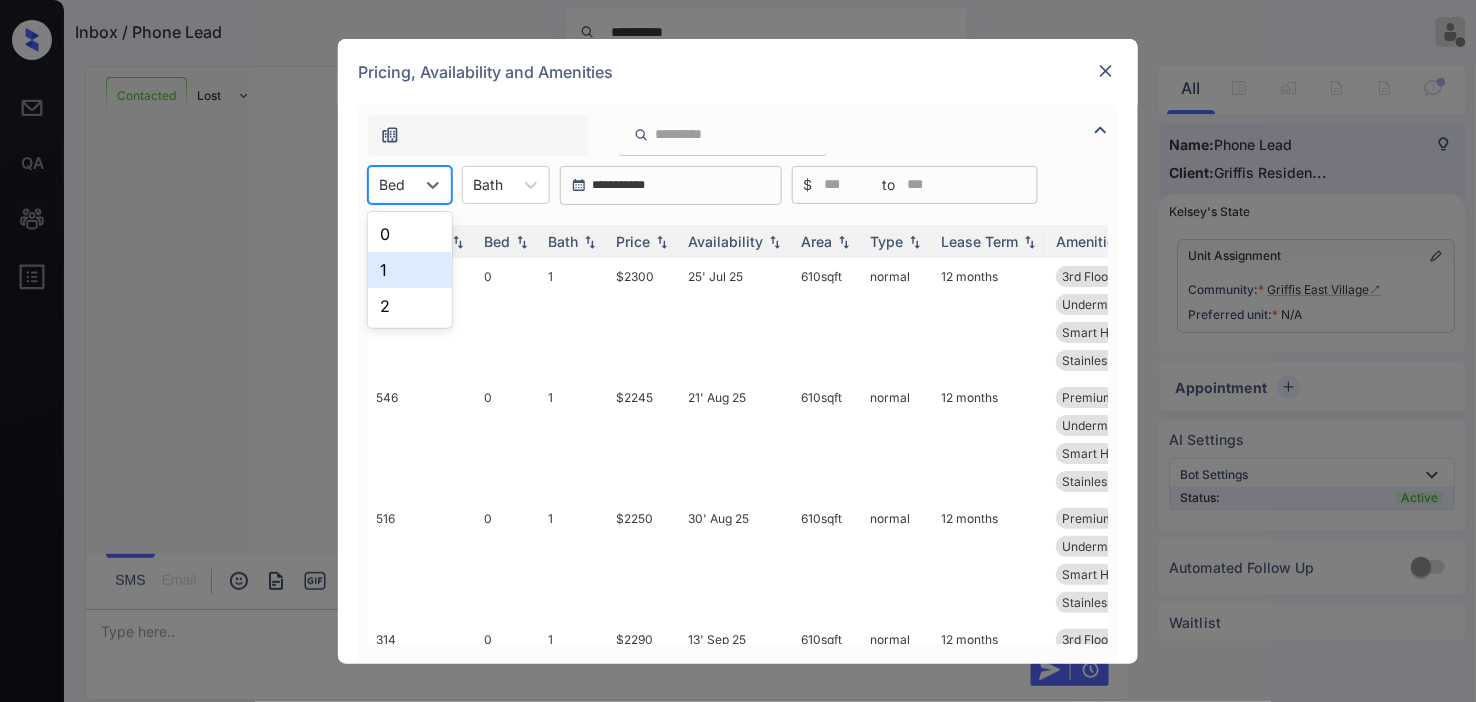 click on "1" at bounding box center (410, 270) 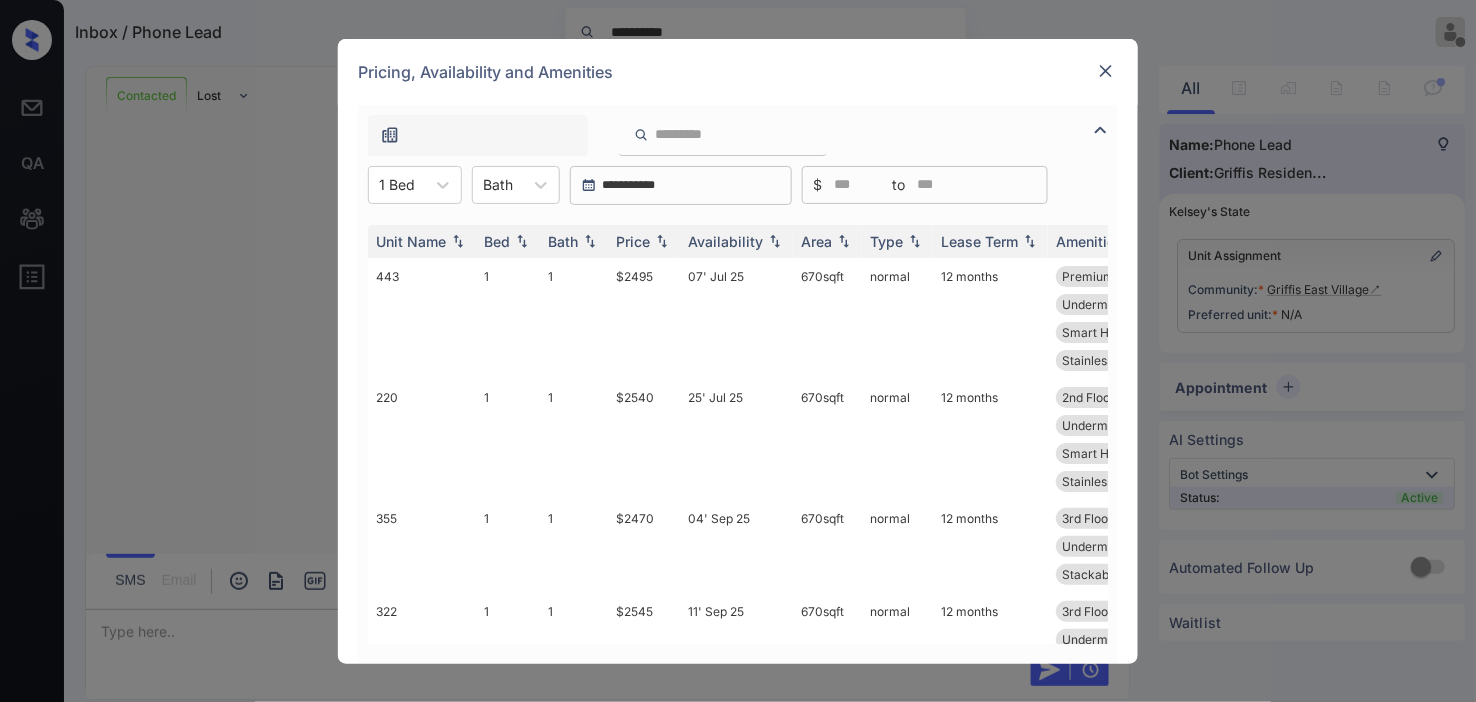 click at bounding box center [1106, 71] 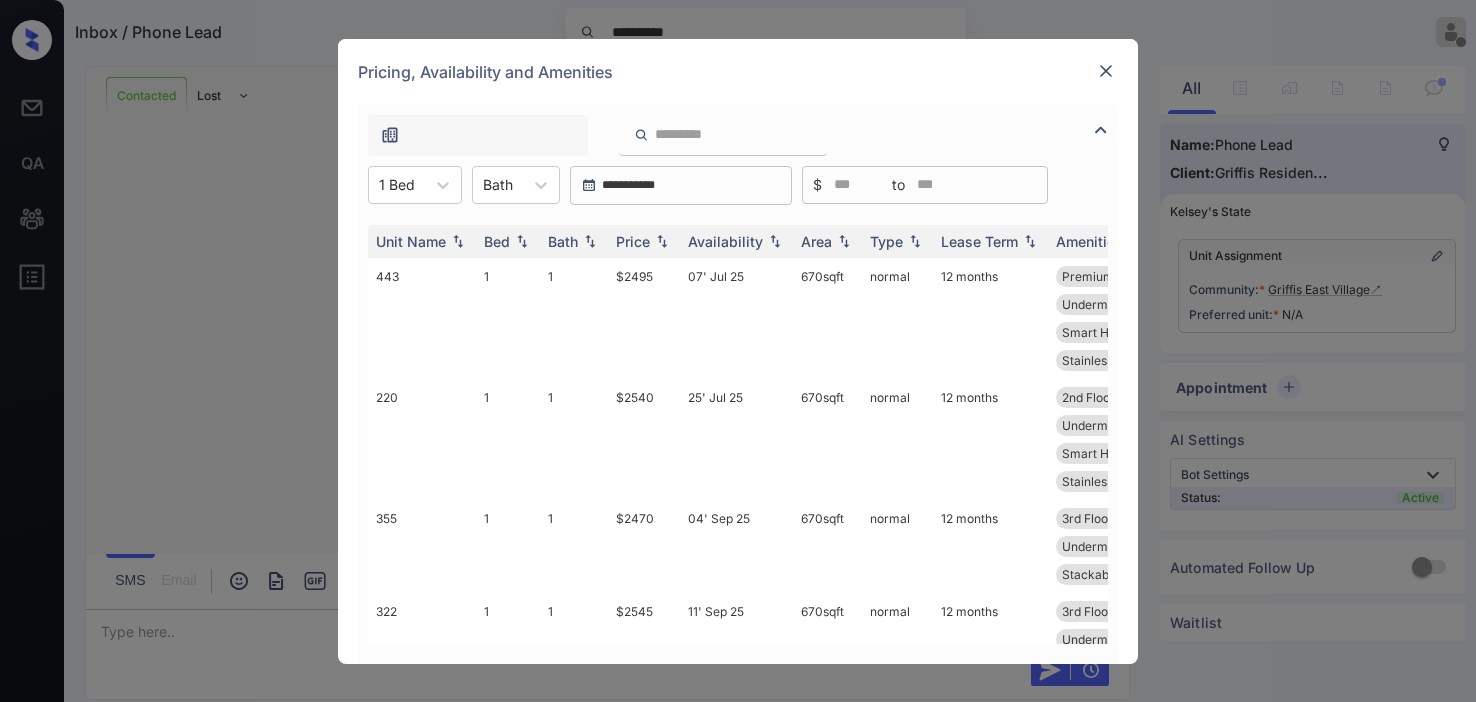 scroll, scrollTop: 0, scrollLeft: 0, axis: both 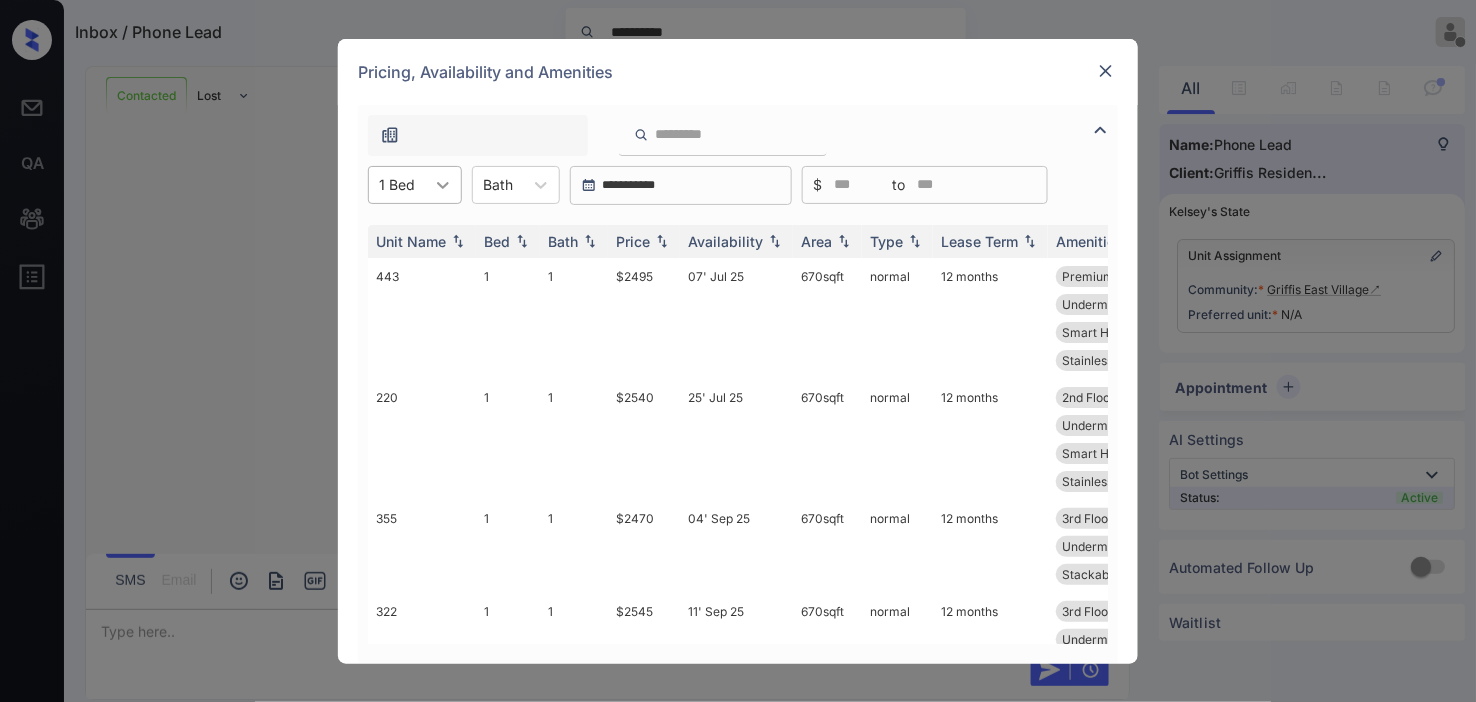 click at bounding box center (443, 185) 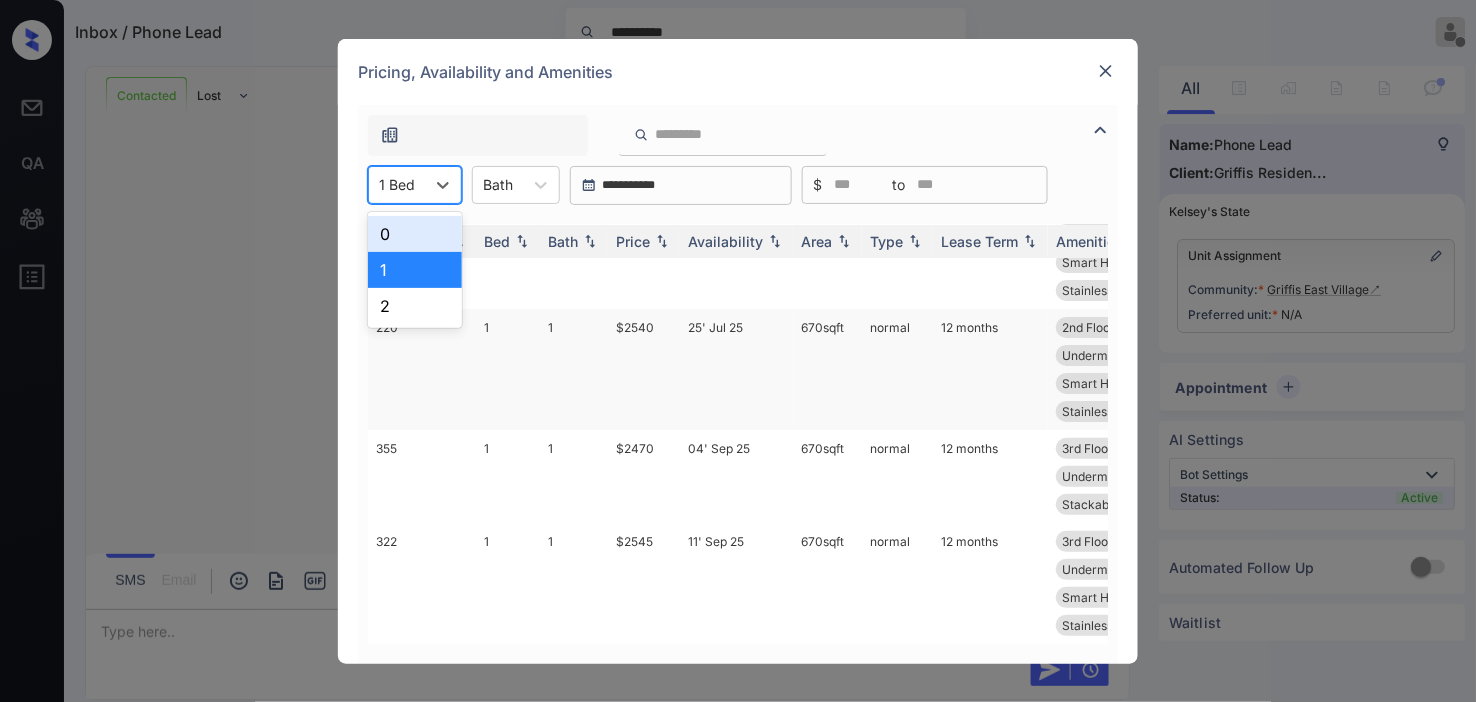 scroll, scrollTop: 85, scrollLeft: 0, axis: vertical 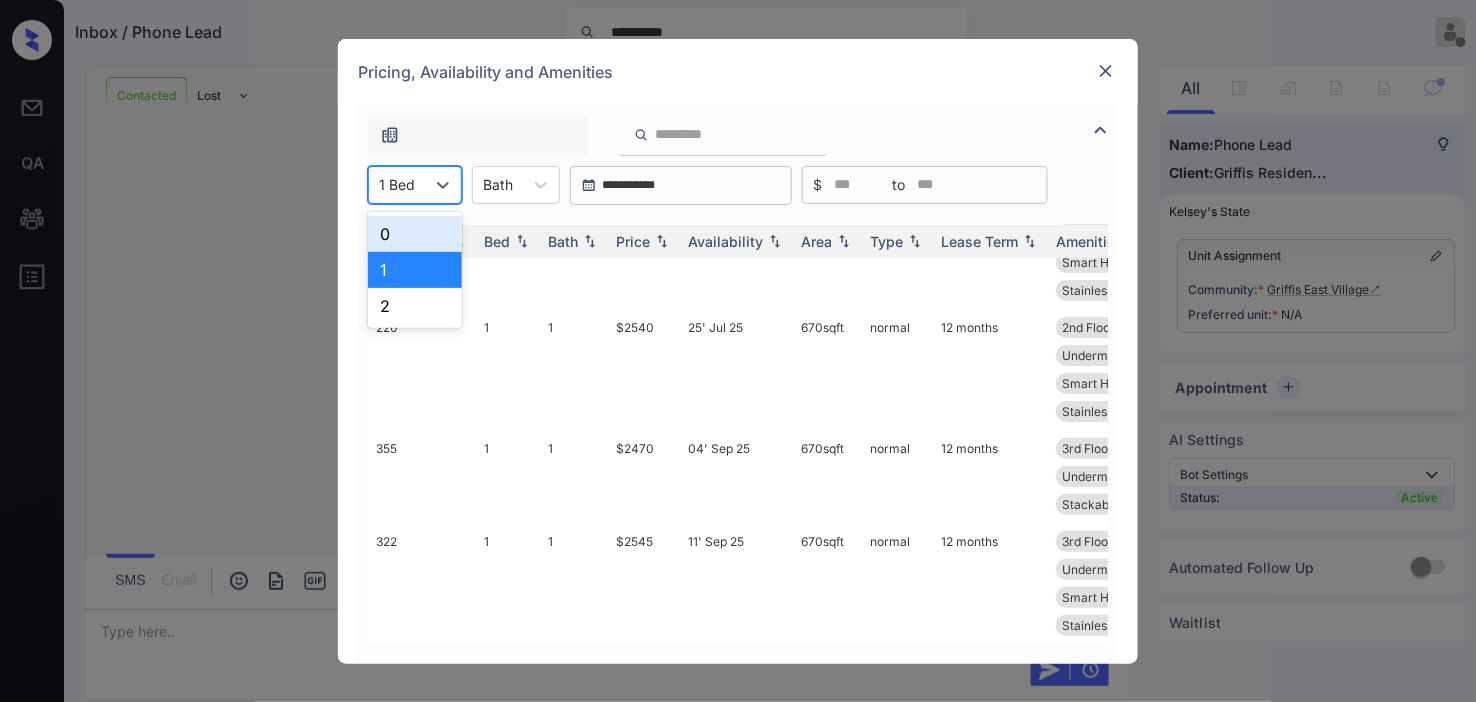 click on "2" at bounding box center (415, 306) 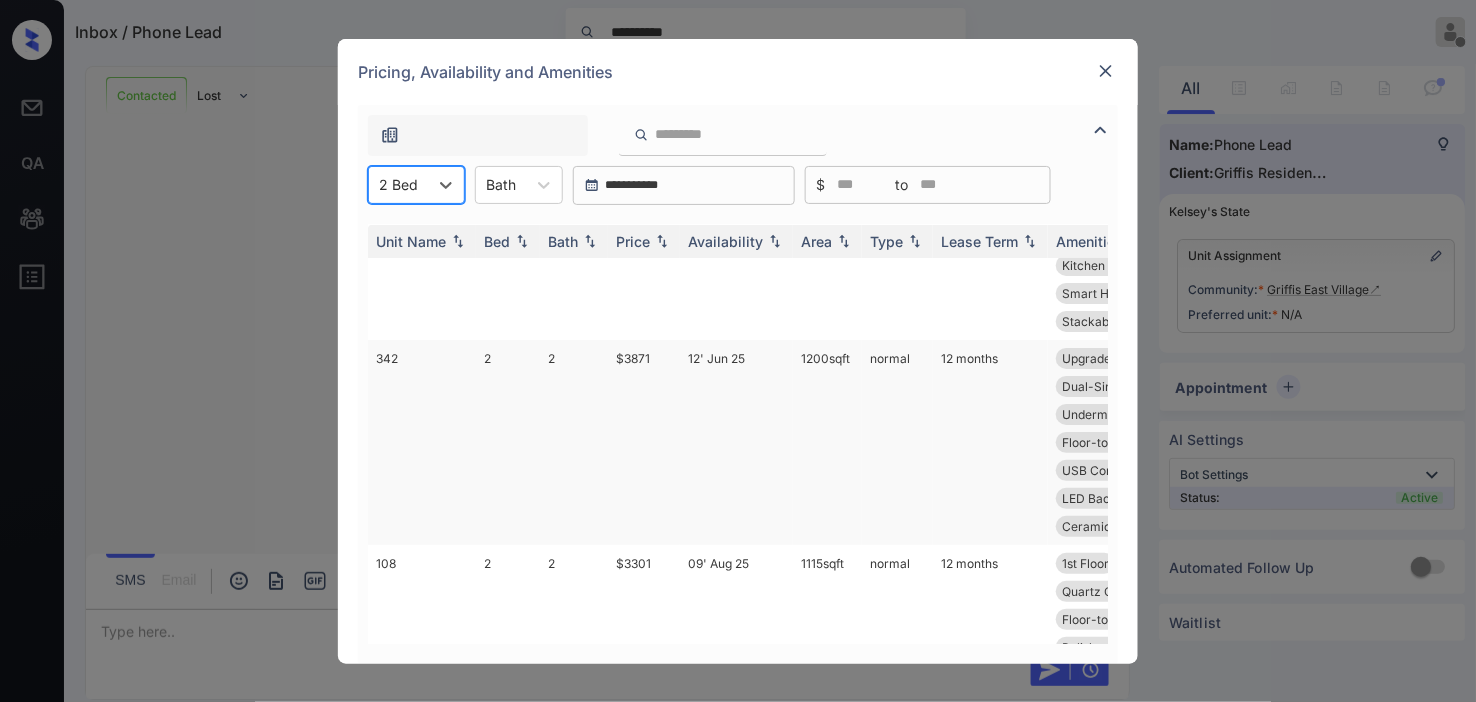 scroll, scrollTop: 0, scrollLeft: 0, axis: both 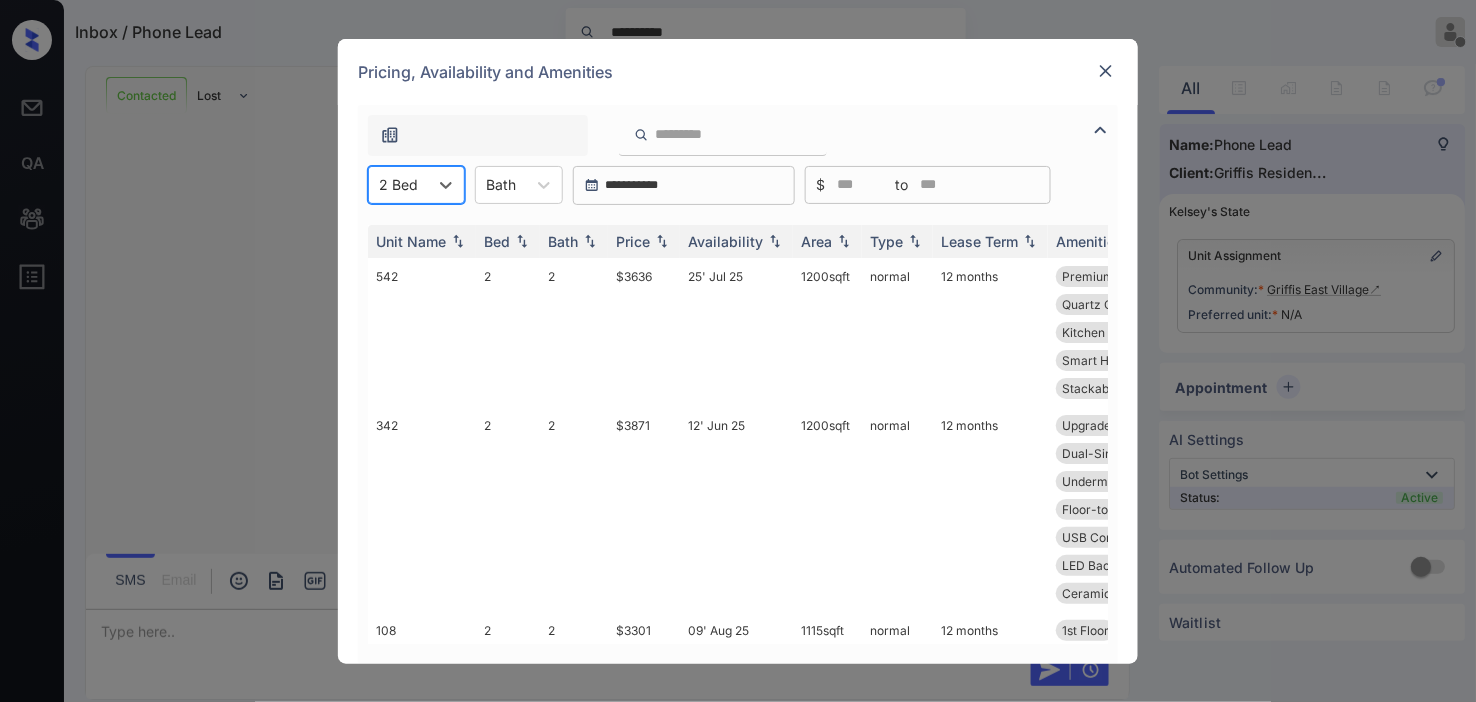 click at bounding box center (1106, 71) 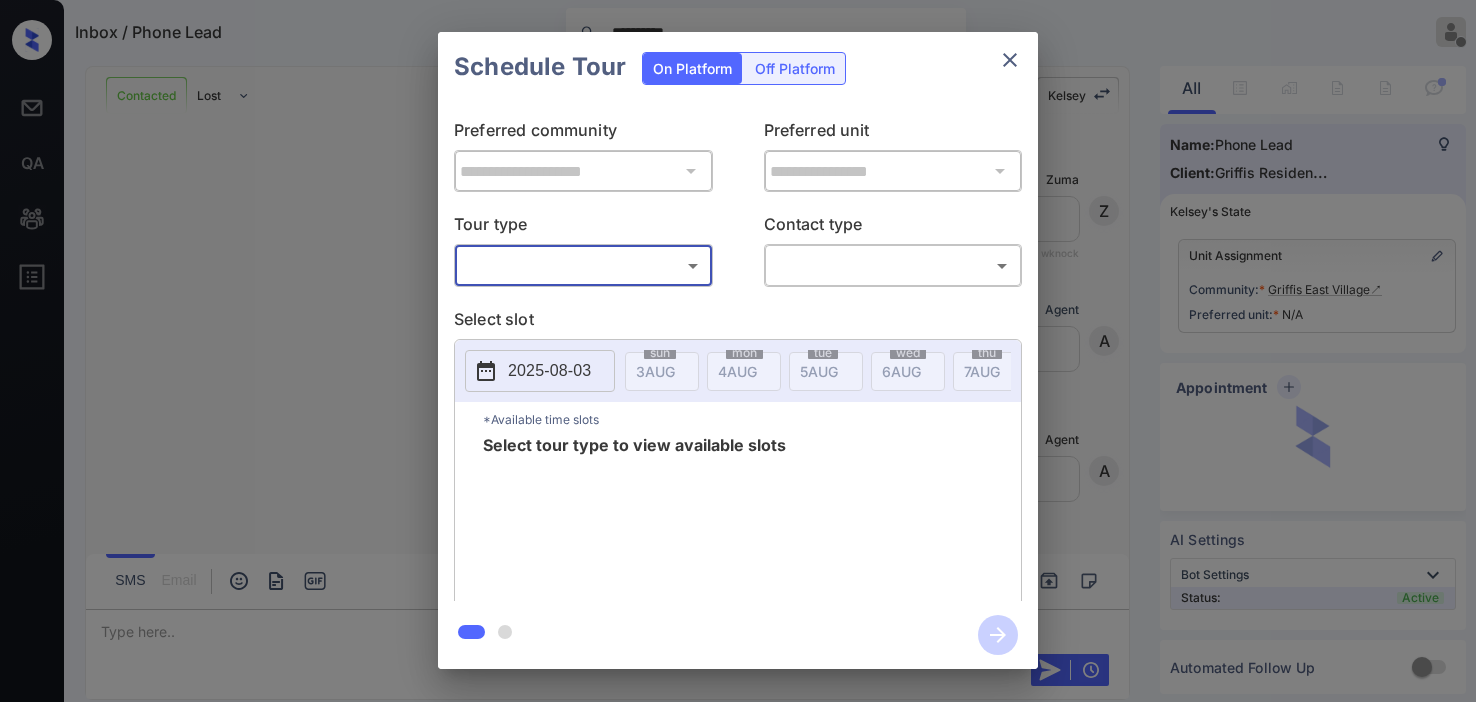 click on "​ ​" at bounding box center [583, 265] 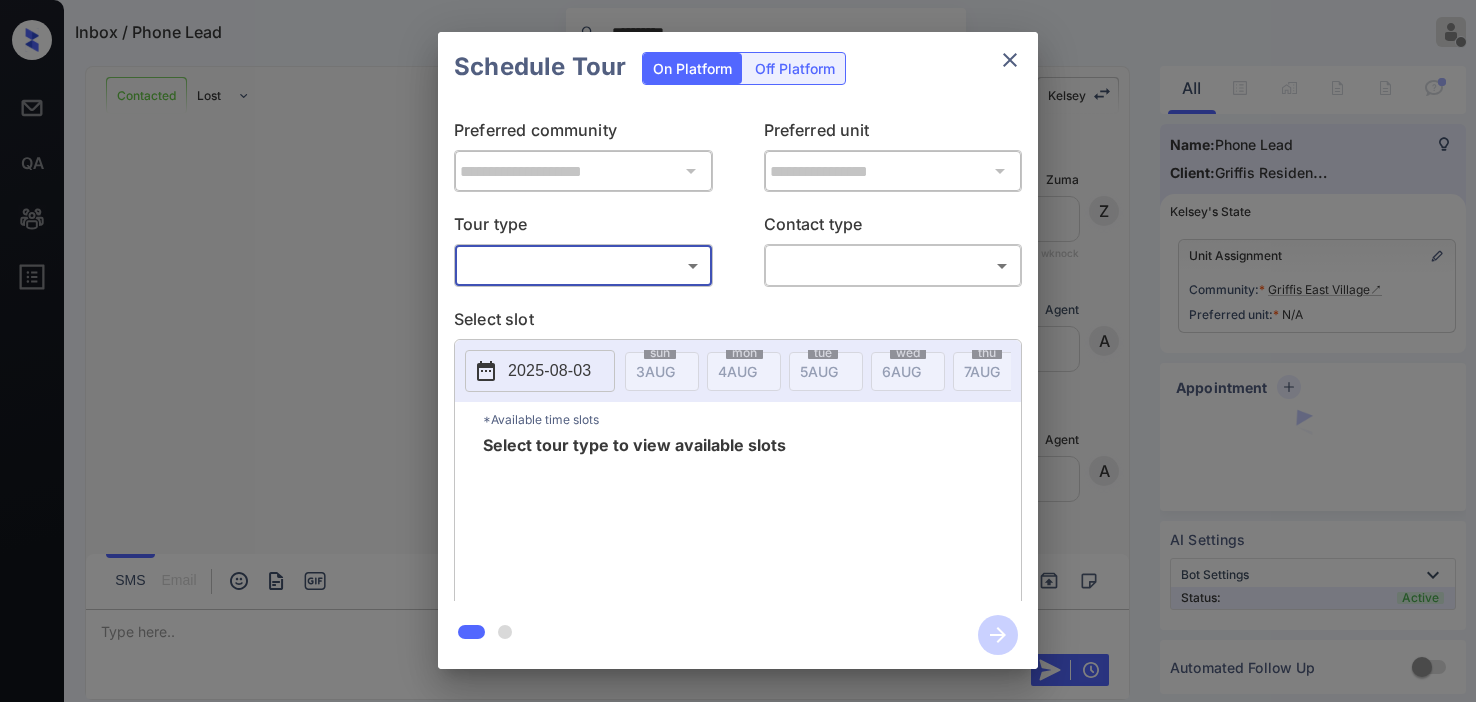 scroll, scrollTop: 0, scrollLeft: 0, axis: both 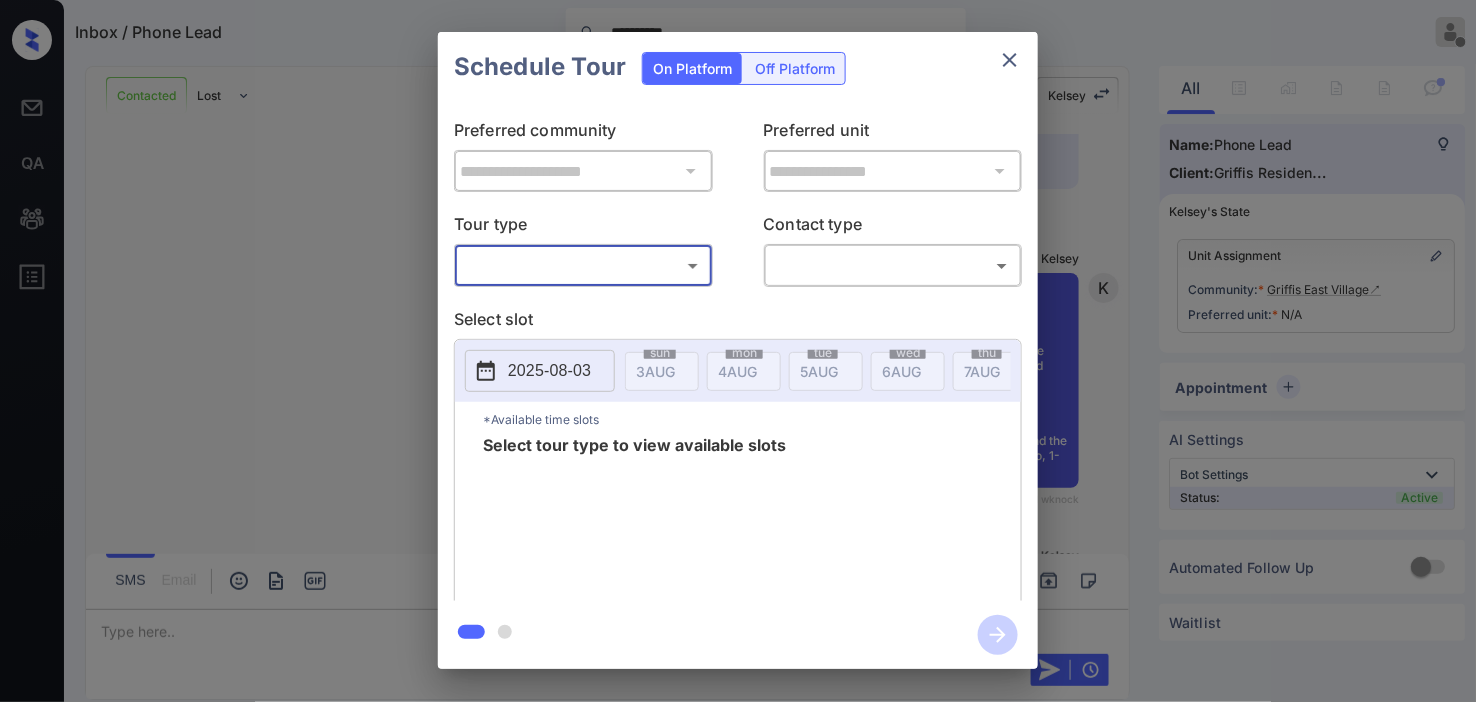 click on "Select slot" at bounding box center [738, 323] 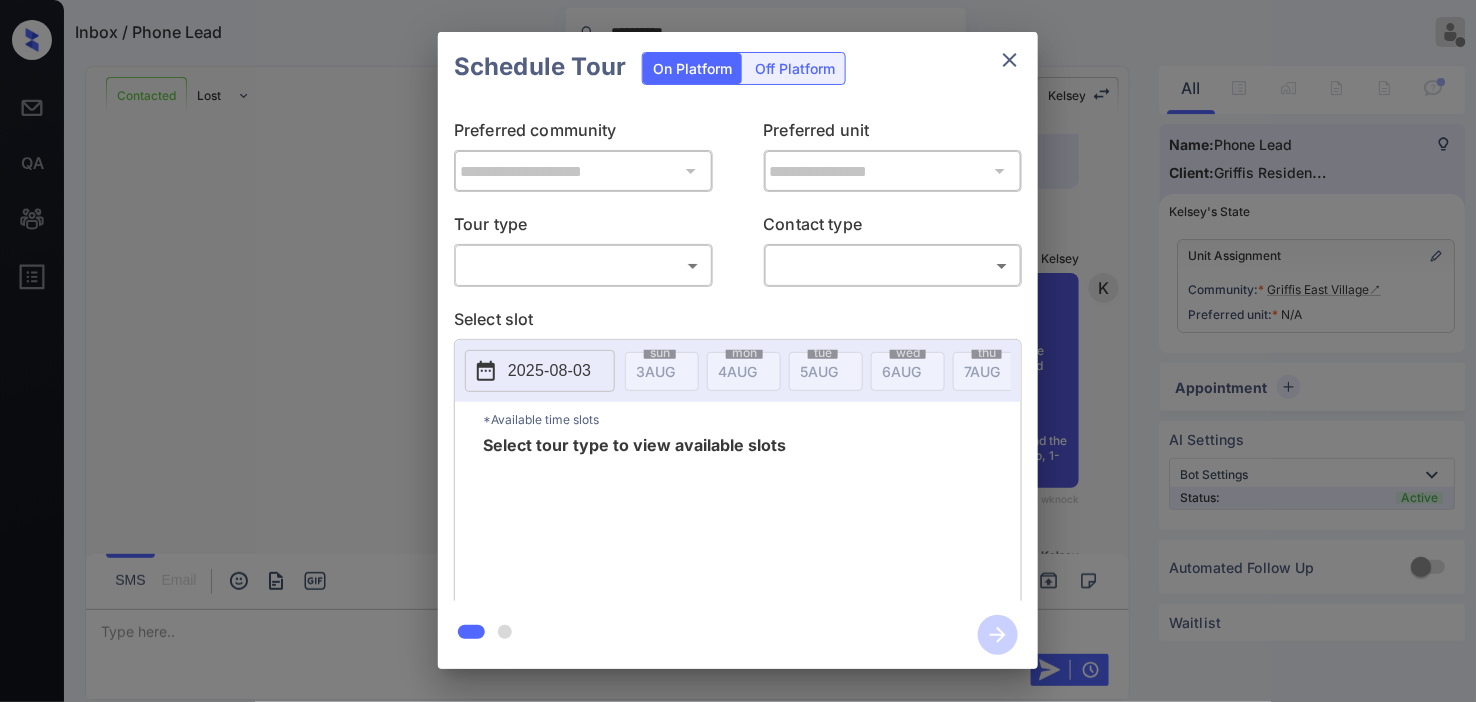 click on "​ ​" at bounding box center (583, 265) 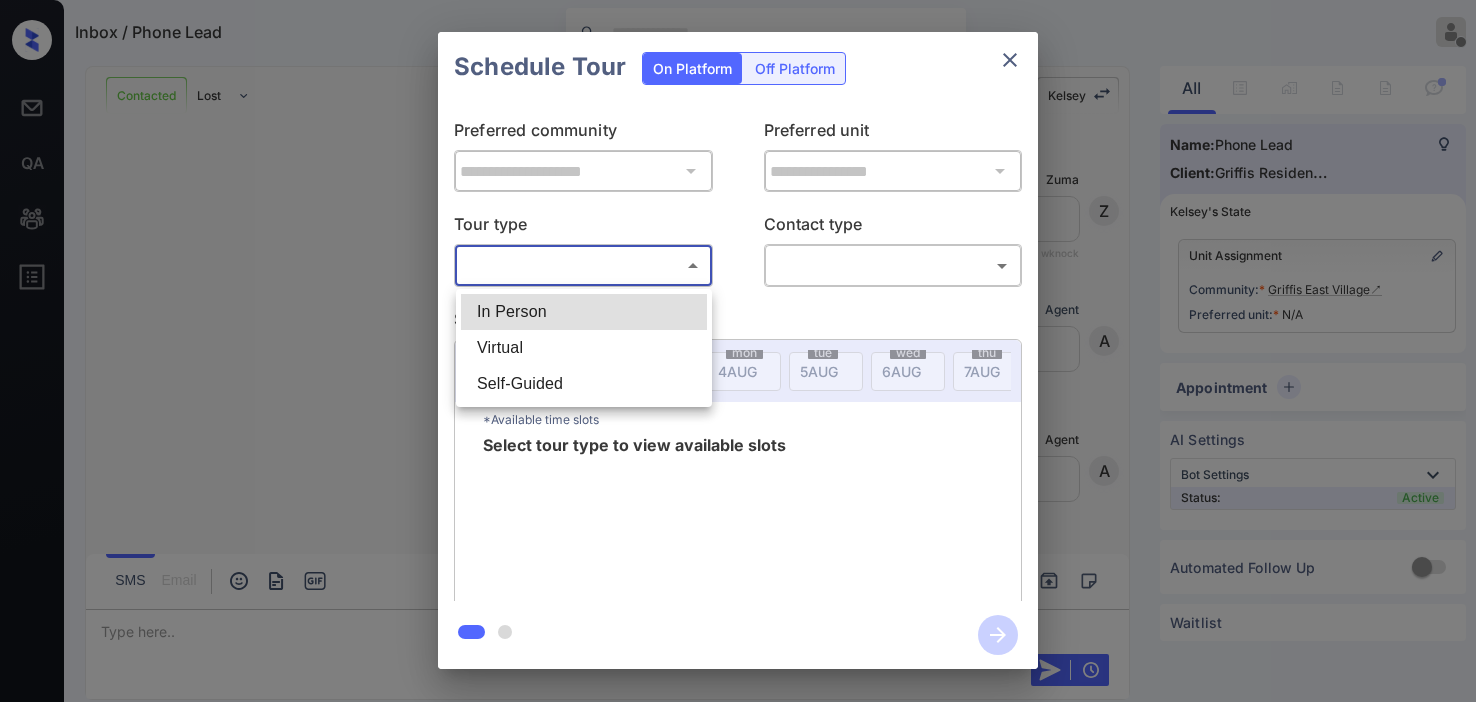 scroll, scrollTop: 0, scrollLeft: 0, axis: both 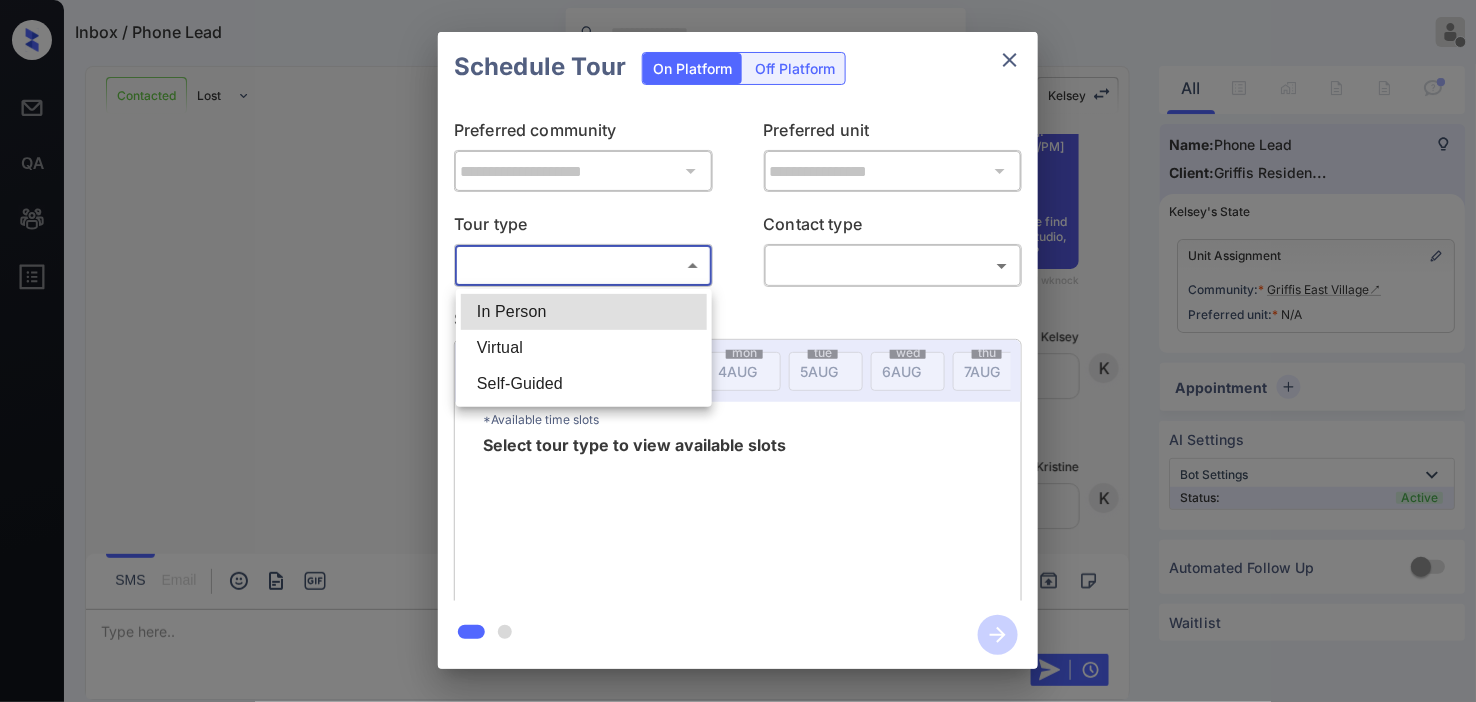 click on "In Person" at bounding box center (584, 312) 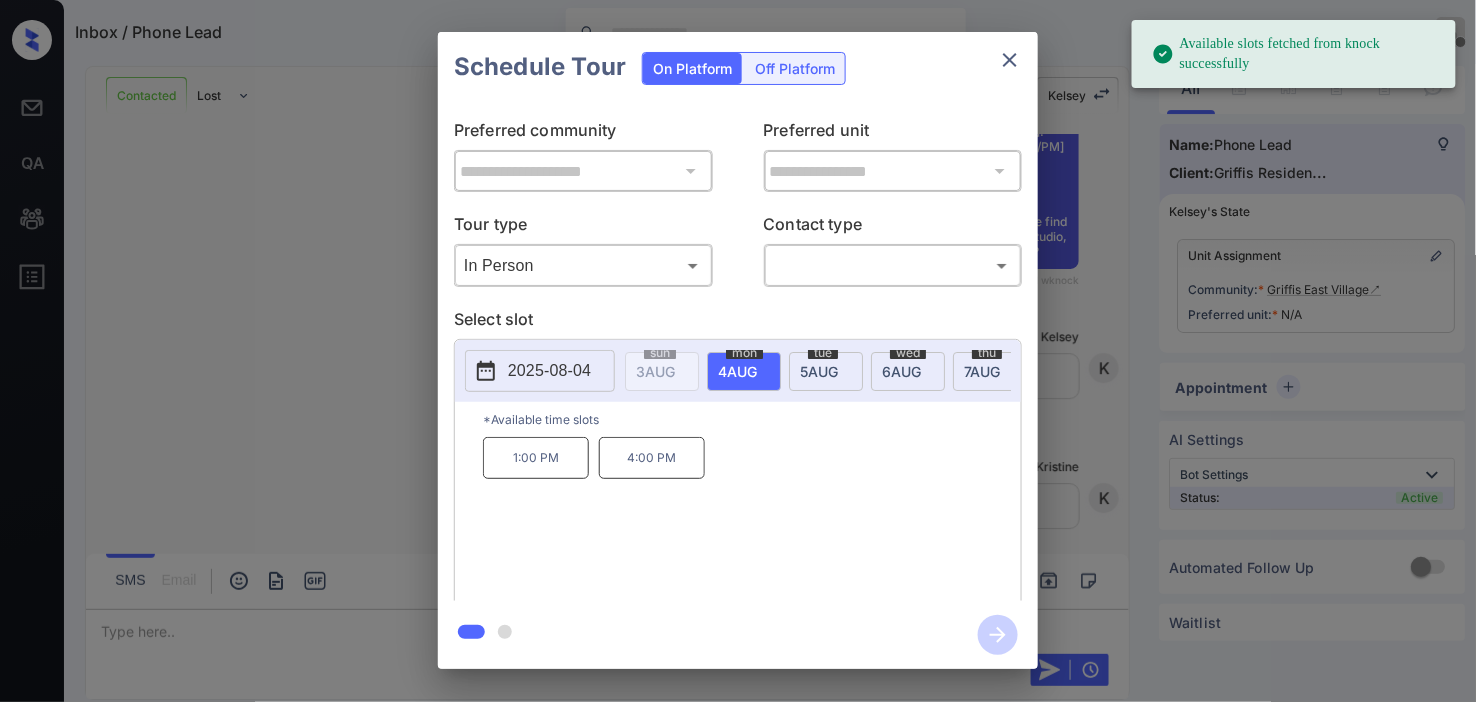 click 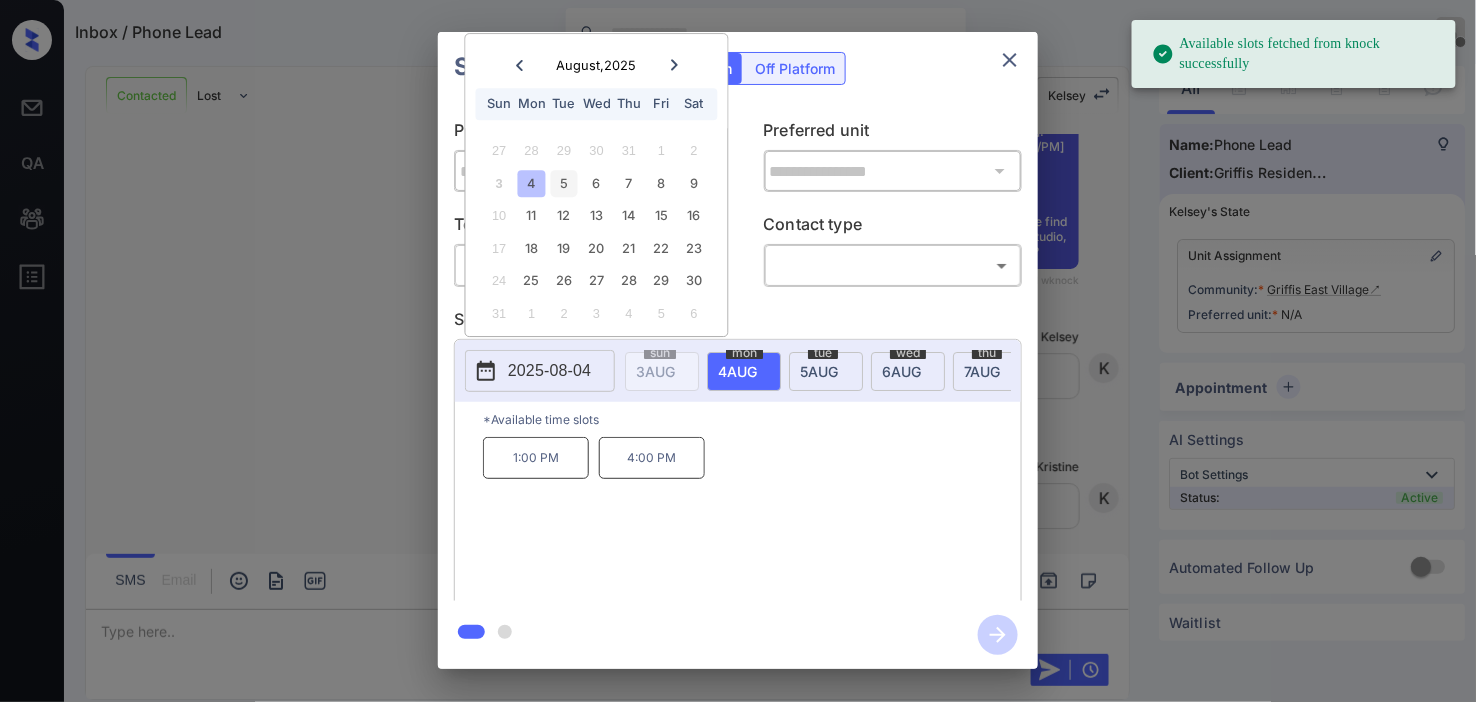 click on "5" at bounding box center [564, 183] 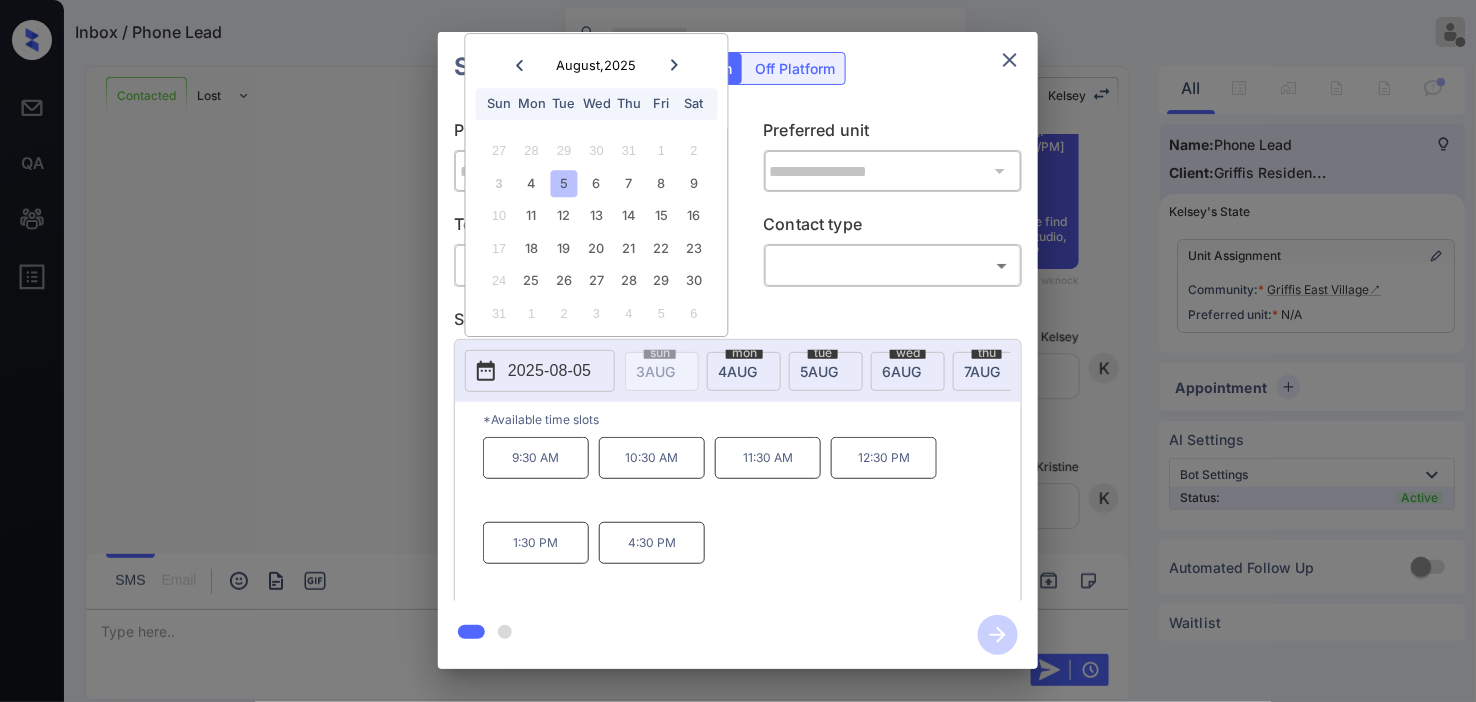 click on "**********" at bounding box center [738, 350] 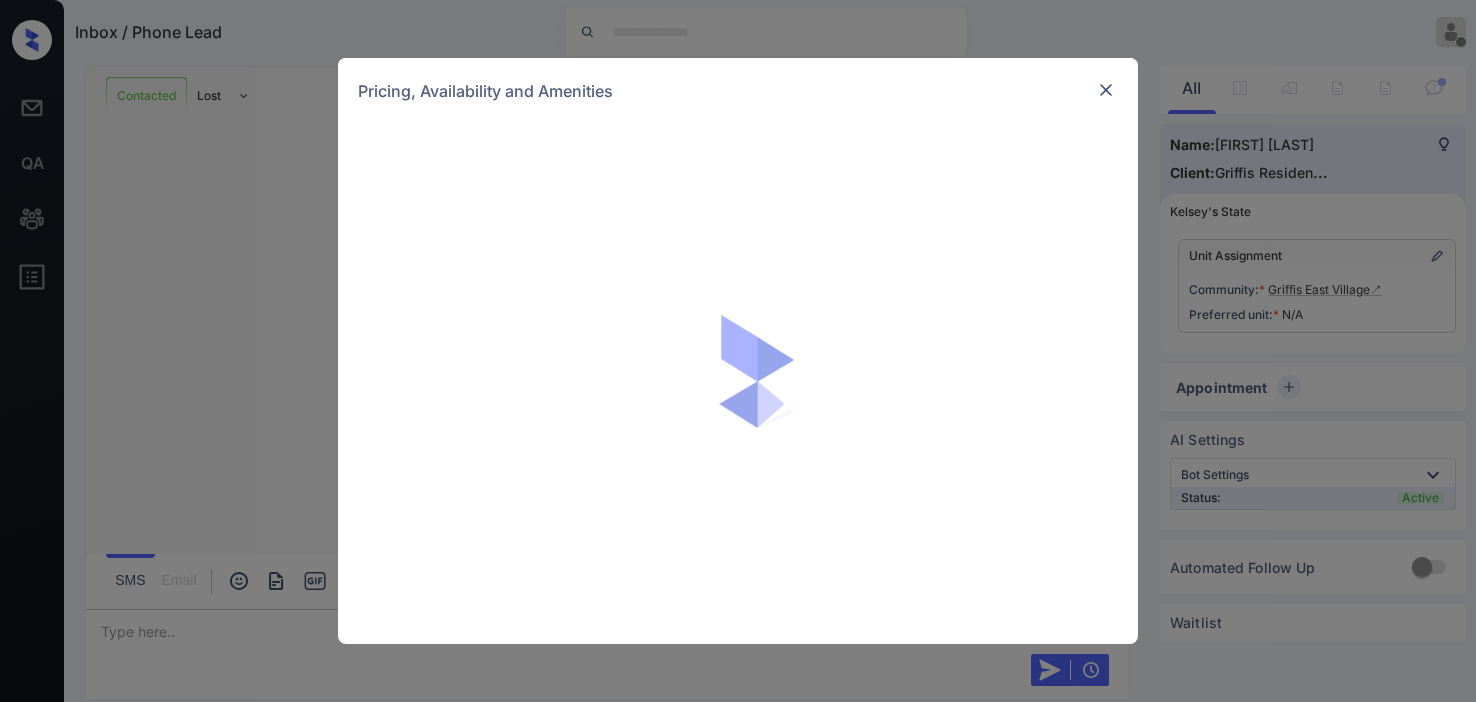 scroll, scrollTop: 0, scrollLeft: 0, axis: both 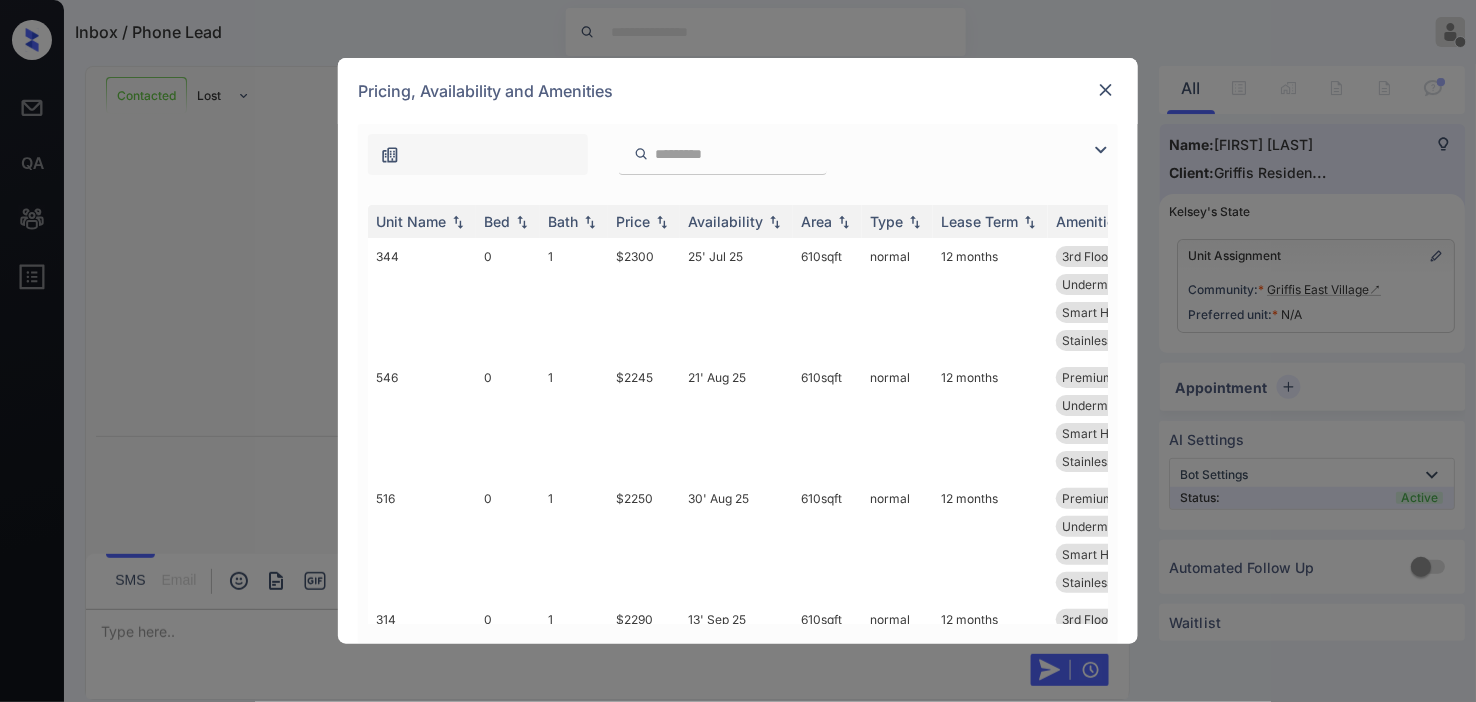 click at bounding box center (1101, 150) 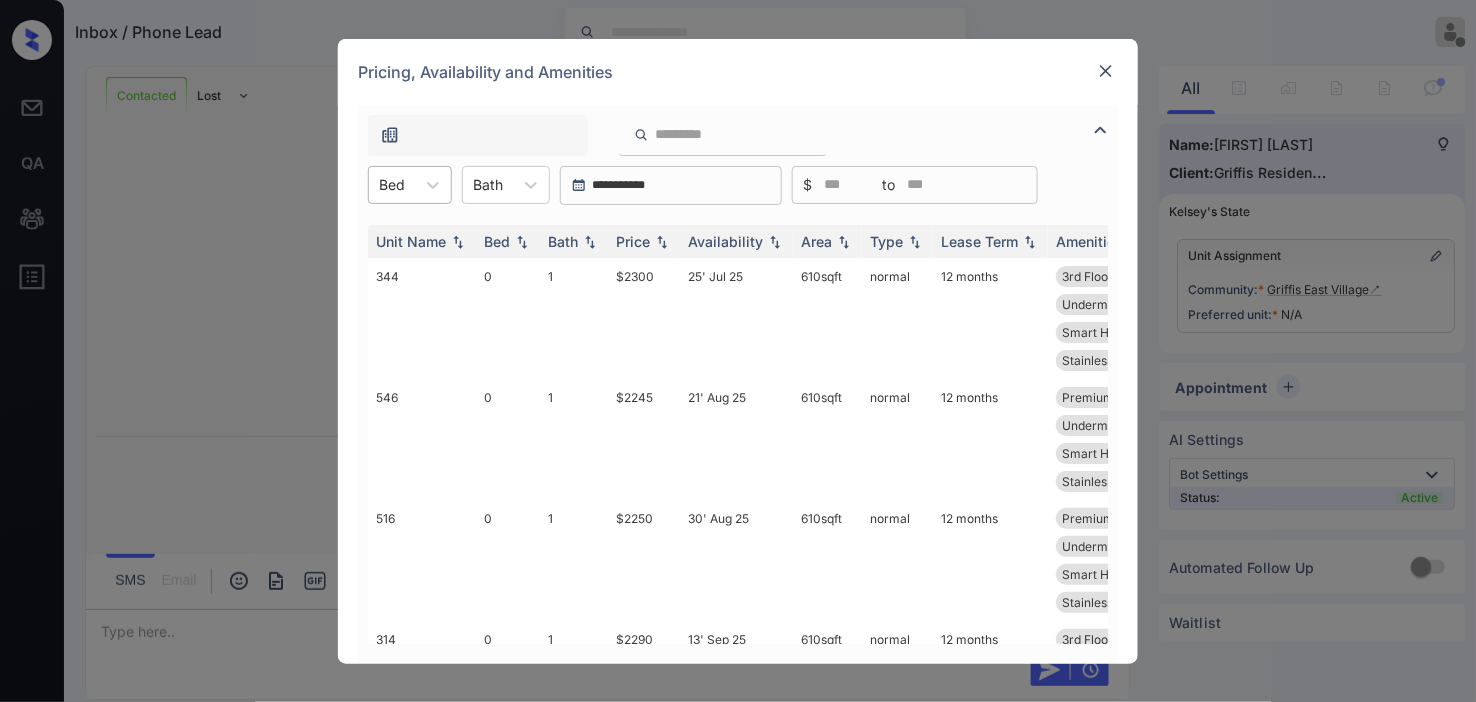 drag, startPoint x: 357, startPoint y: 193, endPoint x: 401, endPoint y: 188, distance: 44.28318 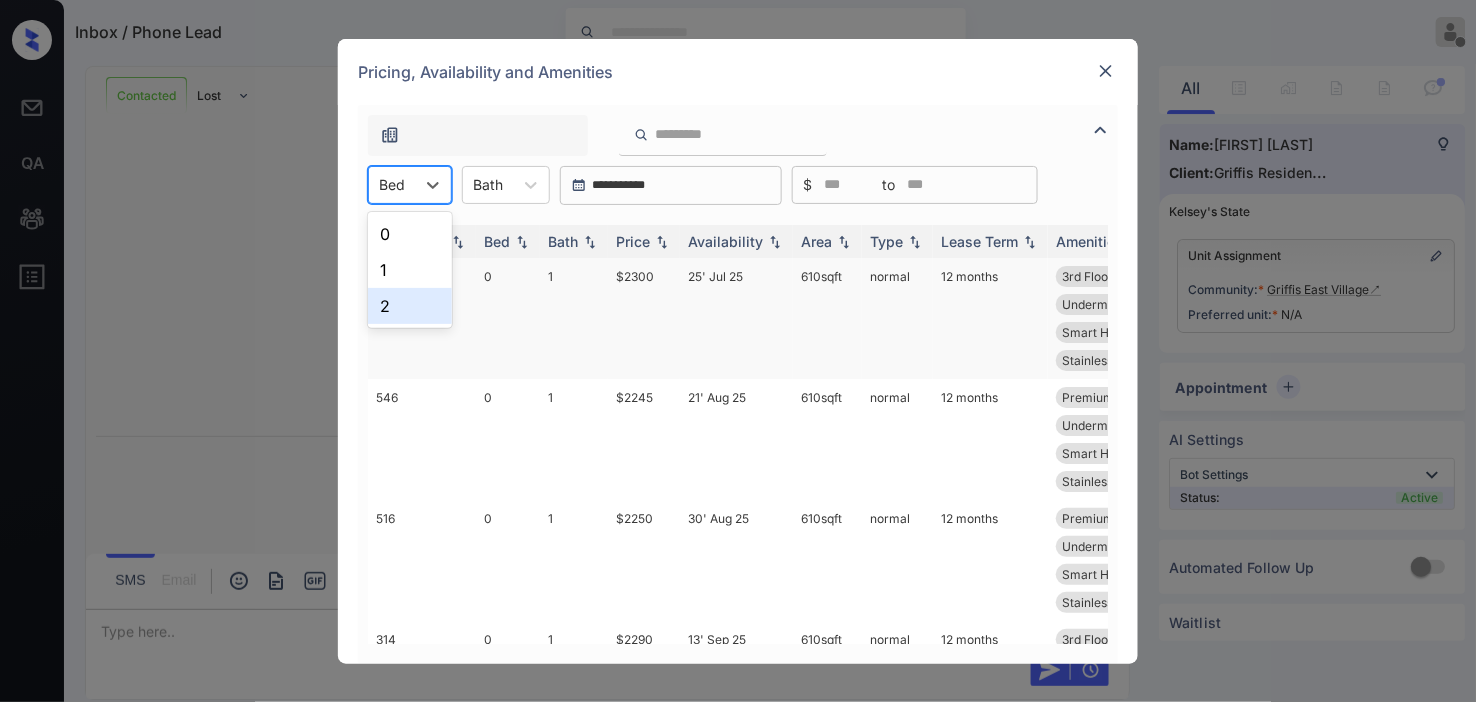 click on "2" at bounding box center [410, 306] 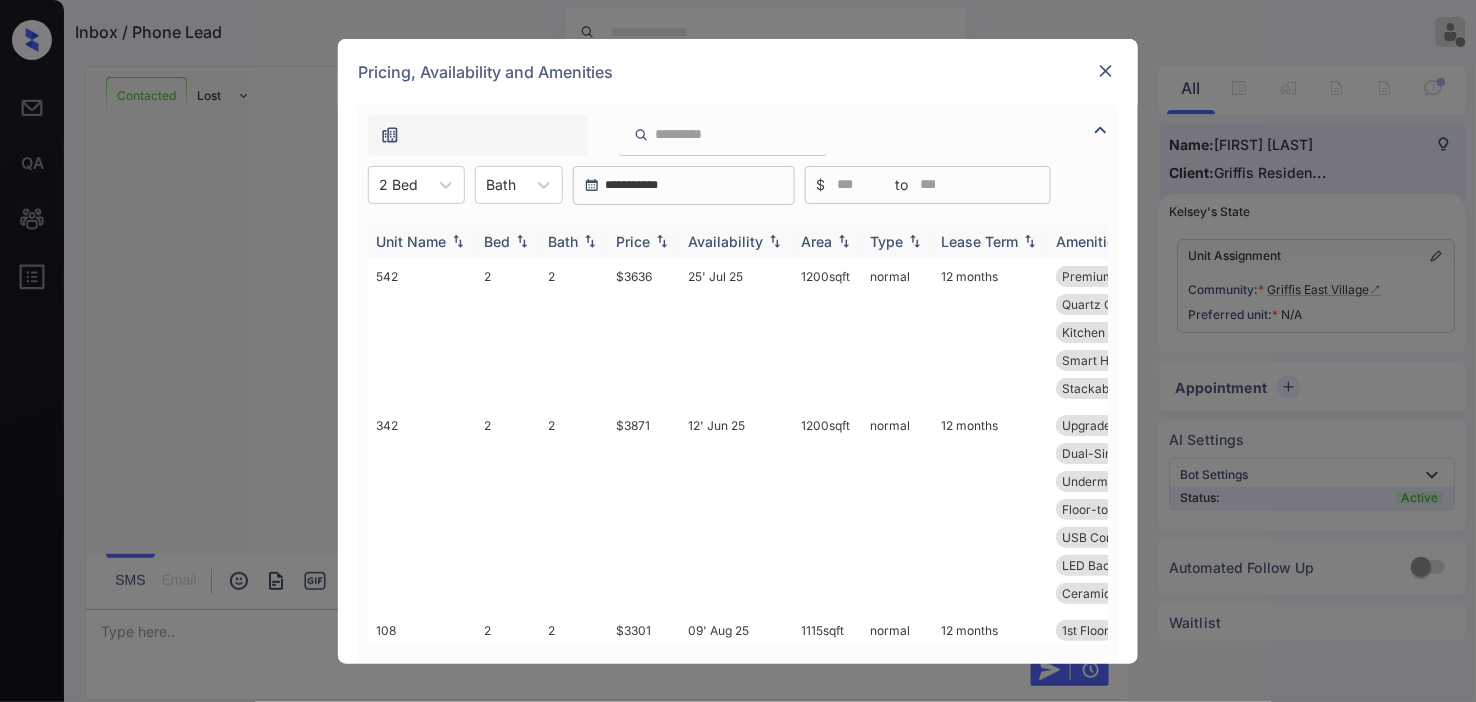 click at bounding box center (844, 241) 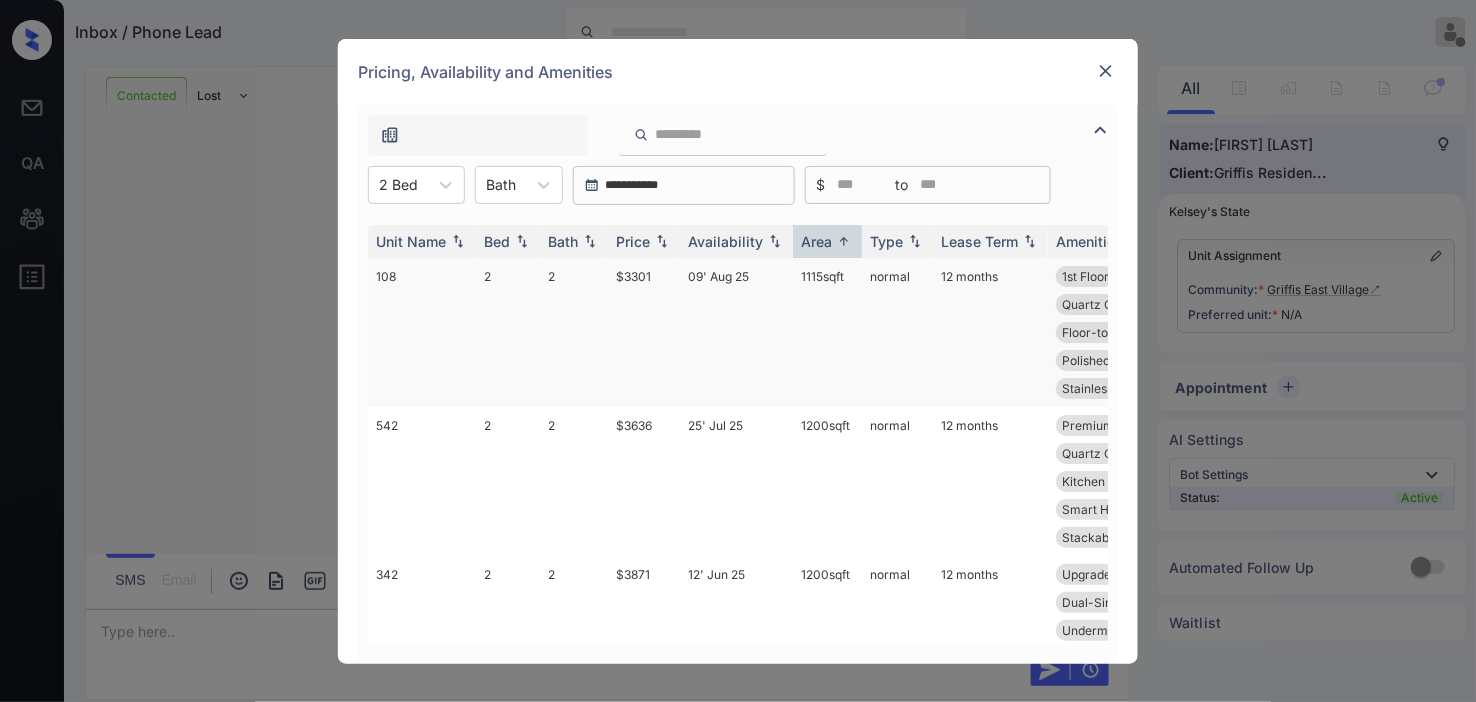 click on "09' Aug 25" at bounding box center [736, 332] 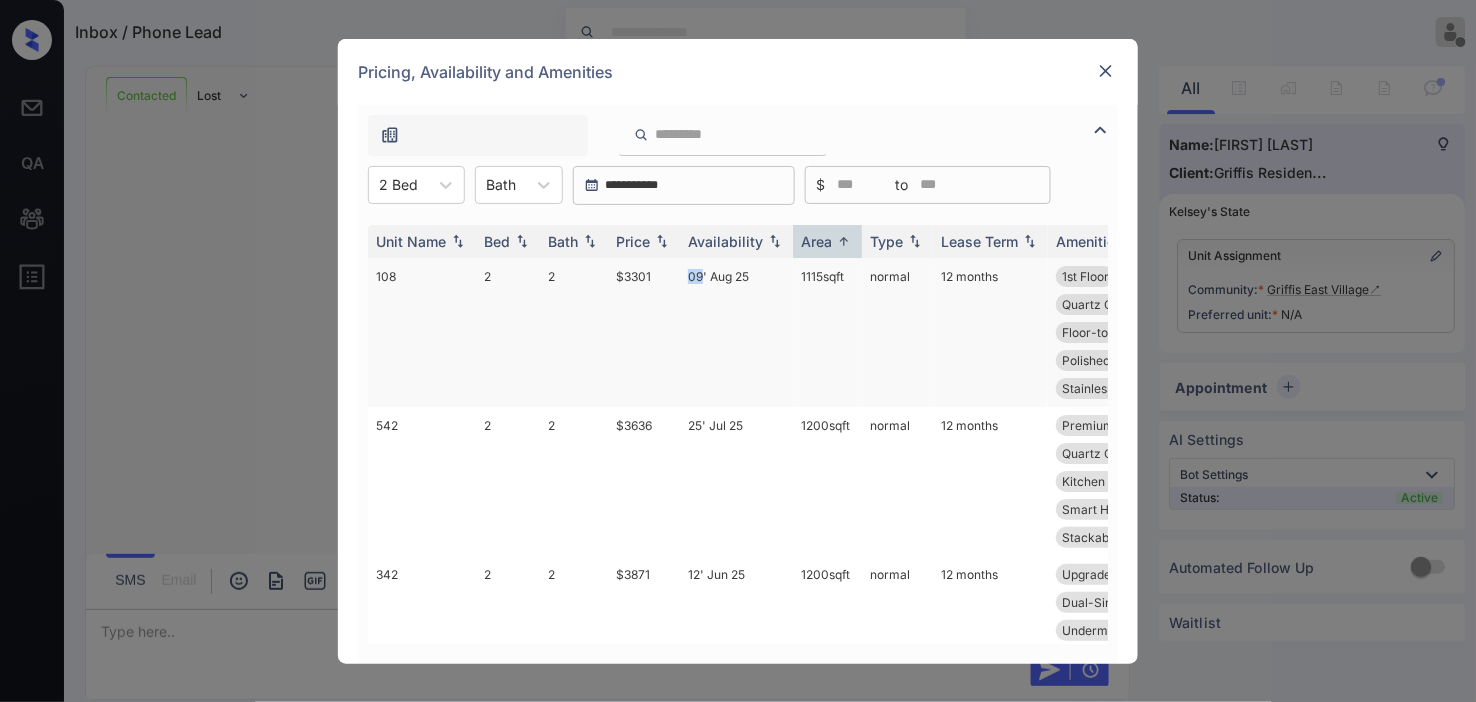 click on "09' Aug 25" at bounding box center [736, 332] 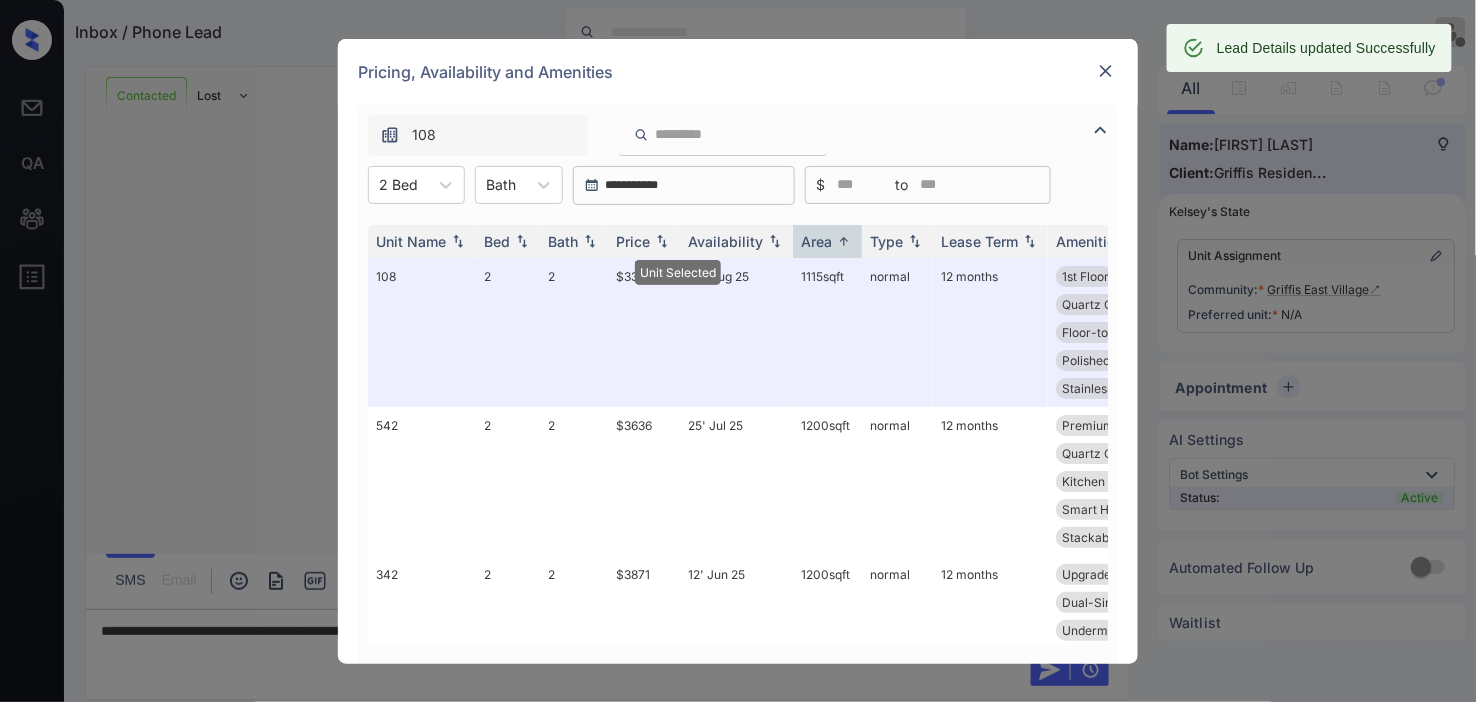 click at bounding box center (1106, 71) 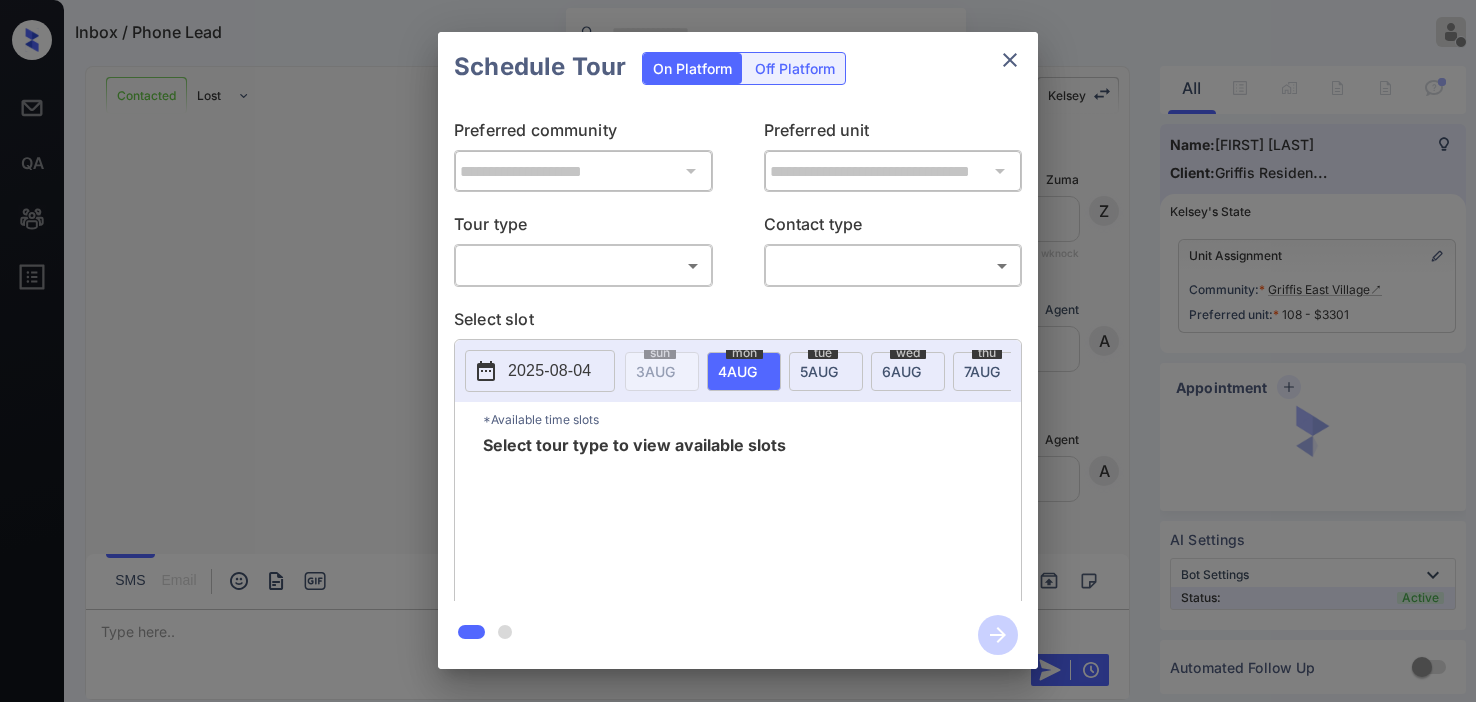 click on "Inbox / Phone Lead Kristine Capara Offline Set yourself   online Set yourself   on break Profile Switch to  dark  mode Sign out Contacted Lost Lead Sentiment: Angry Upon sliding the acknowledgement:  Lead will move to lost stage. * ​ SMS and call option will be set to opt out. AFM will be turned off for the lead. Kelsey New Message Zuma Lead transferred to leasing agent: kelsey Aug 02, 2025 05:04 pm  Sync'd w  knock Z New Message Agent Lead created via callToText in Inbound stage. Aug 02, 2025 05:04 pm A New Message Agent AFM Request sent to Kelsey. Aug 02, 2025 05:04 pm A New Message Kelsey Hi, this is Kelsey reaching out because I saw you submitted an inquiry for Griffis East Village. Would you like to schedule a tour or know any additional information? Also, please confirm that this is the best method to contact you. Aug 02, 2025 05:04 pm   | TemplateAFMSms  Sync'd w  knock K New Message Kelsey Lead archived by Kelsey! Aug 02, 2025 05:04 pm K New Message Janine Taylor Aug 02, 2025 05:05 pm    Sync'd w  J" at bounding box center (738, 351) 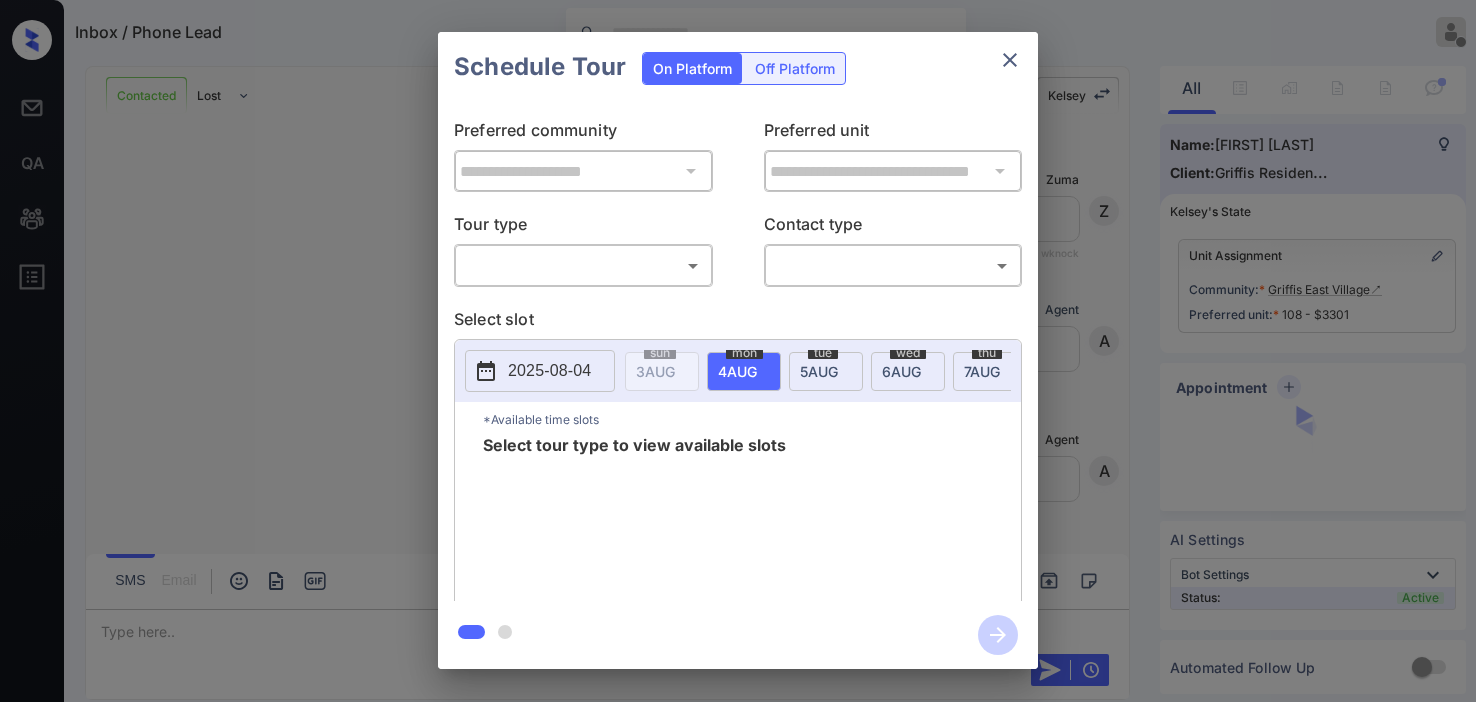 scroll, scrollTop: 0, scrollLeft: 0, axis: both 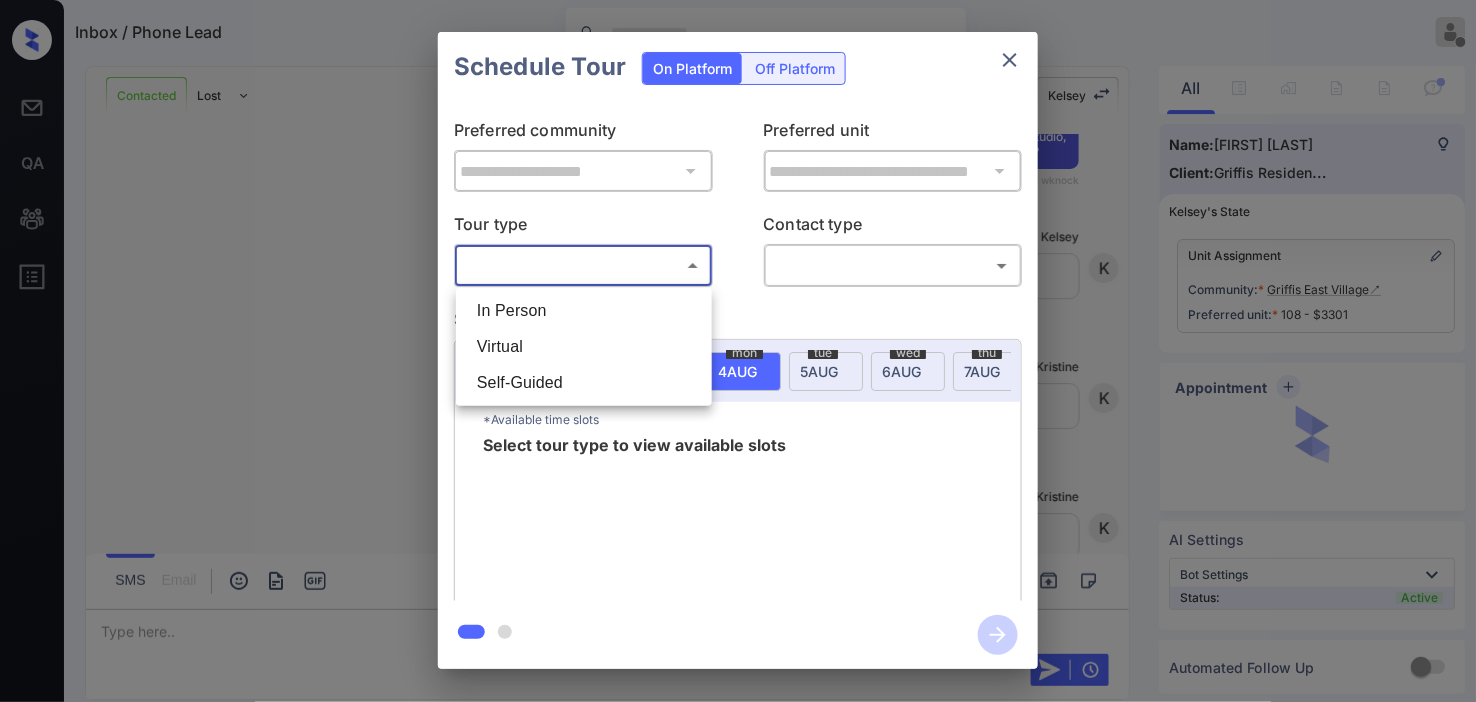 click on "In Person" at bounding box center [584, 311] 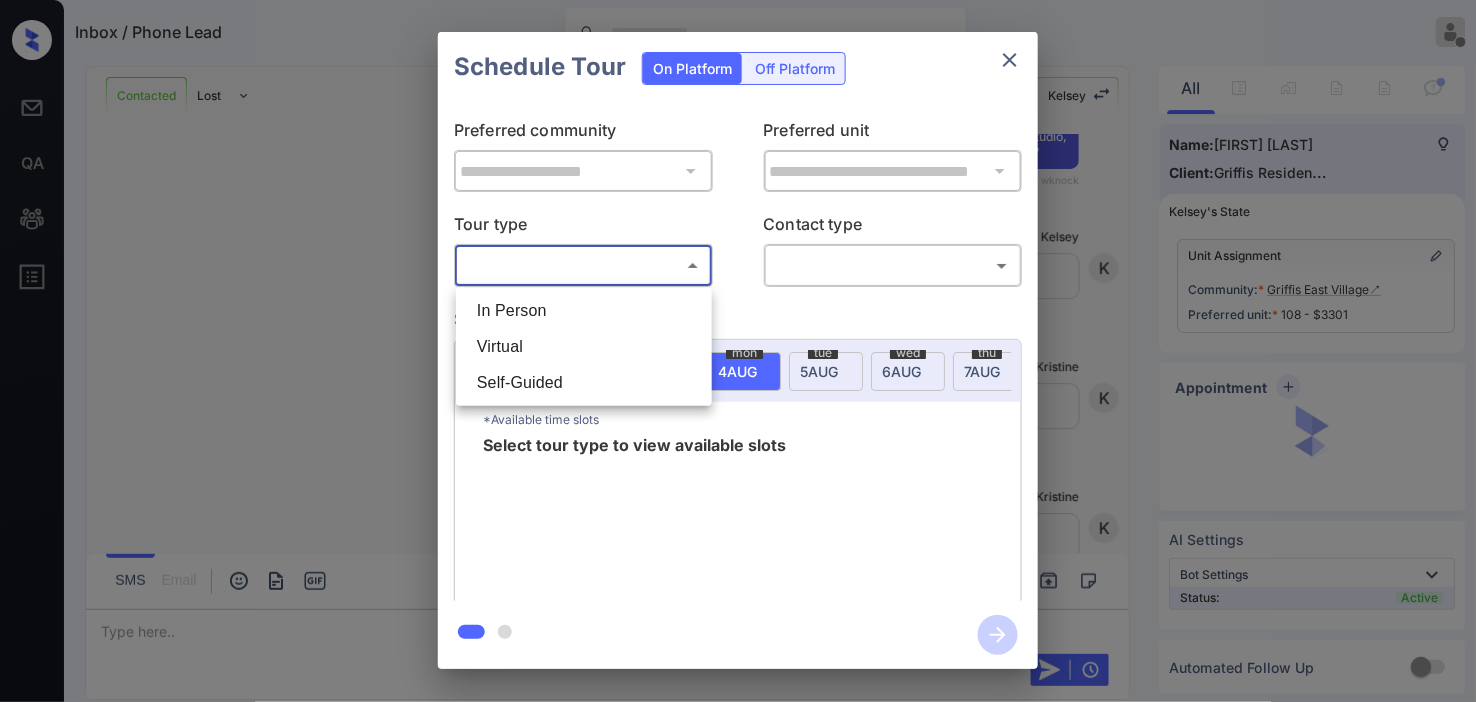 type on "********" 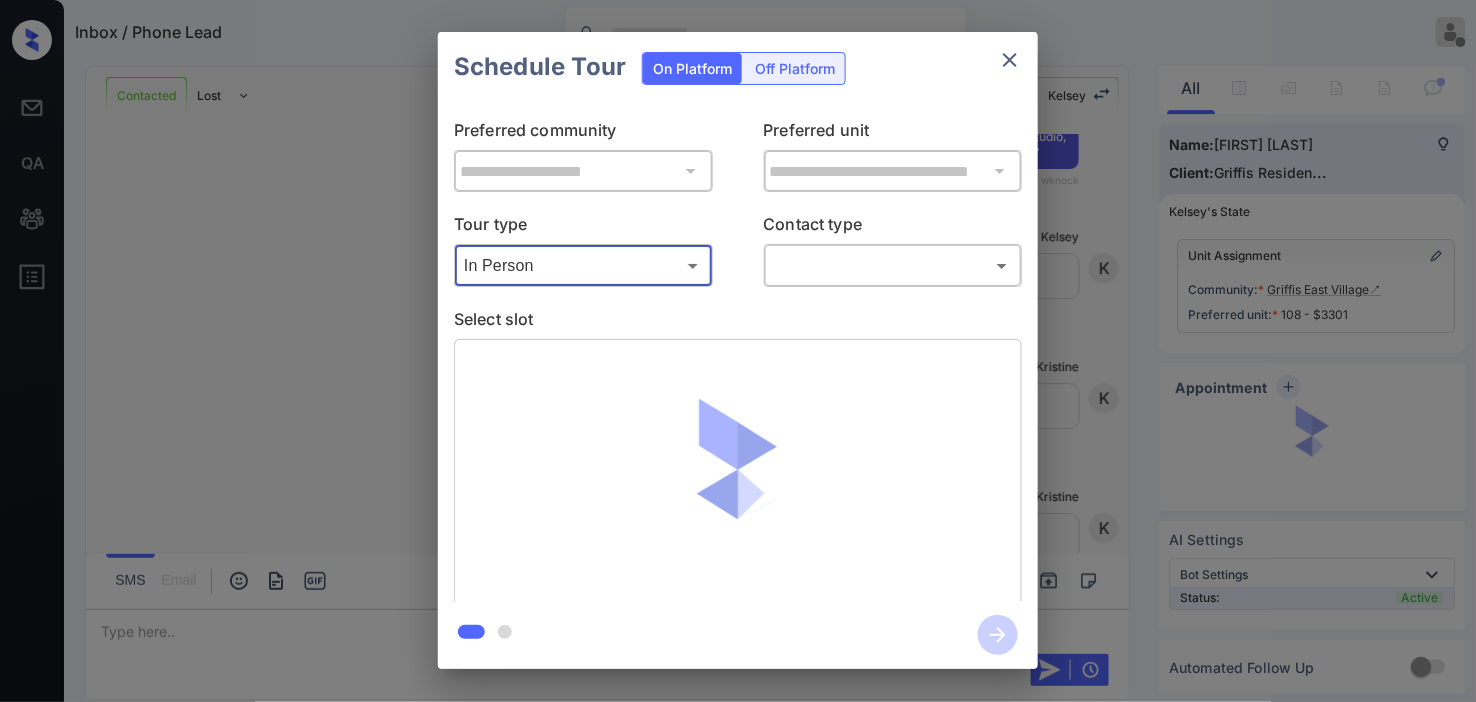 click at bounding box center [738, 351] 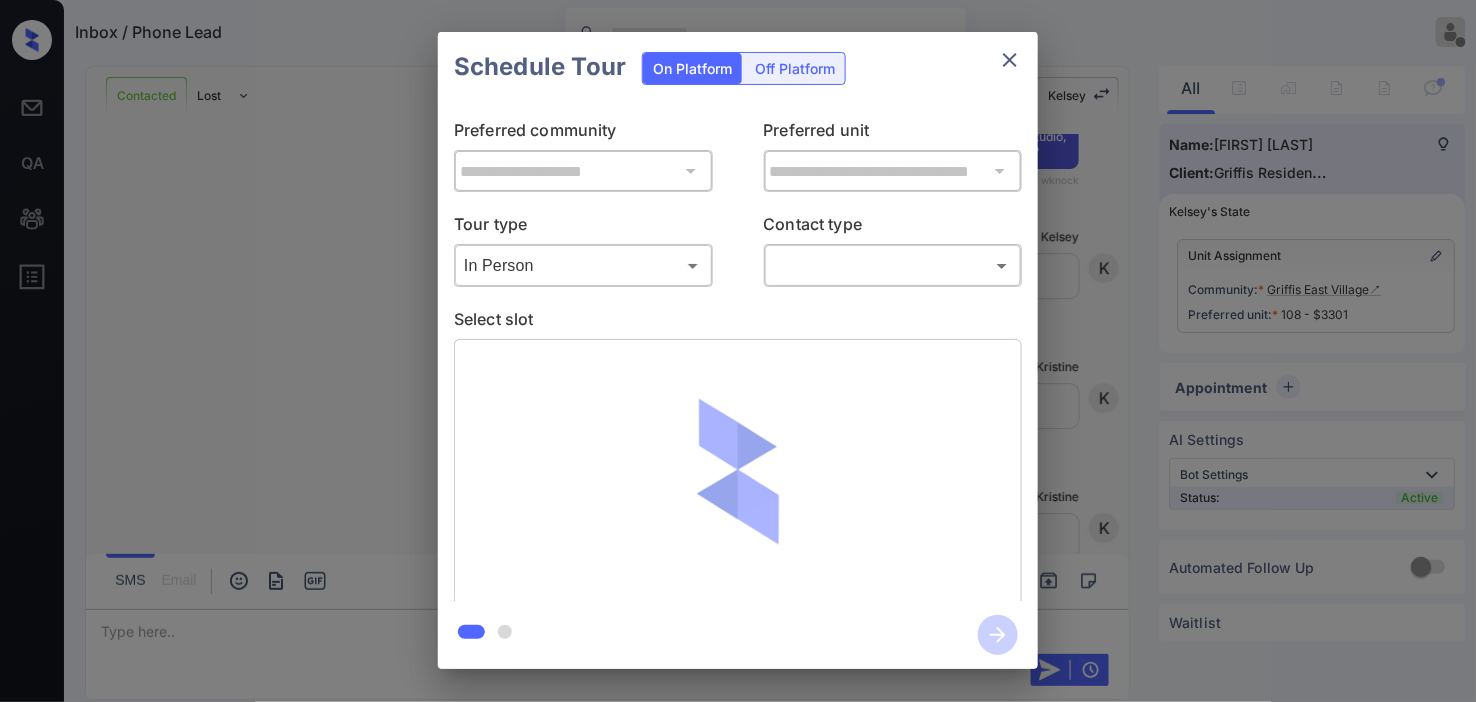 click on "Inbox / Phone Lead Kristine Capara Offline Set yourself   online Set yourself   on break Profile Switch to  dark  mode Sign out Contacted Lost Lead Sentiment: Angry Upon sliding the acknowledgement:  Lead will move to lost stage. * ​ SMS and call option will be set to opt out. AFM will be turned off for the lead. Kelsey New Message Zuma Lead transferred to leasing agent: kelsey Aug 02, 2025 05:04 pm  Sync'd w  knock Z New Message Agent Lead created via callToText in Inbound stage. Aug 02, 2025 05:04 pm A New Message Agent AFM Request sent to Kelsey. Aug 02, 2025 05:04 pm A New Message Kelsey Hi, this is Kelsey reaching out because I saw you submitted an inquiry for Griffis East Village. Would you like to schedule a tour or know any additional information? Also, please confirm that this is the best method to contact you. Aug 02, 2025 05:04 pm   | TemplateAFMSms  Sync'd w  knock K New Message Kelsey Lead archived by Kelsey! Aug 02, 2025 05:04 pm K New Message Janine Taylor Aug 02, 2025 05:05 pm    Sync'd w  J" at bounding box center (738, 351) 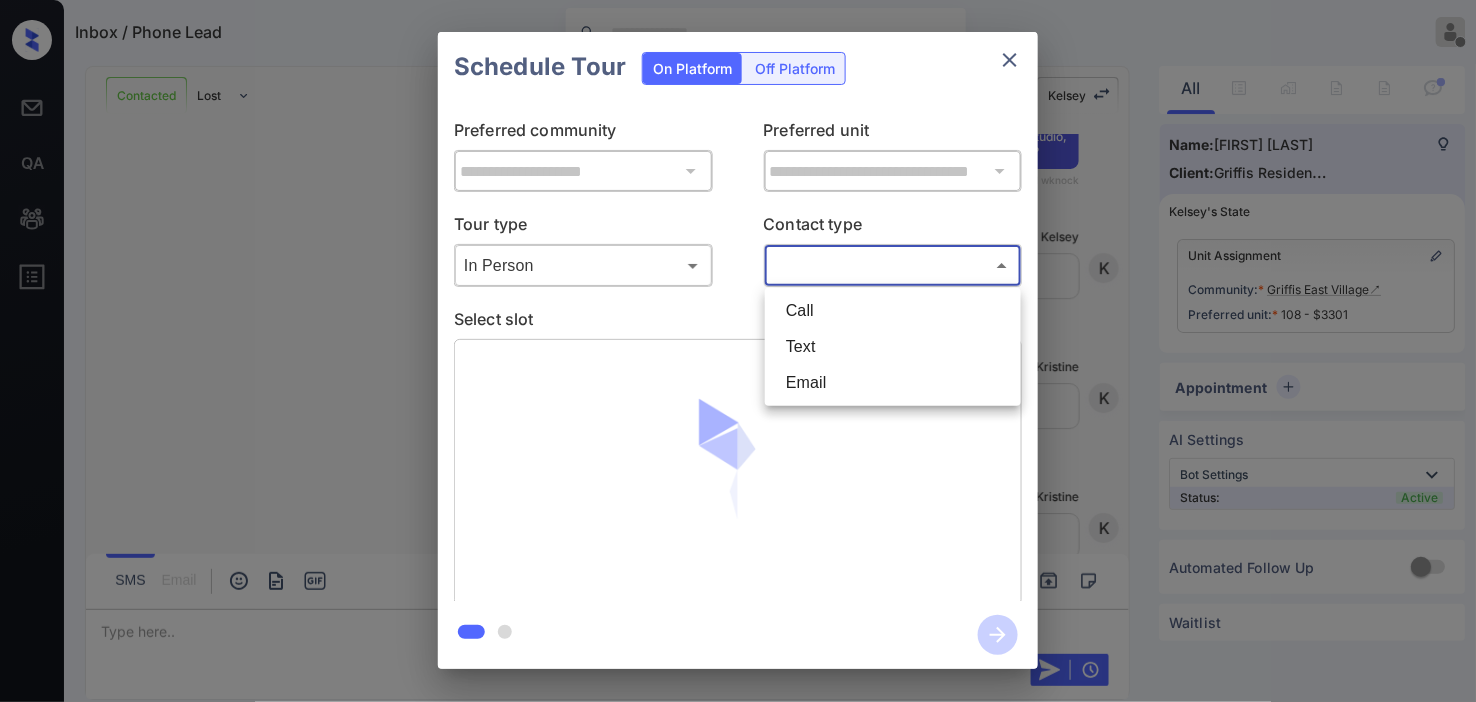click on "Text" at bounding box center (893, 347) 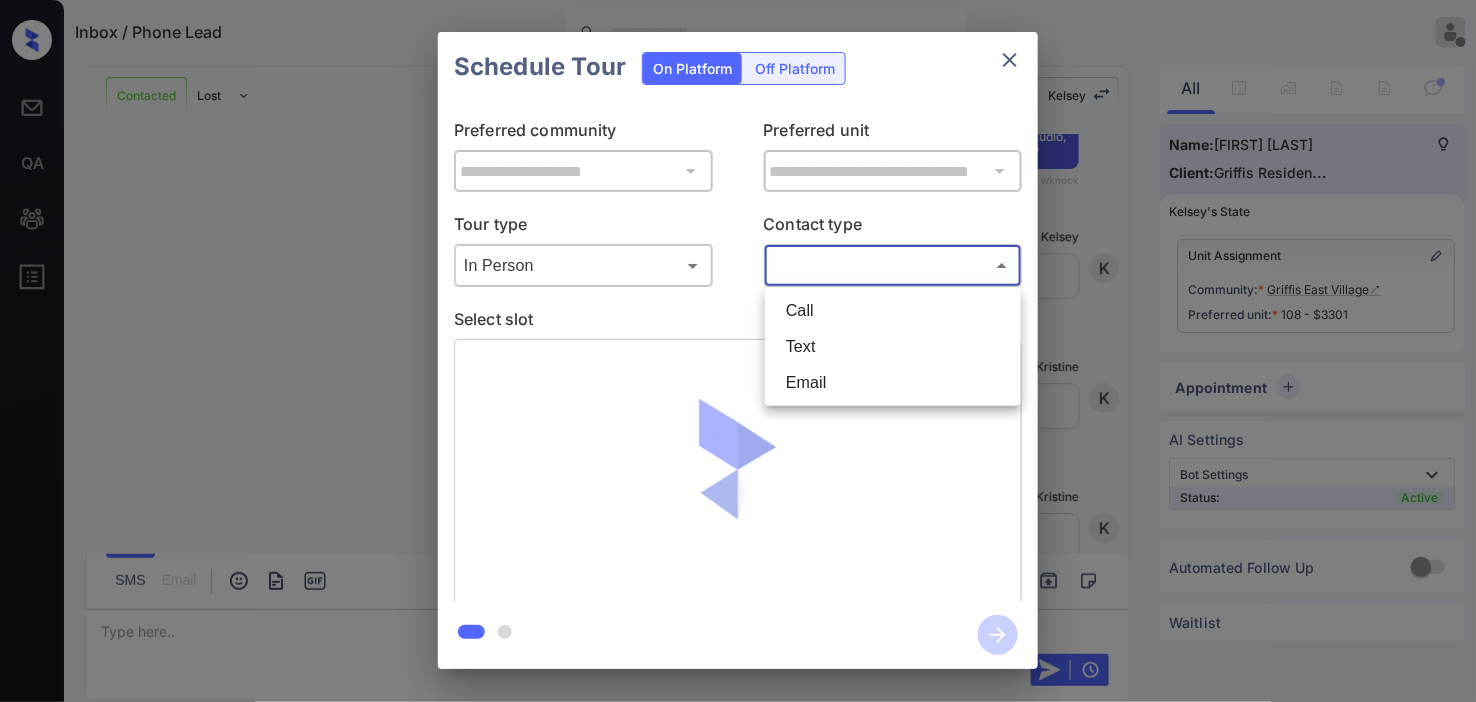 type on "****" 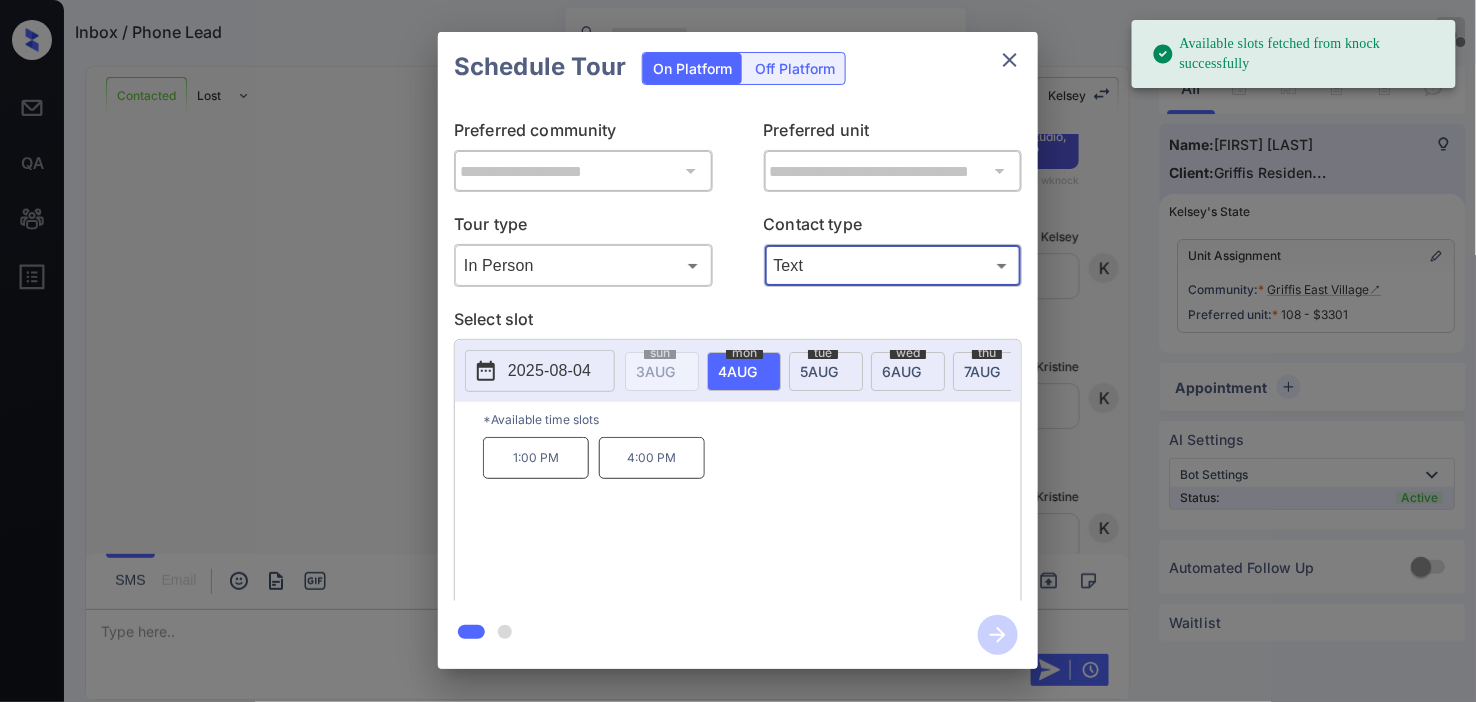 click on "2025-08-04" at bounding box center [540, 371] 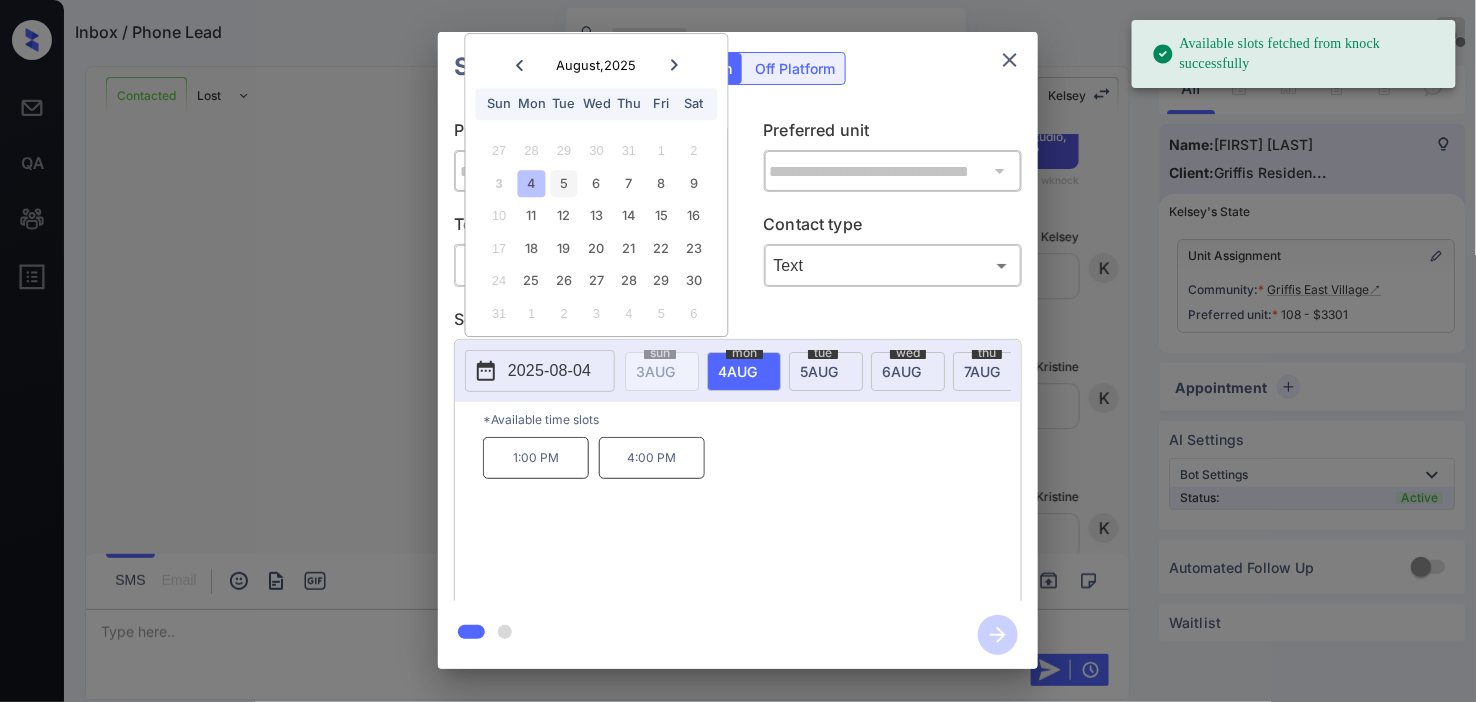 click on "5" at bounding box center [564, 183] 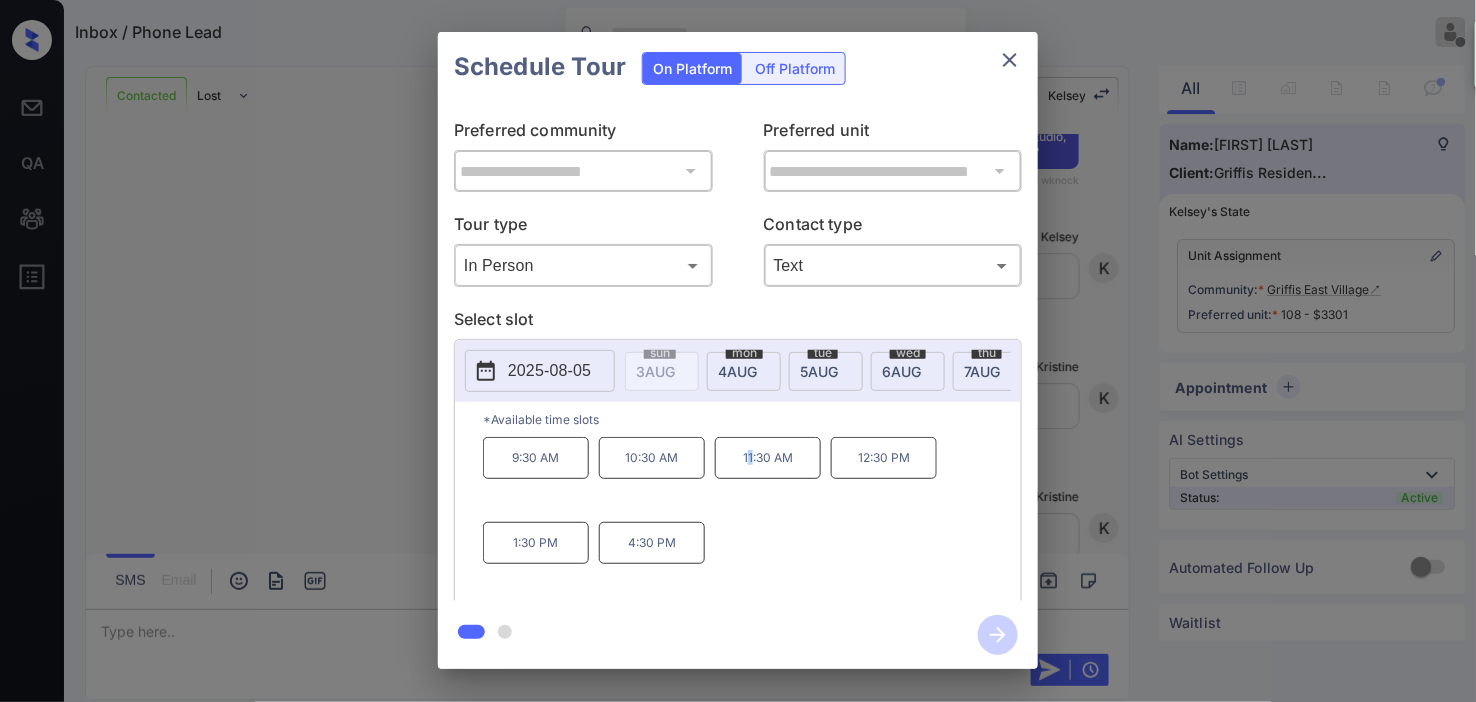drag, startPoint x: 750, startPoint y: 480, endPoint x: 866, endPoint y: 515, distance: 121.16518 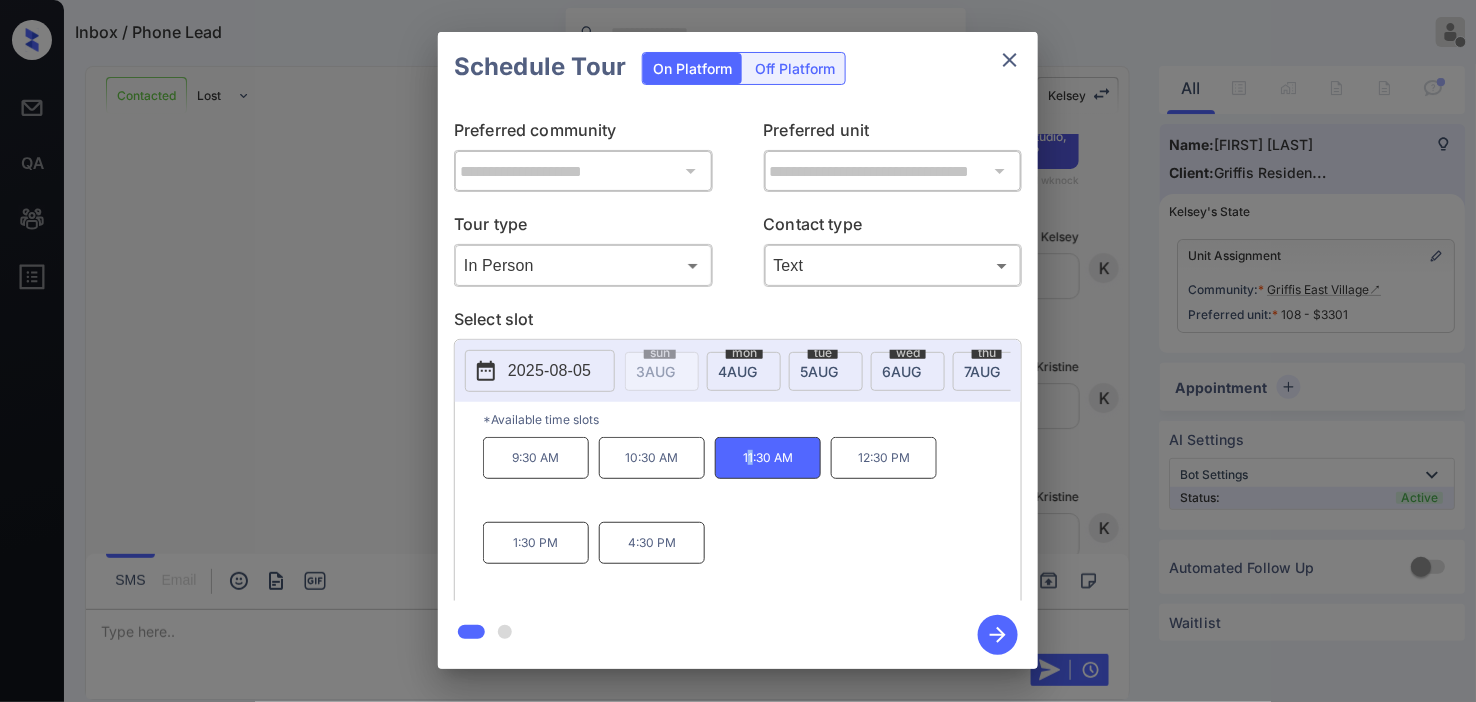click 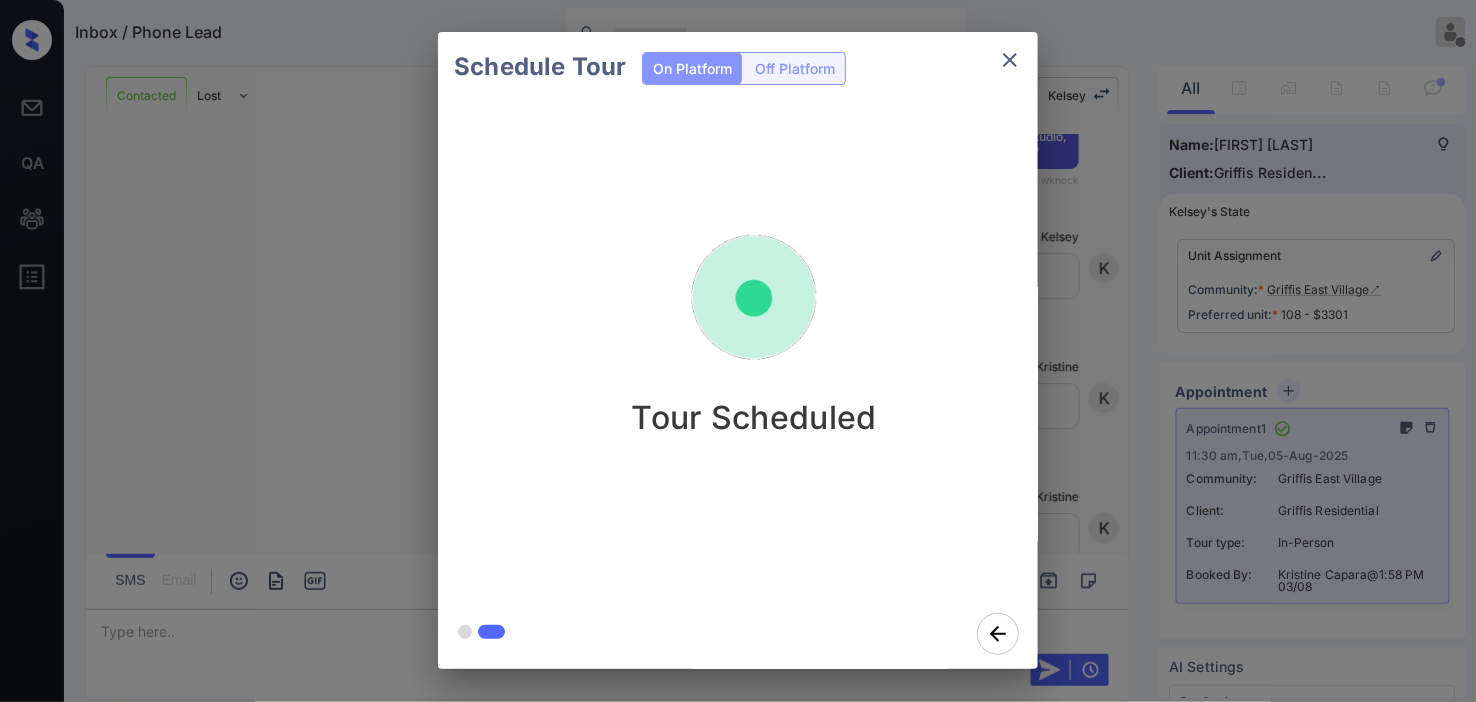 click on "Schedule Tour On Platform Off Platform Tour Scheduled" at bounding box center [738, 350] 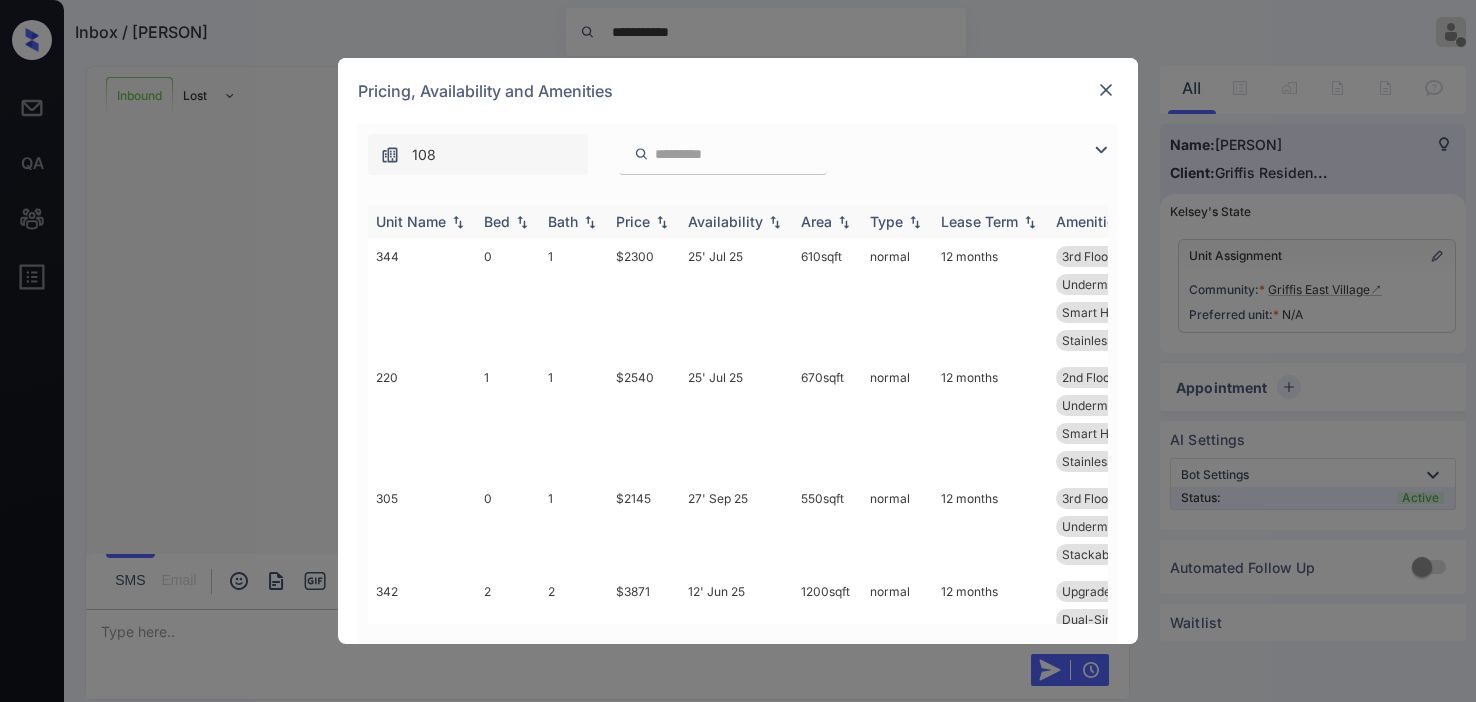 click at bounding box center [1101, 150] 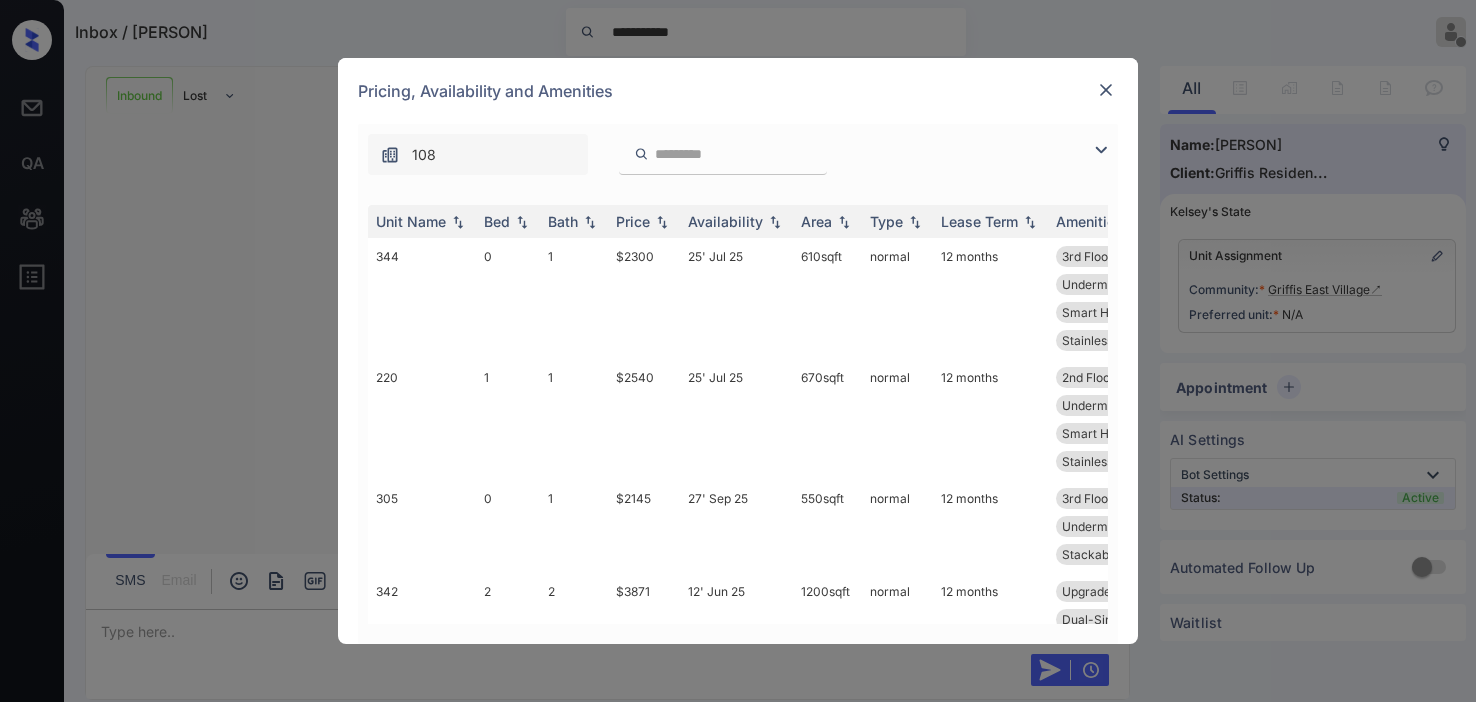 scroll, scrollTop: 0, scrollLeft: 0, axis: both 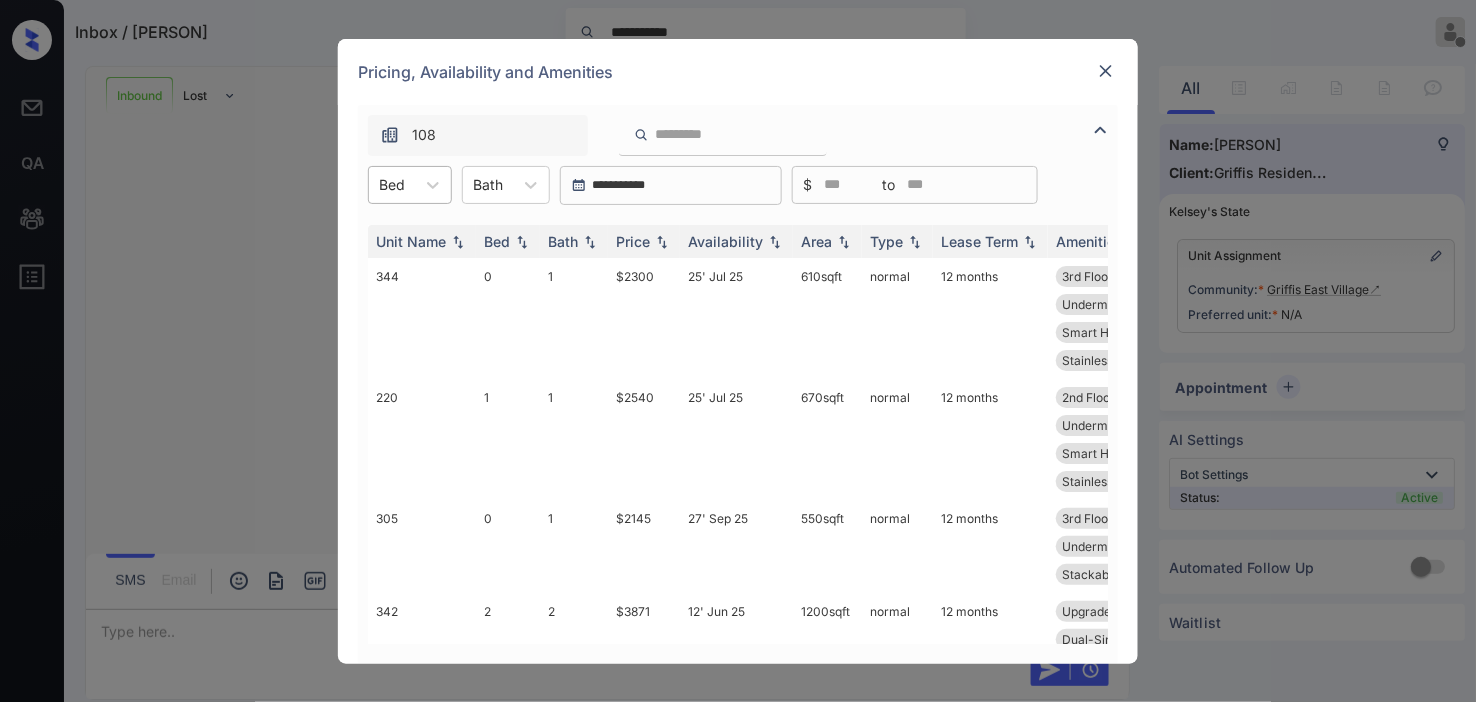click at bounding box center (392, 184) 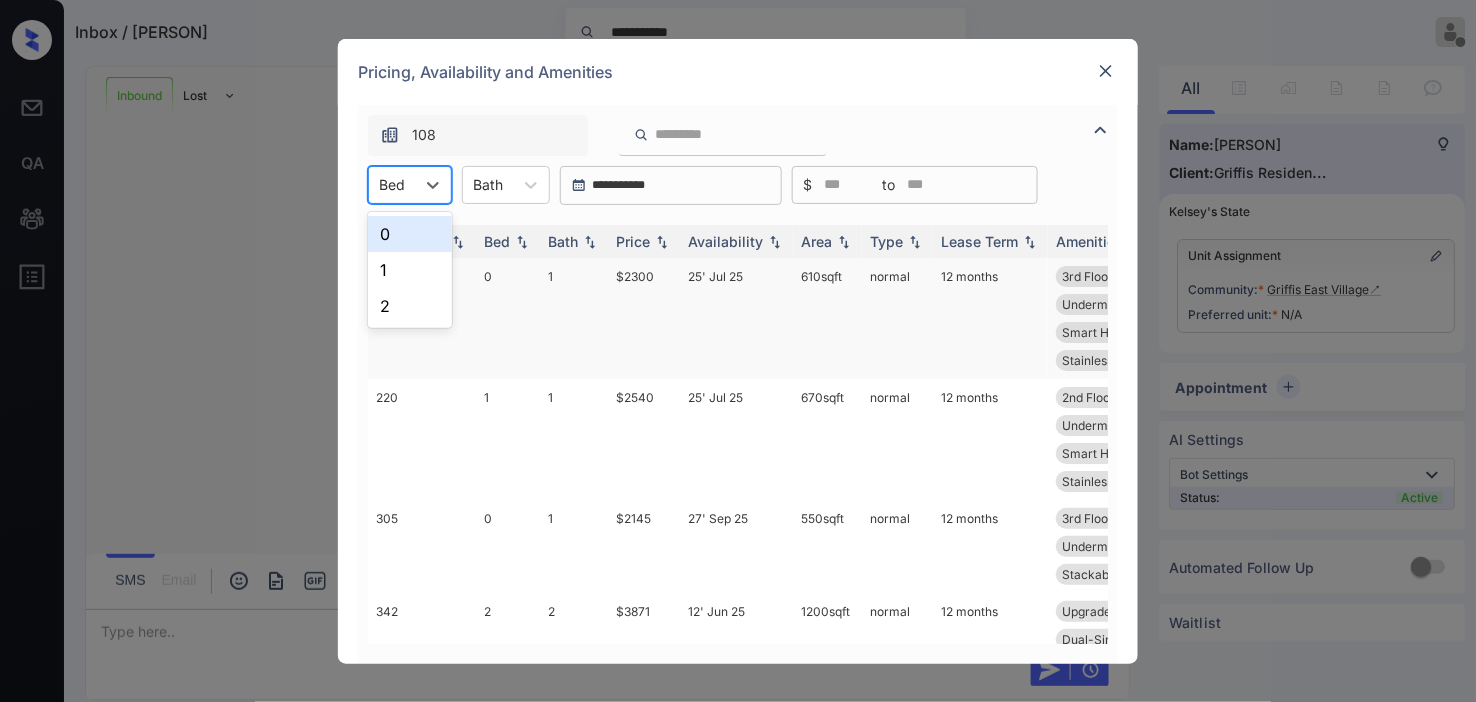 click on "1" at bounding box center [410, 270] 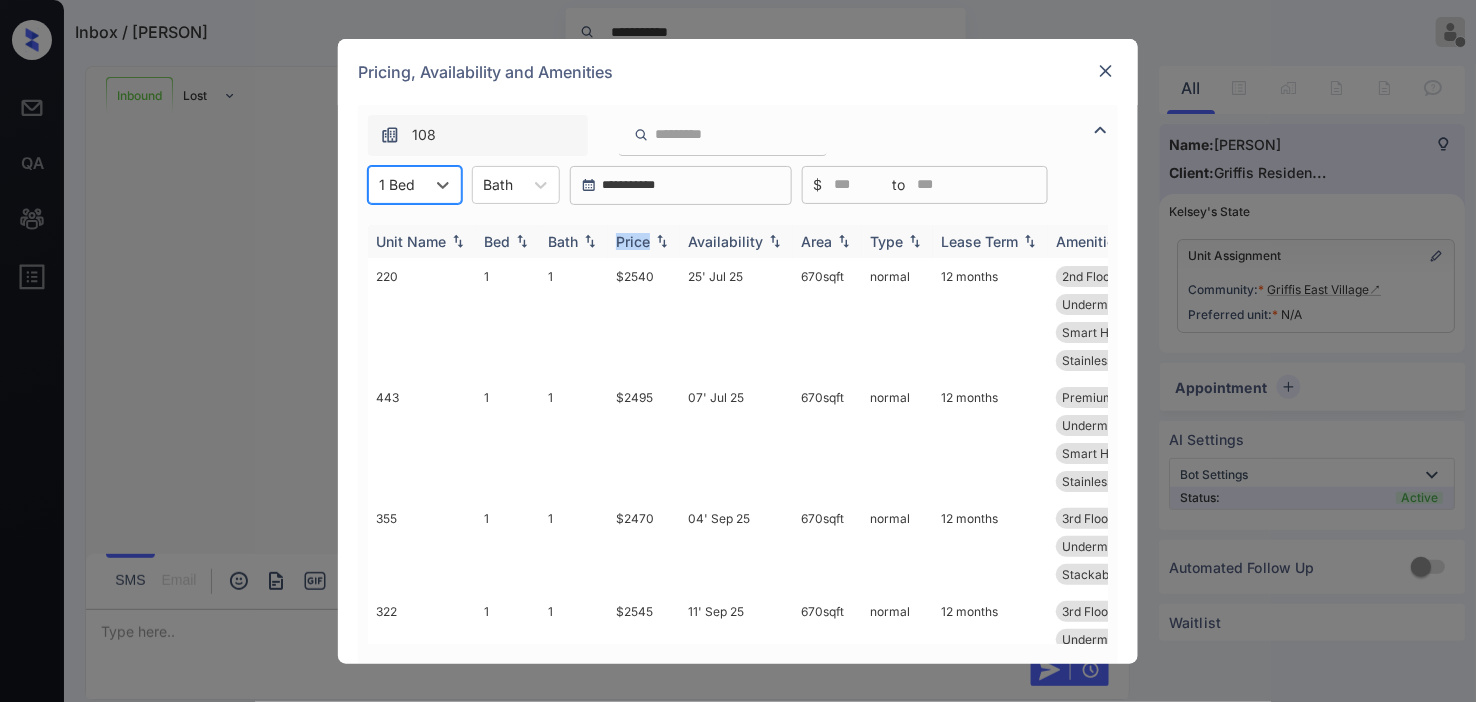 click on "Price" at bounding box center [644, 241] 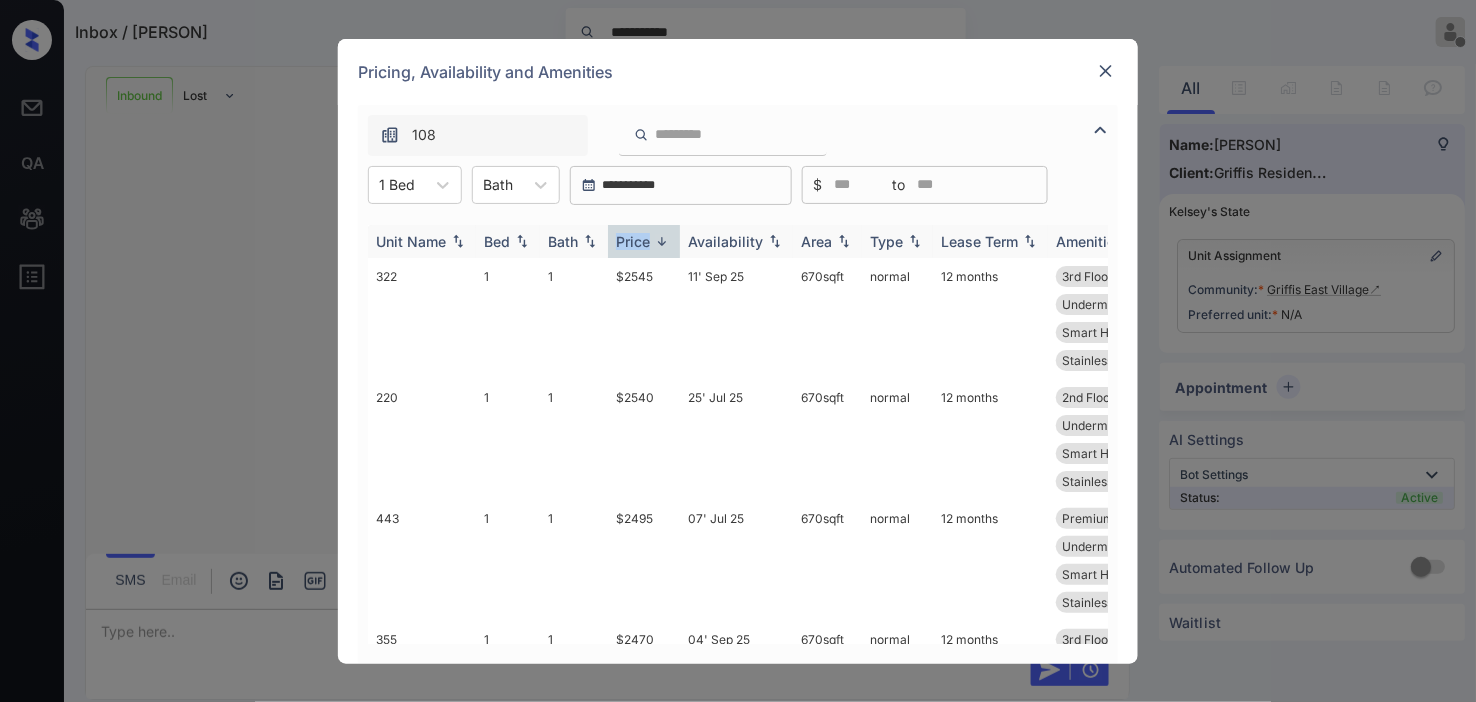 click at bounding box center (662, 241) 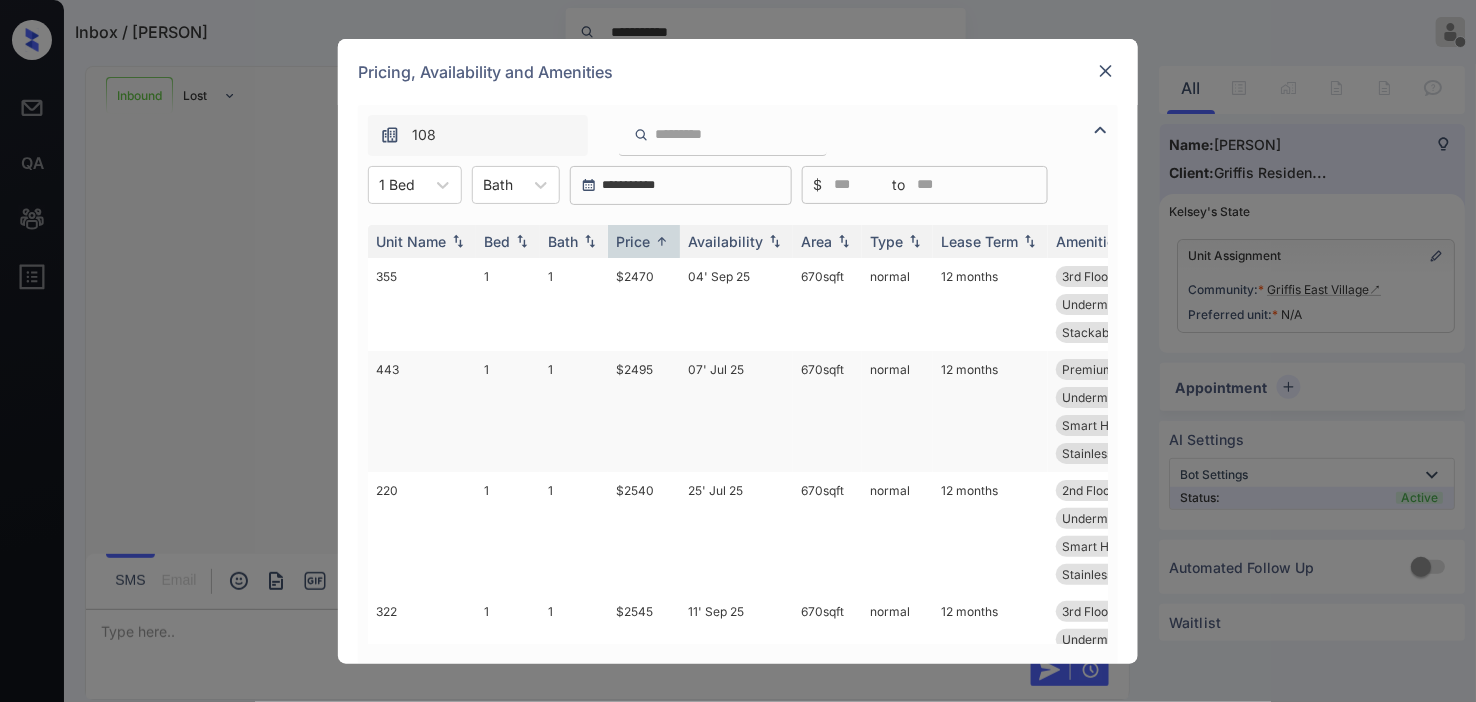 click on "07' Jul 25" at bounding box center [736, 411] 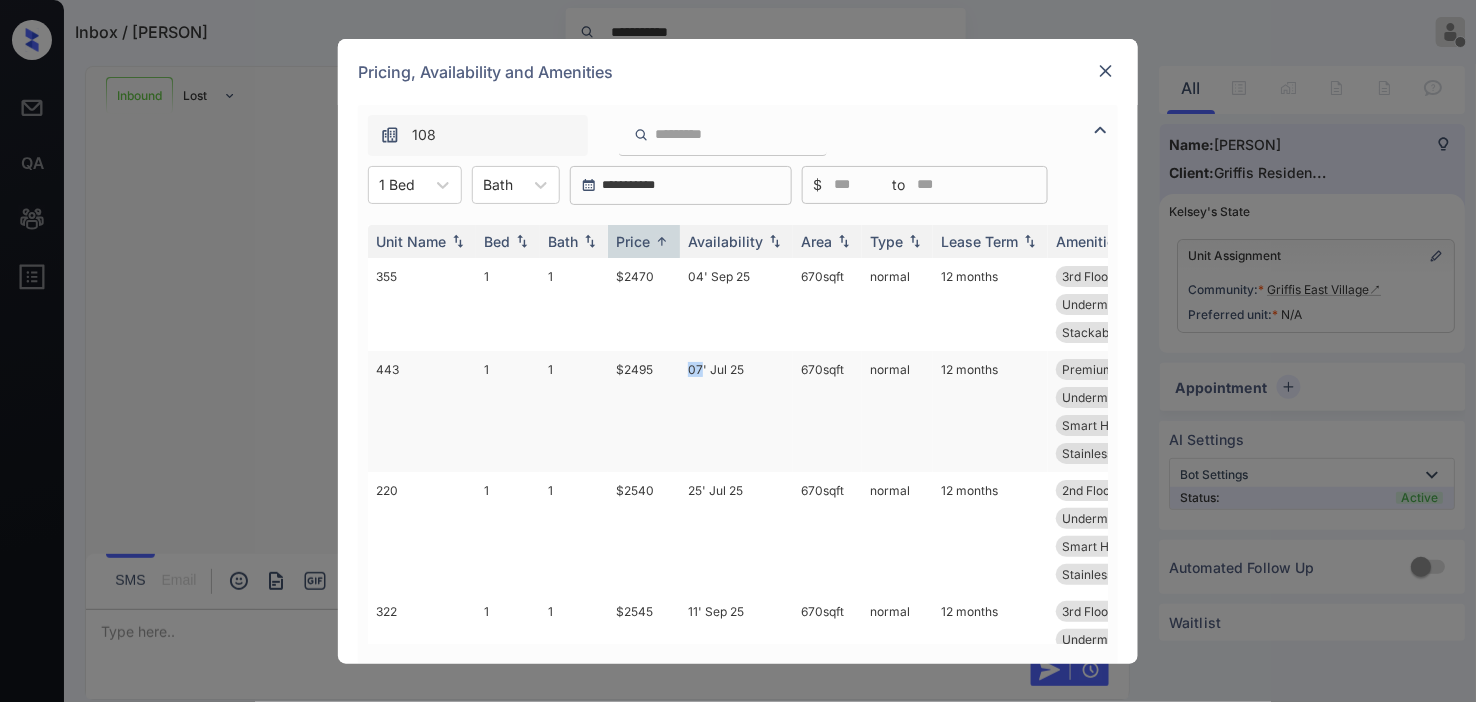 click on "07' Jul 25" at bounding box center [736, 411] 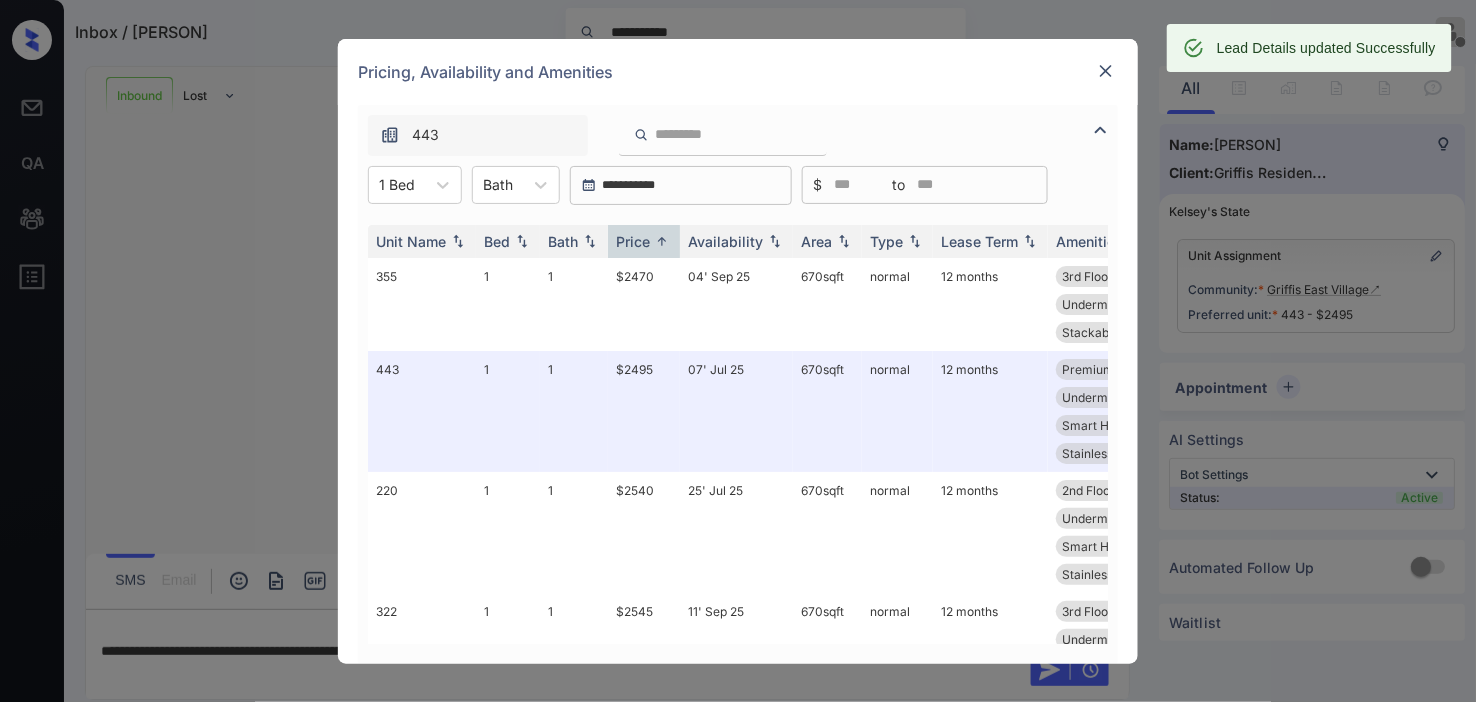 click at bounding box center (1106, 71) 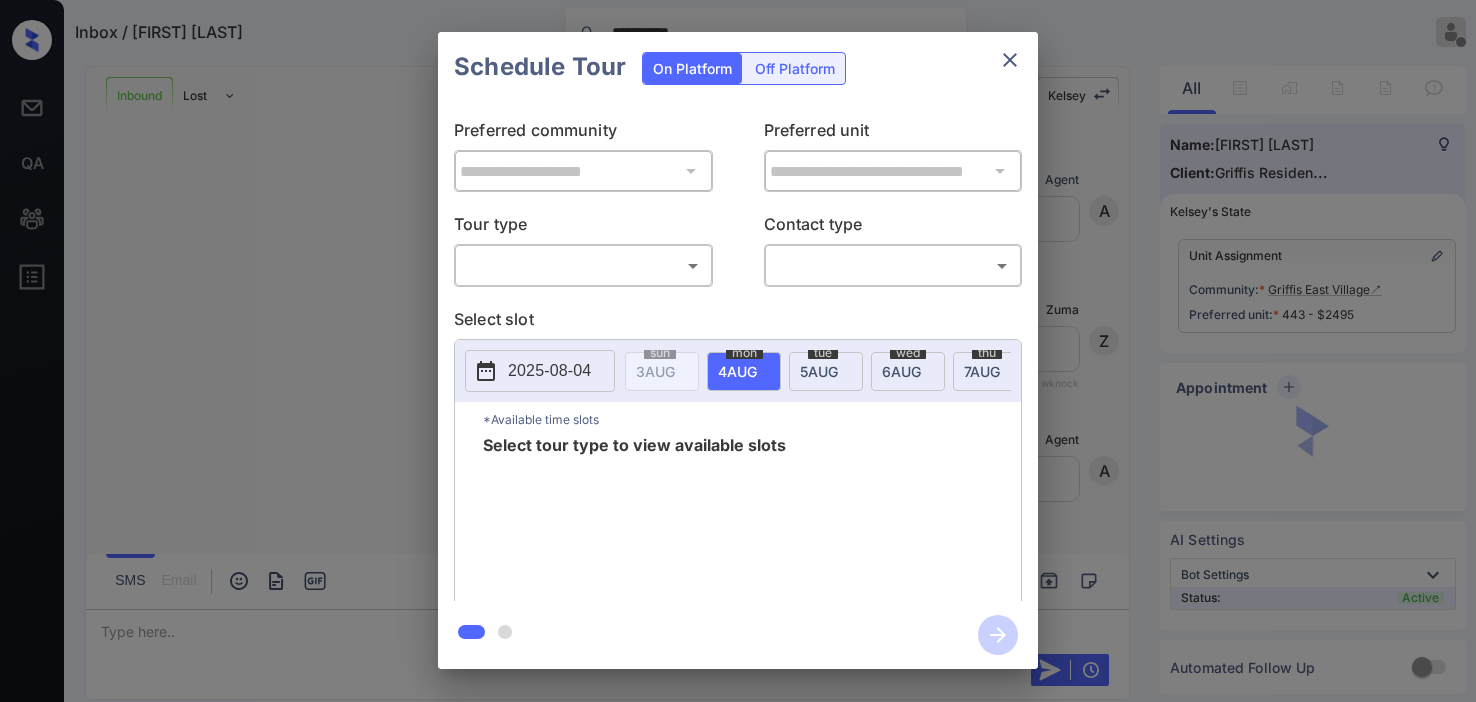 scroll, scrollTop: 0, scrollLeft: 0, axis: both 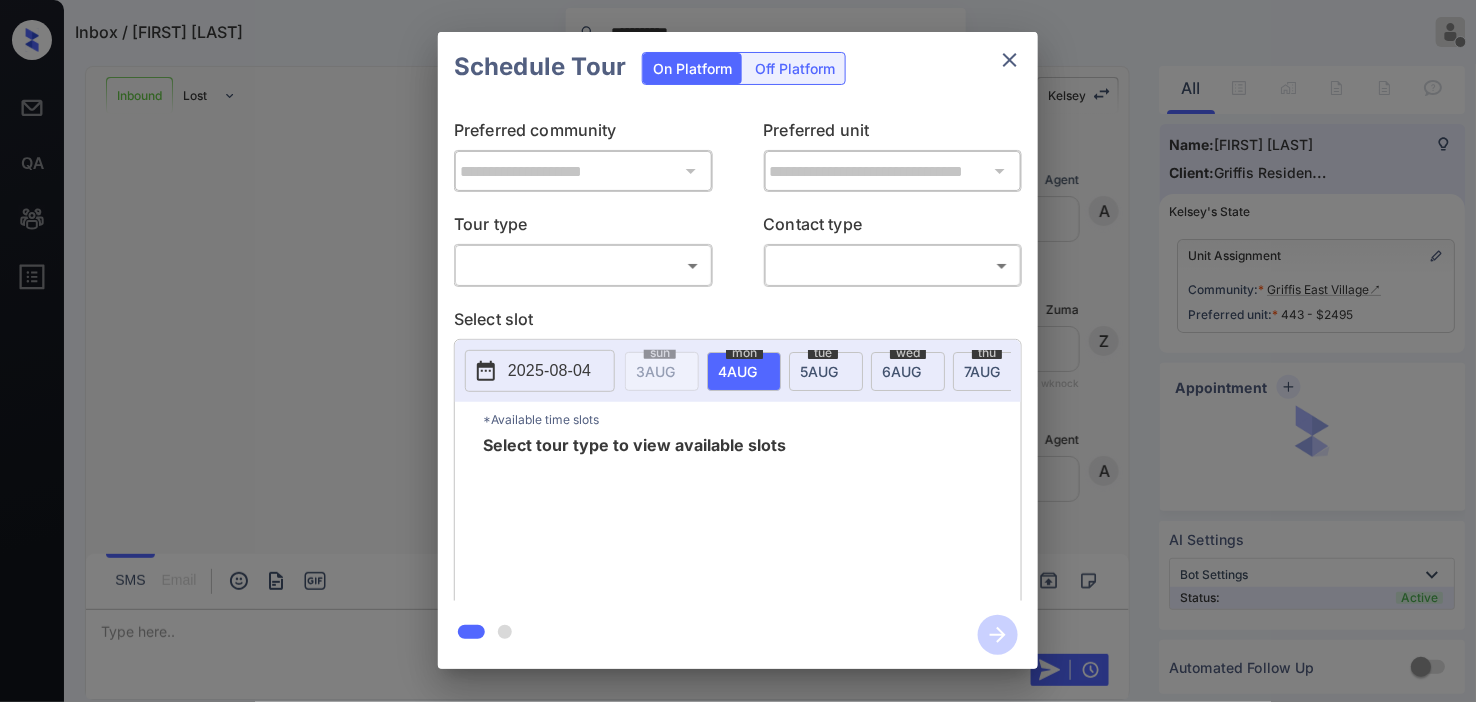 click on "**********" at bounding box center [738, 351] 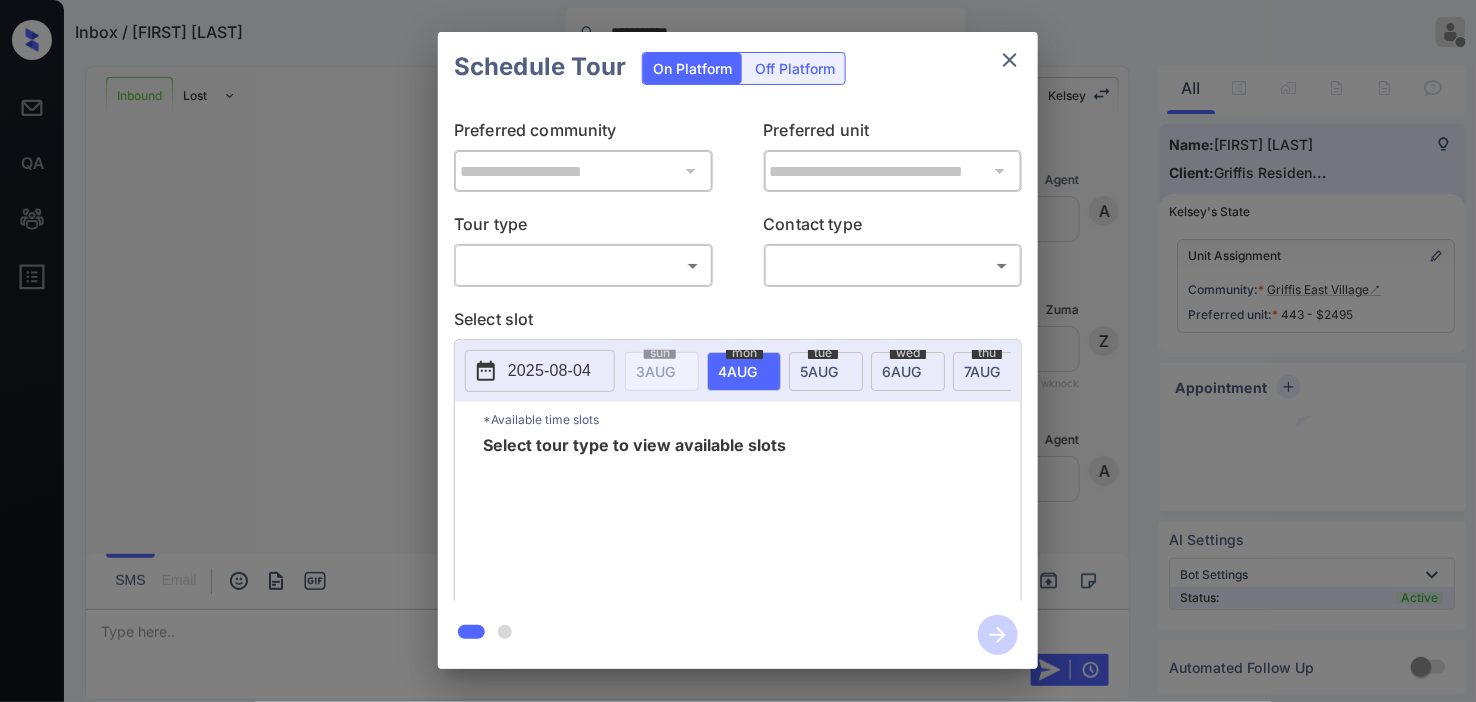 scroll, scrollTop: 2293, scrollLeft: 0, axis: vertical 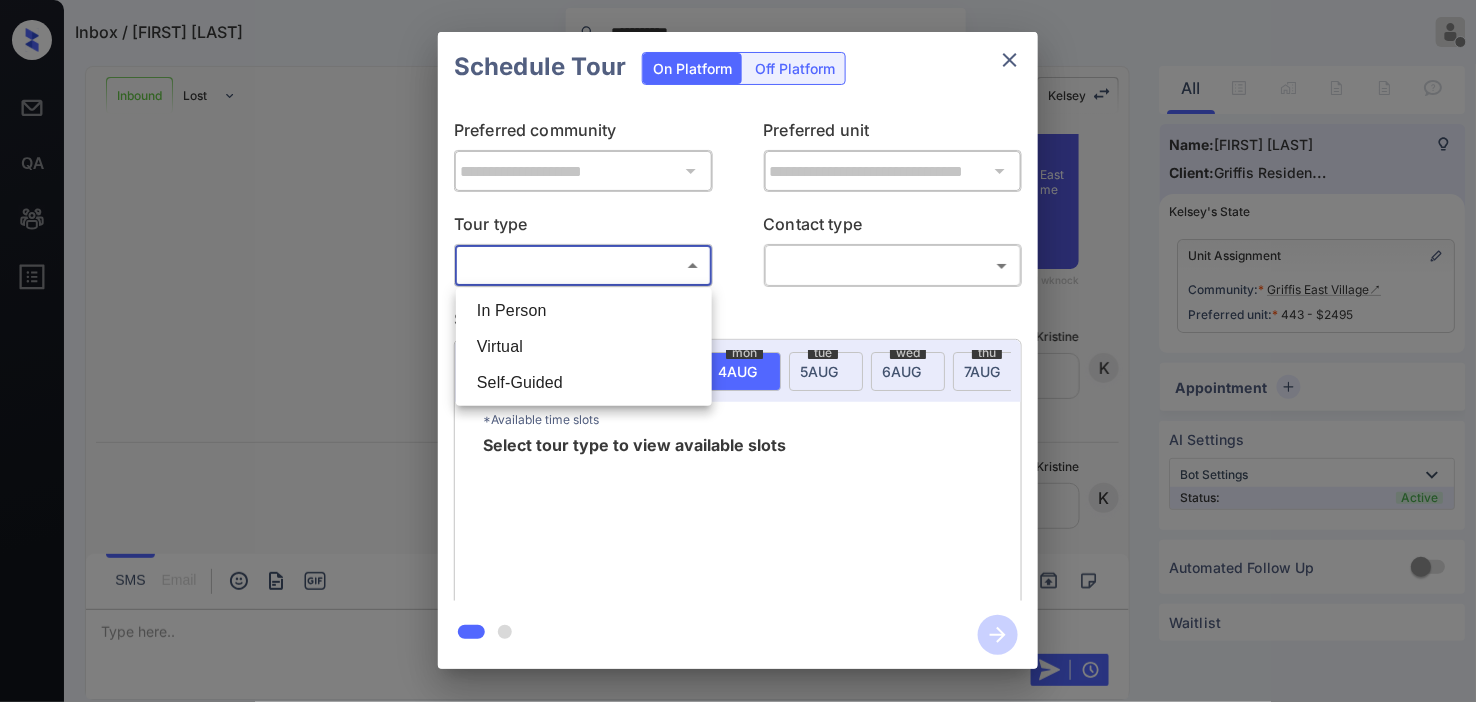 click on "In Person" at bounding box center (584, 311) 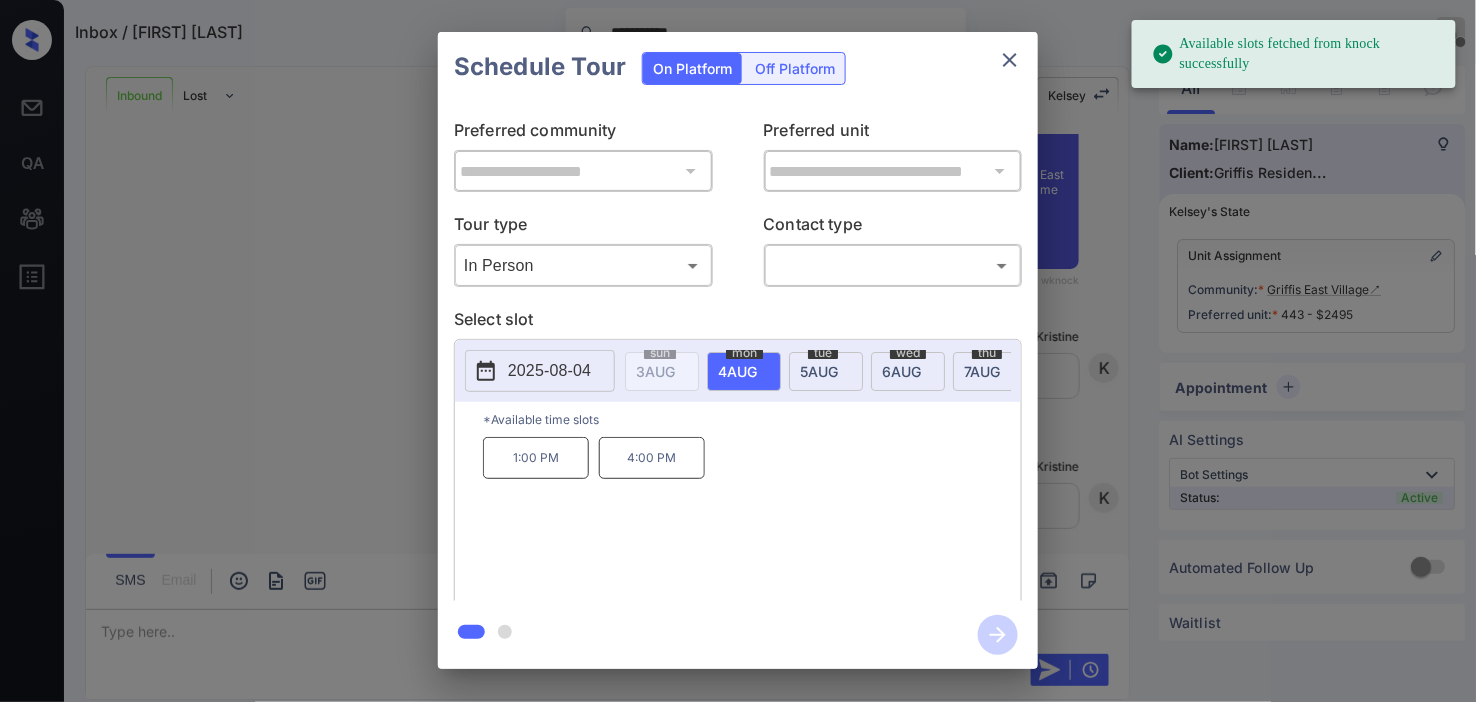 click on "2025-08-04" at bounding box center (549, 371) 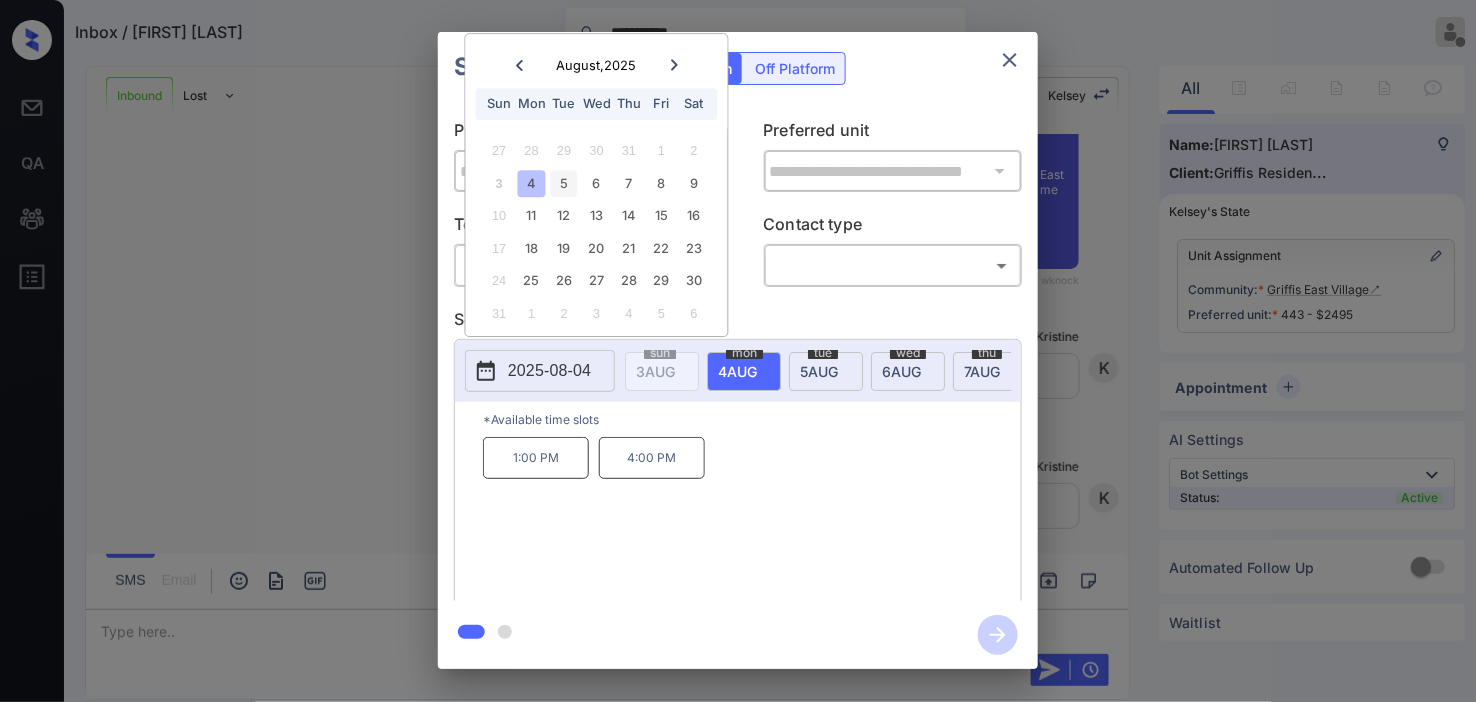 click on "5" at bounding box center (564, 183) 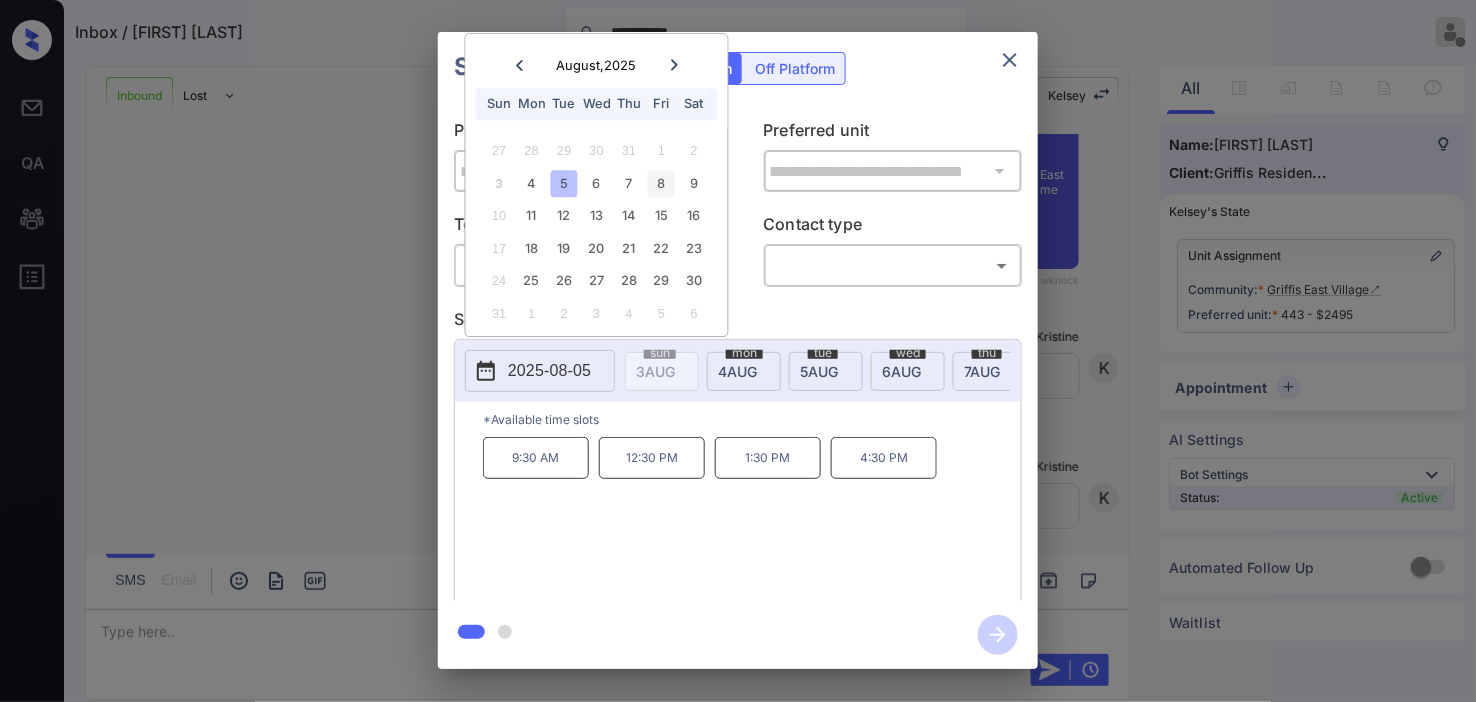click on "8" at bounding box center (661, 183) 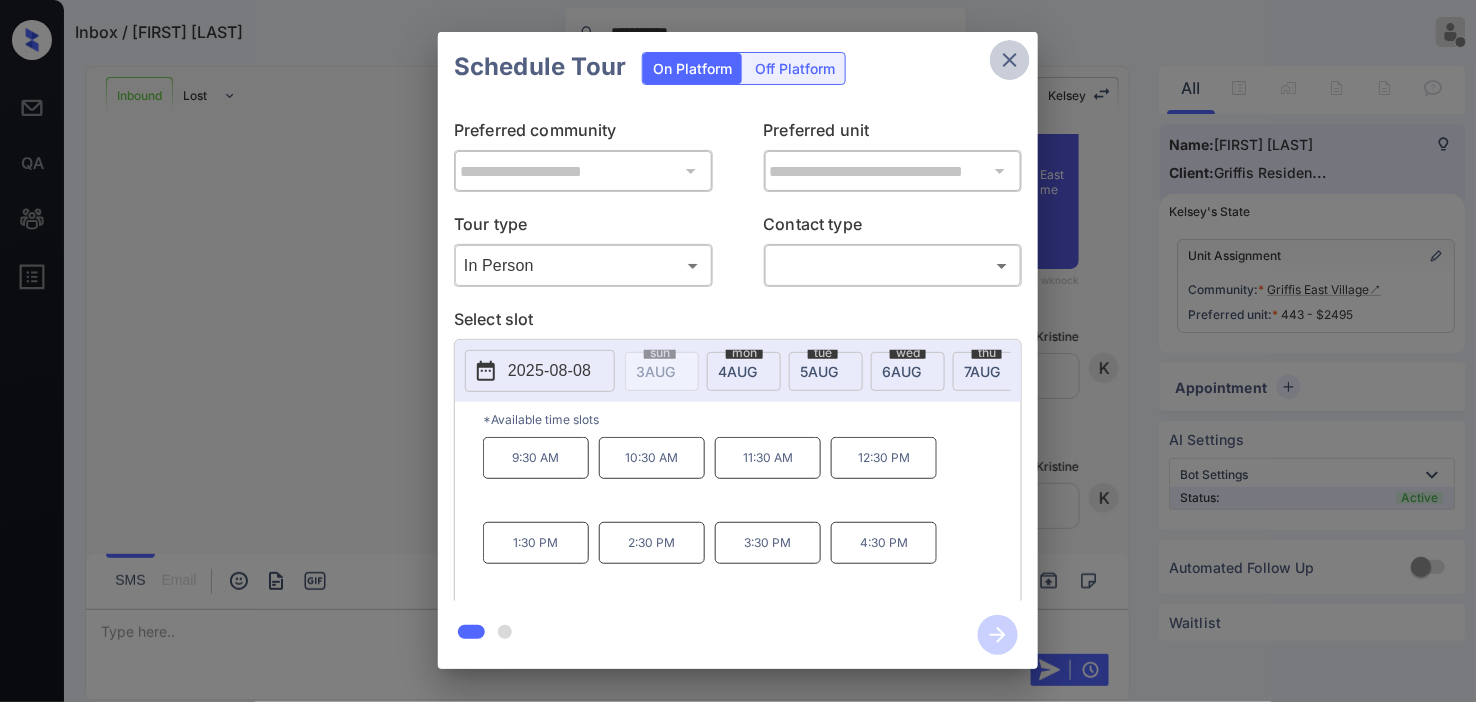 click 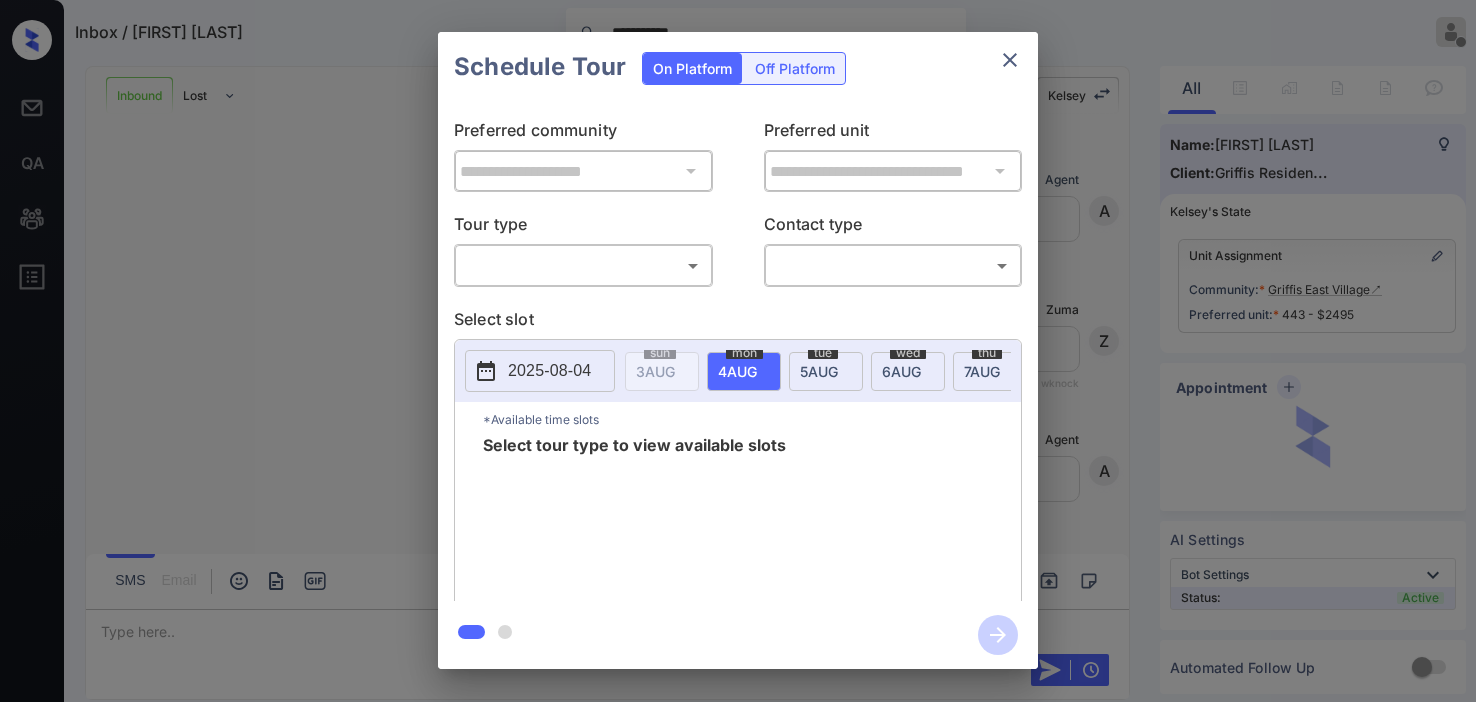 click on "**********" at bounding box center (738, 351) 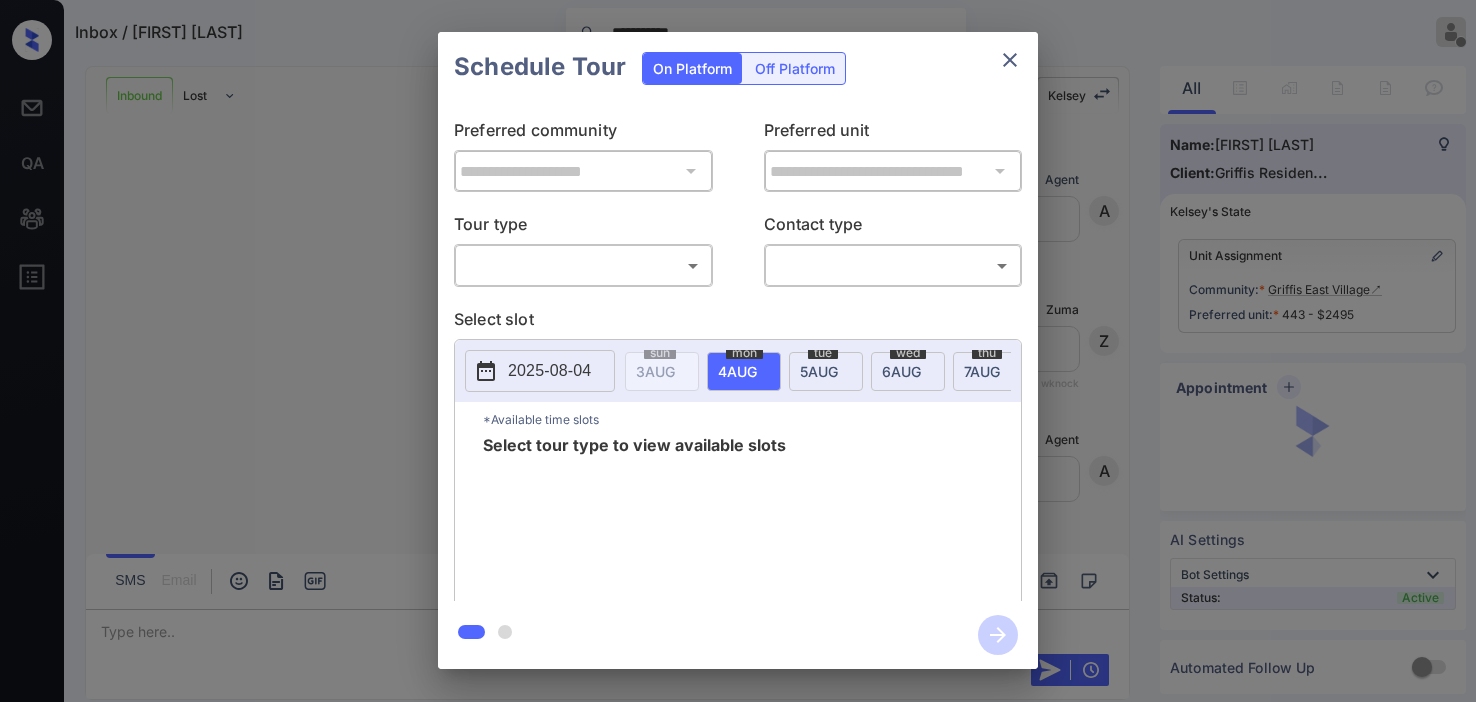 scroll, scrollTop: 0, scrollLeft: 0, axis: both 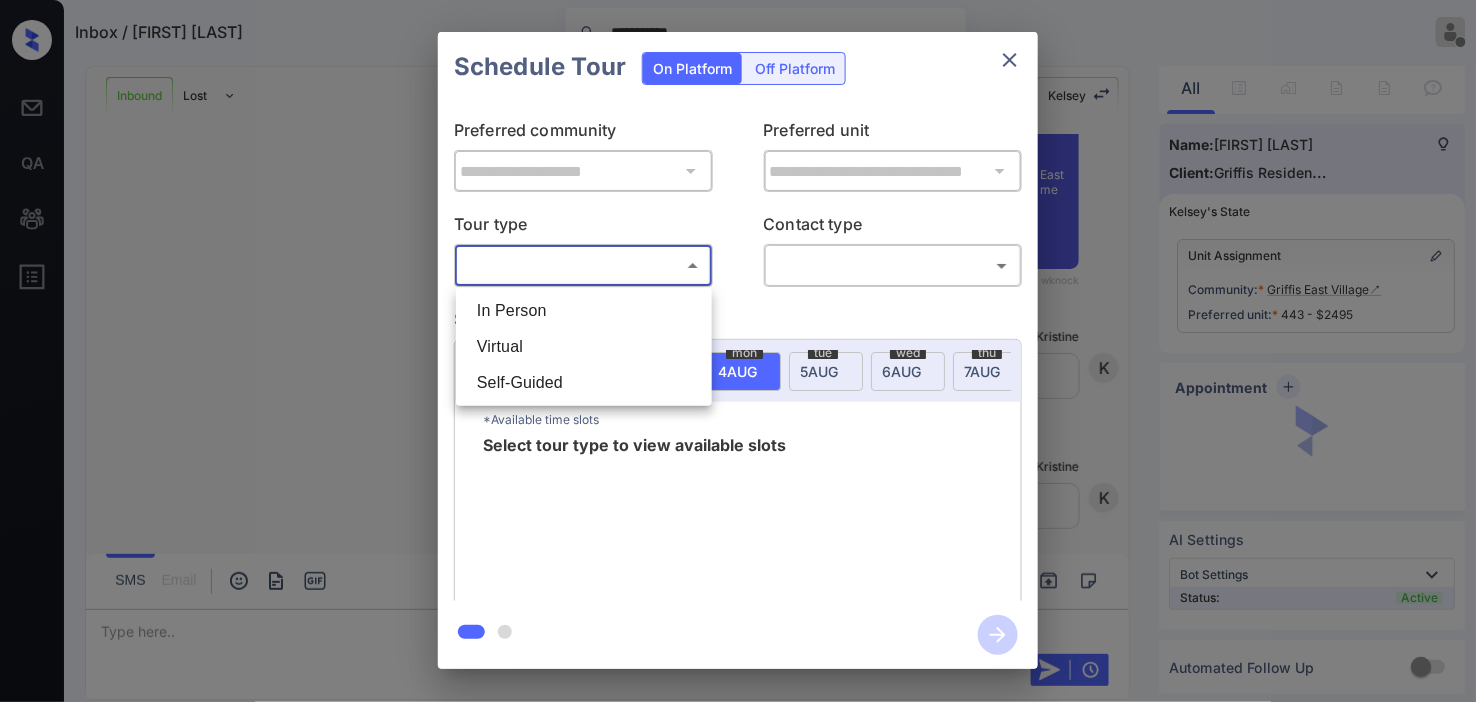 click on "In Person" at bounding box center [584, 311] 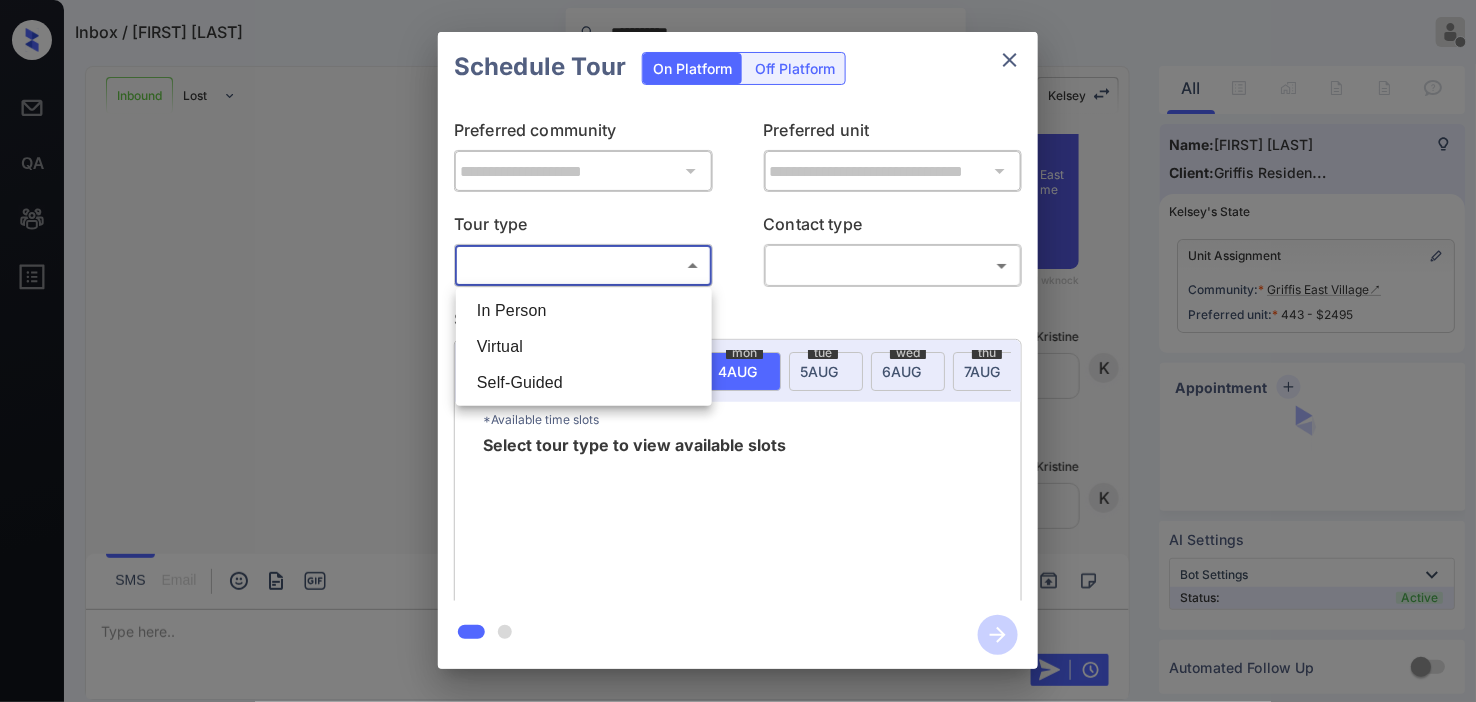 type on "********" 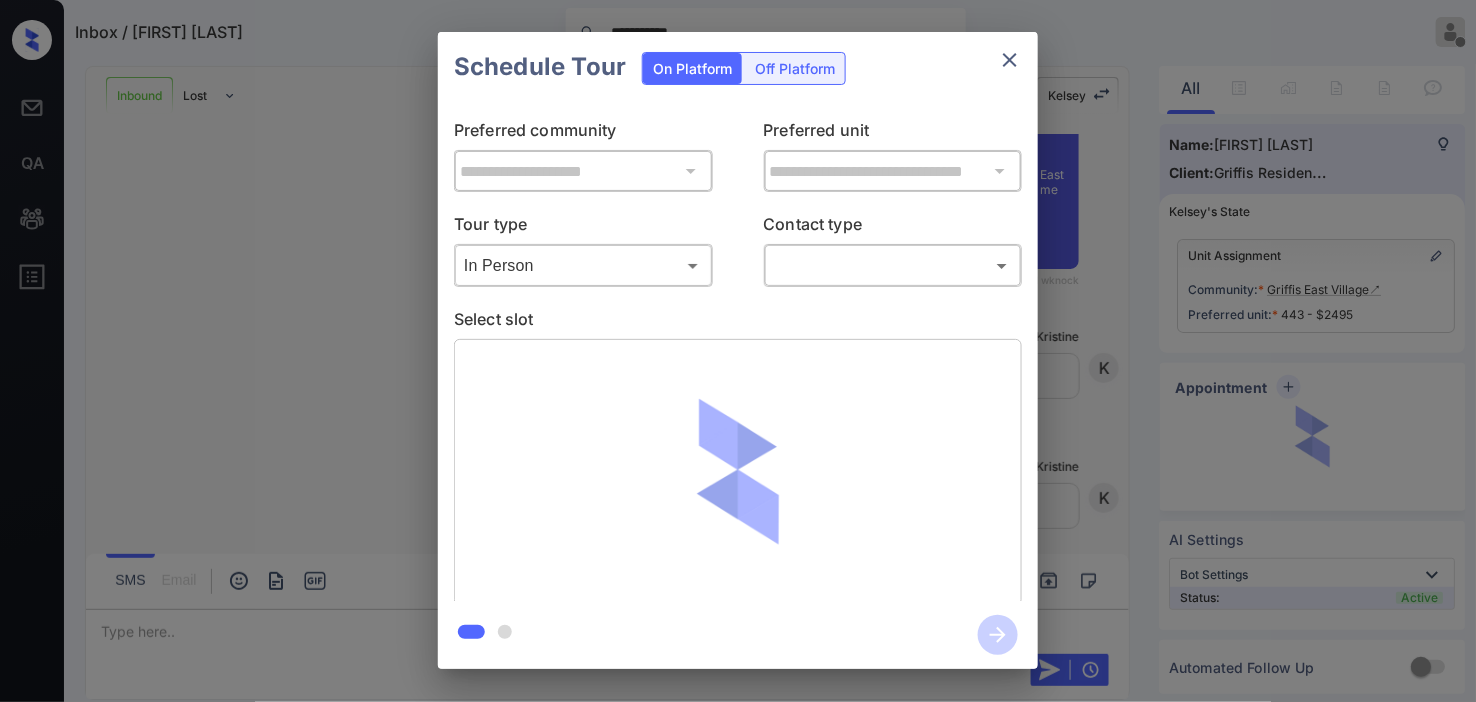 click at bounding box center (738, 351) 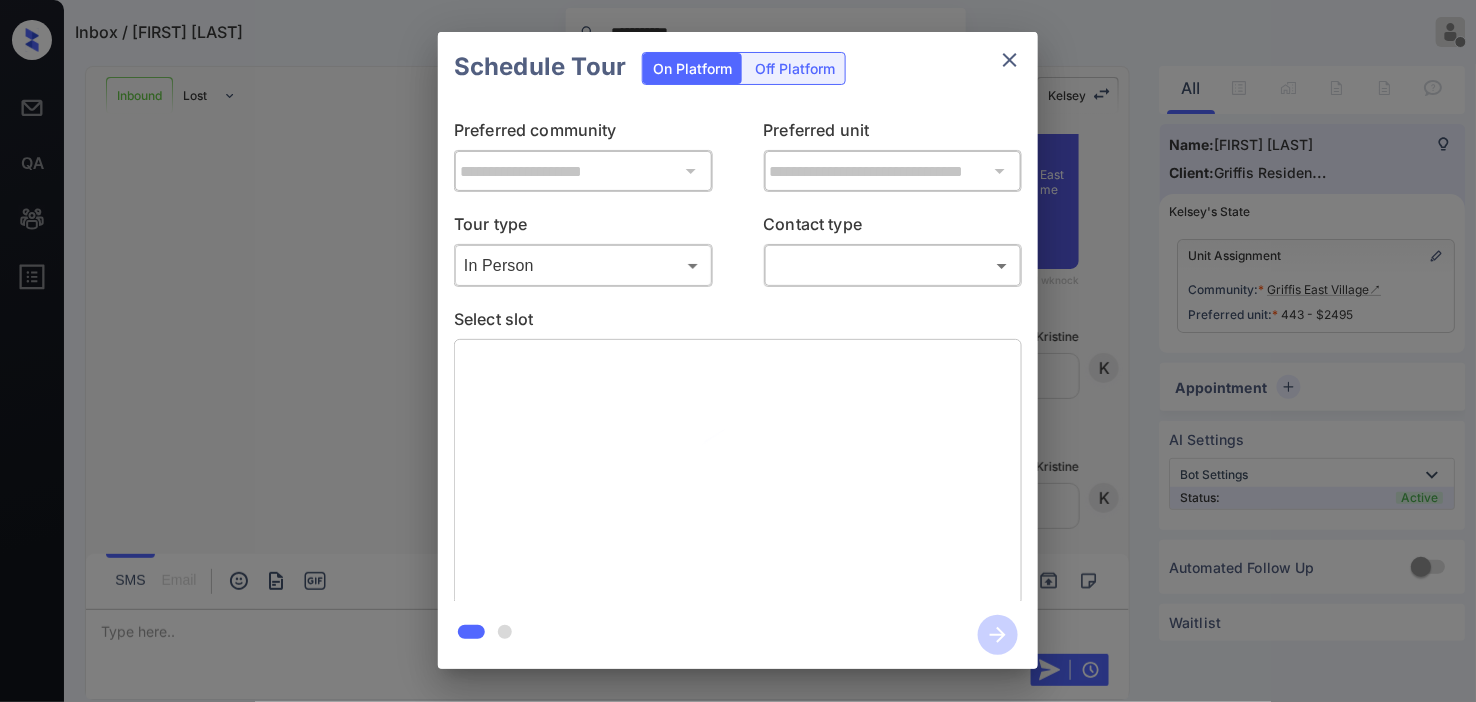 click on "​ ​" at bounding box center [893, 265] 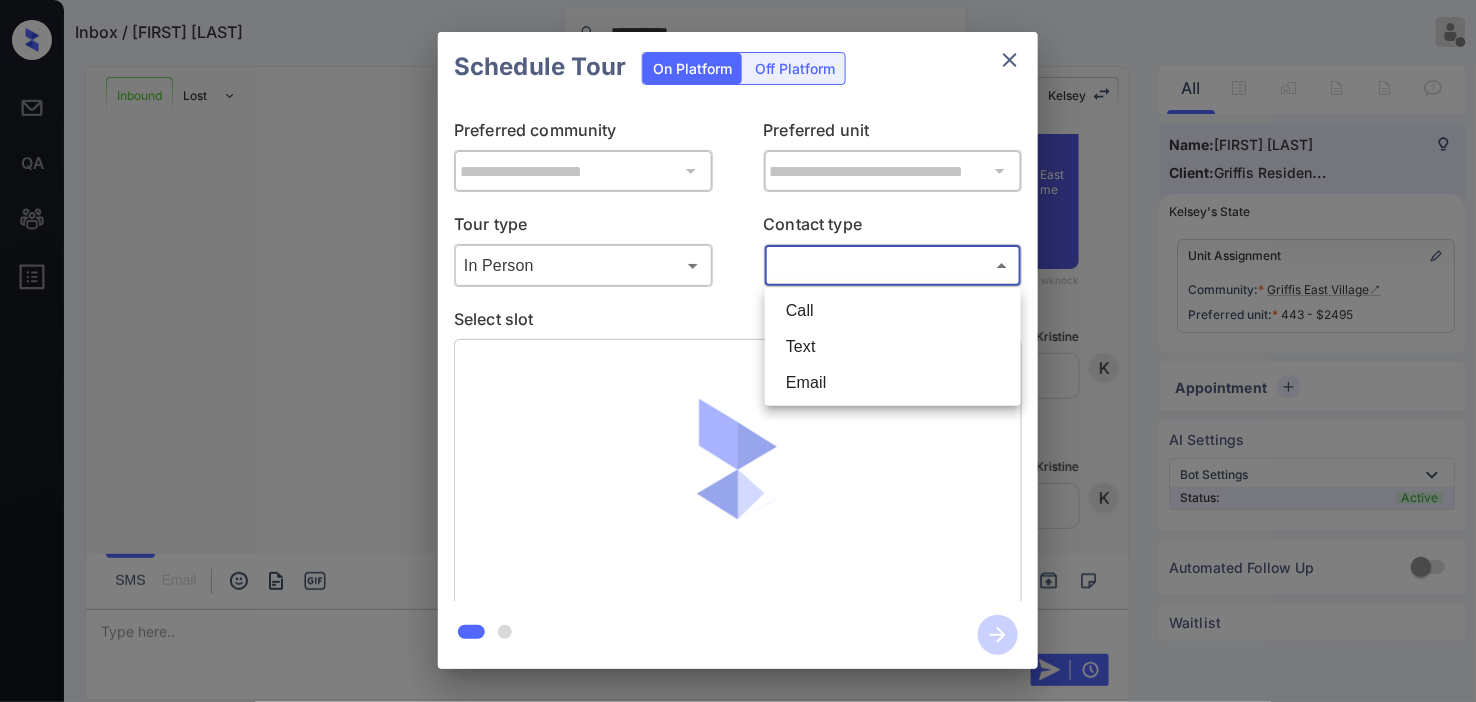 drag, startPoint x: 813, startPoint y: 266, endPoint x: 796, endPoint y: 331, distance: 67.18631 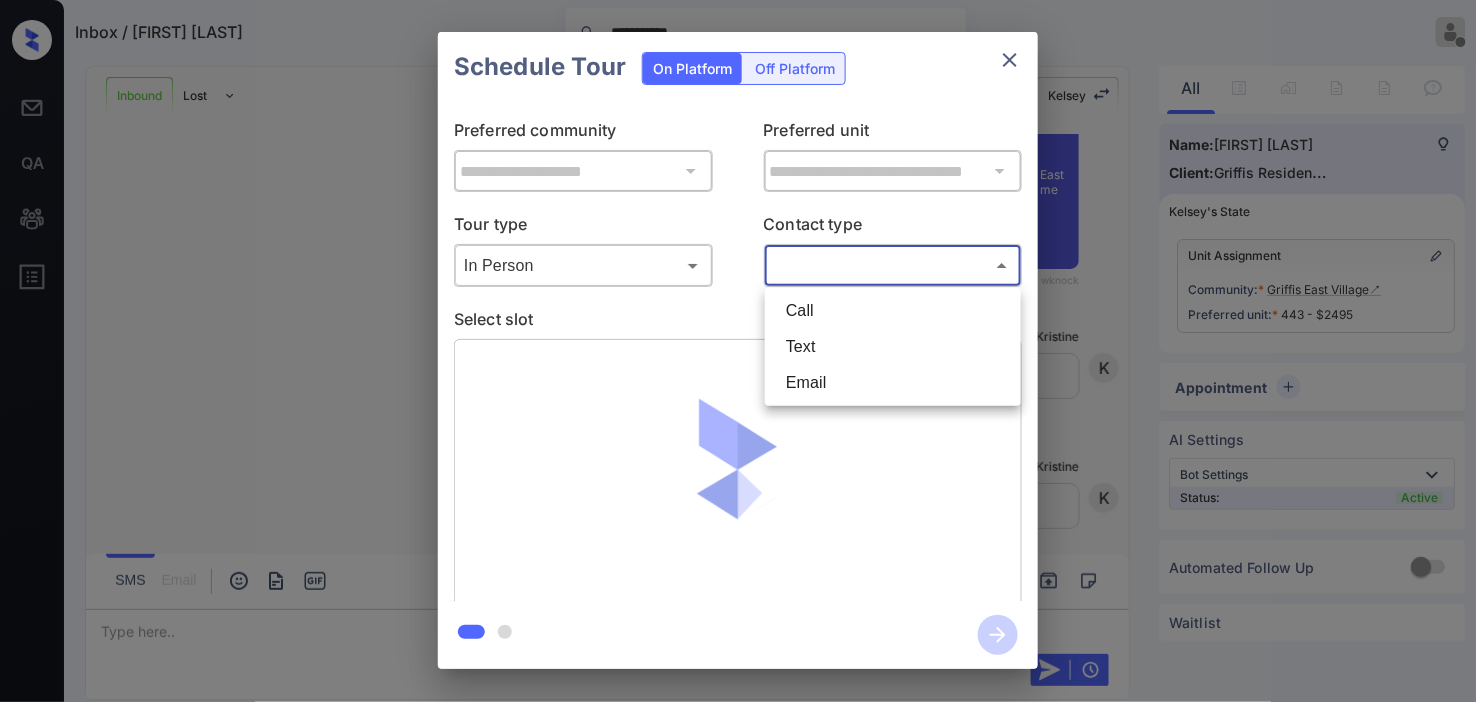 click on "**********" at bounding box center [738, 351] 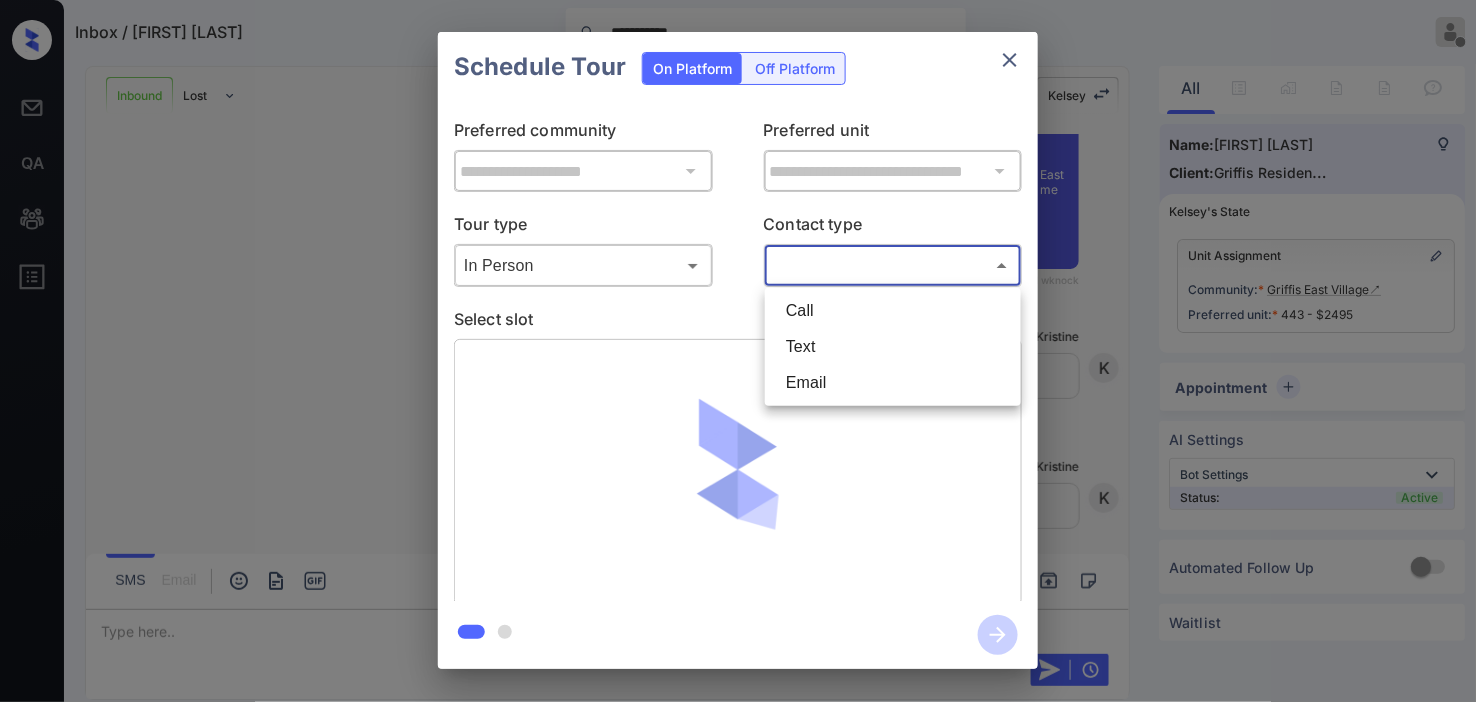 click on "Text" at bounding box center [893, 347] 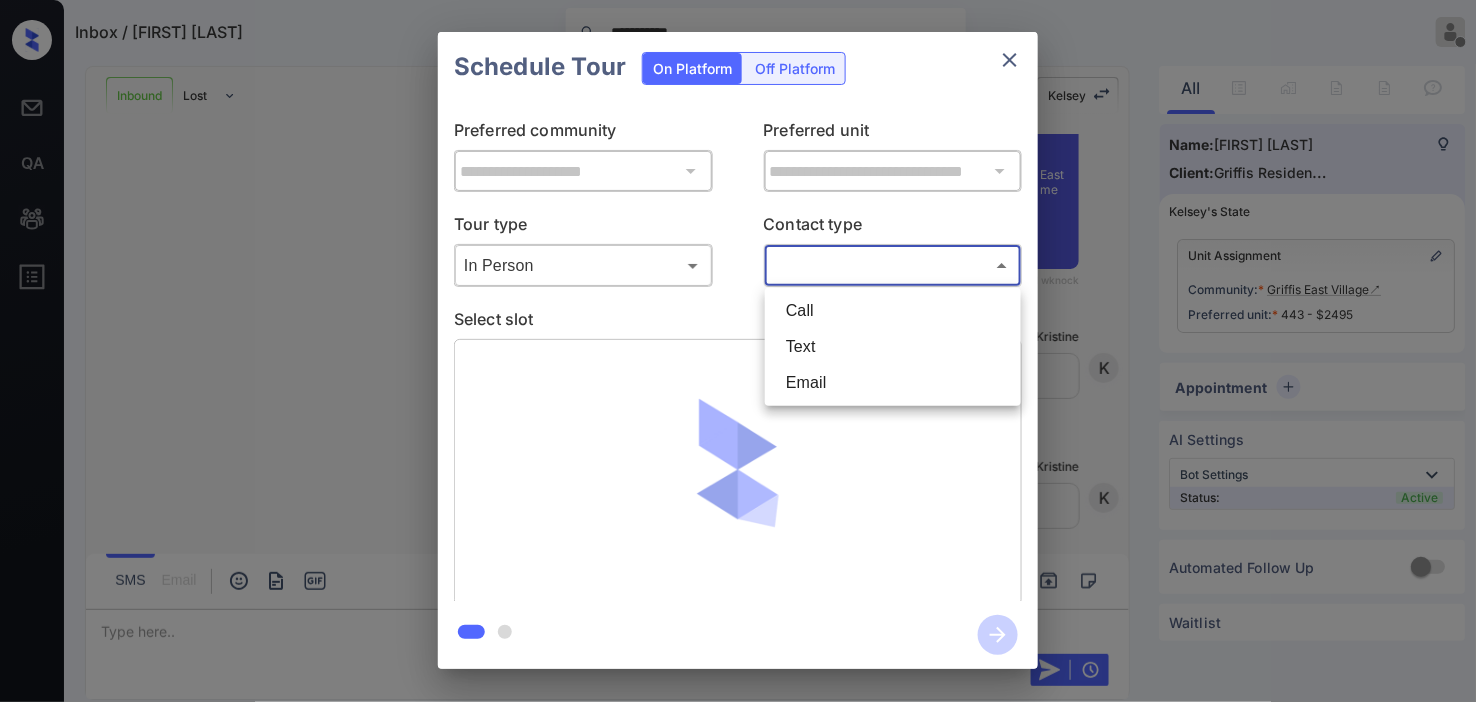 type on "****" 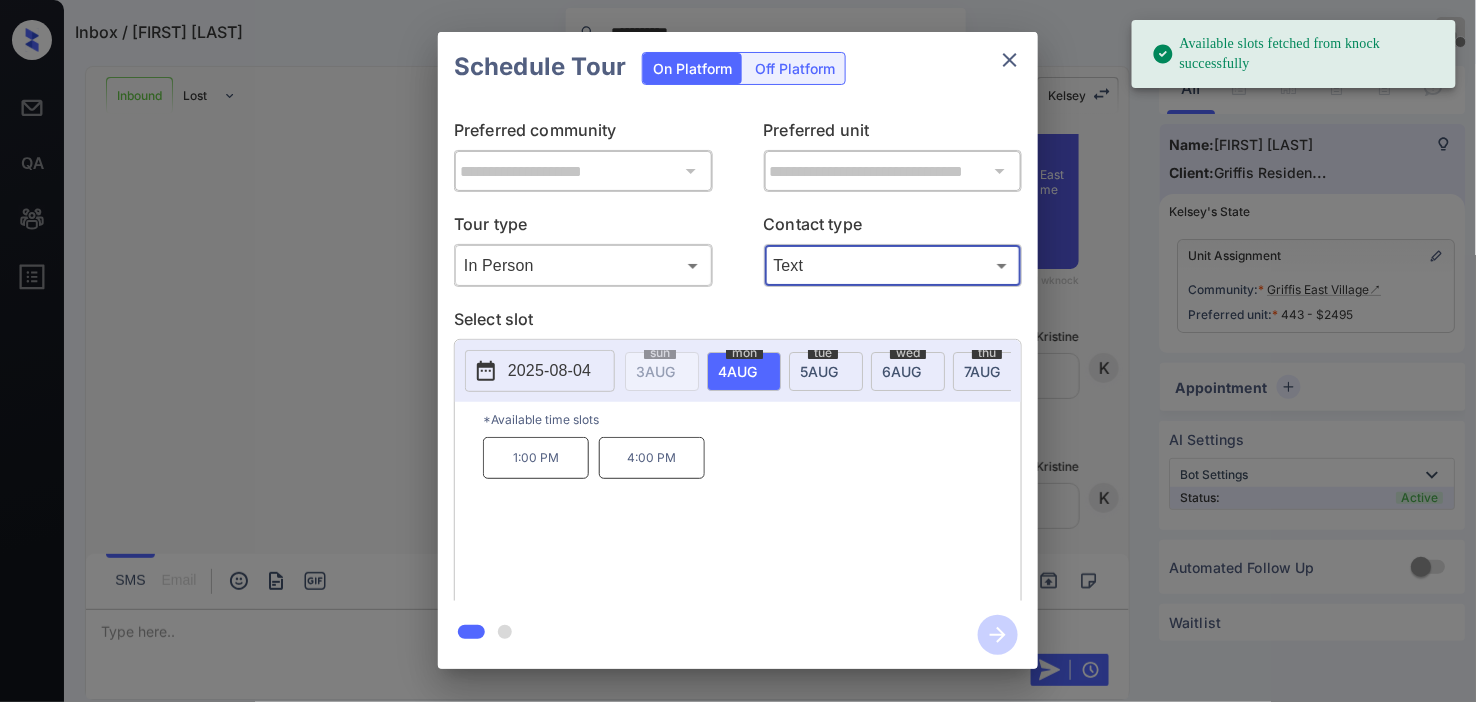 click on "2025-08-04" at bounding box center (549, 371) 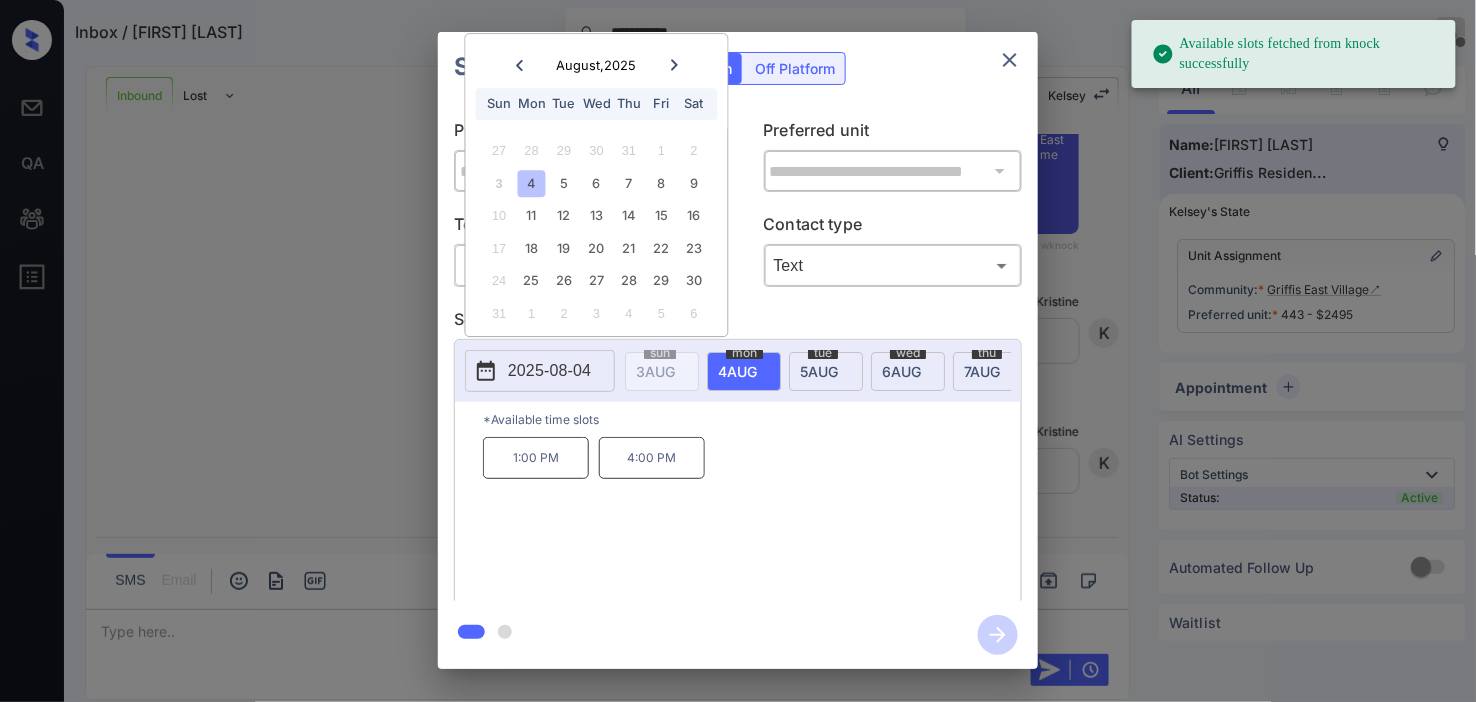 click on "8" at bounding box center (661, 183) 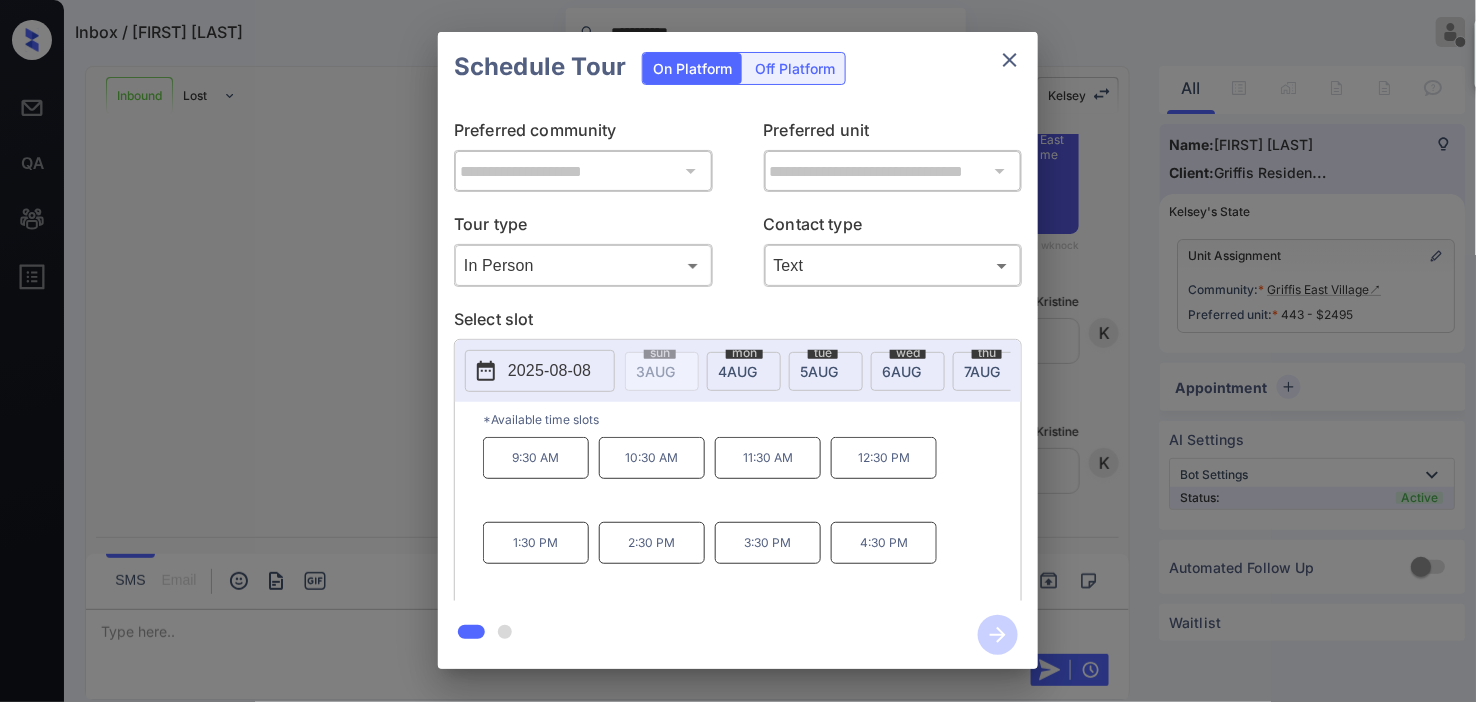 click on "10:30 AM" at bounding box center [652, 458] 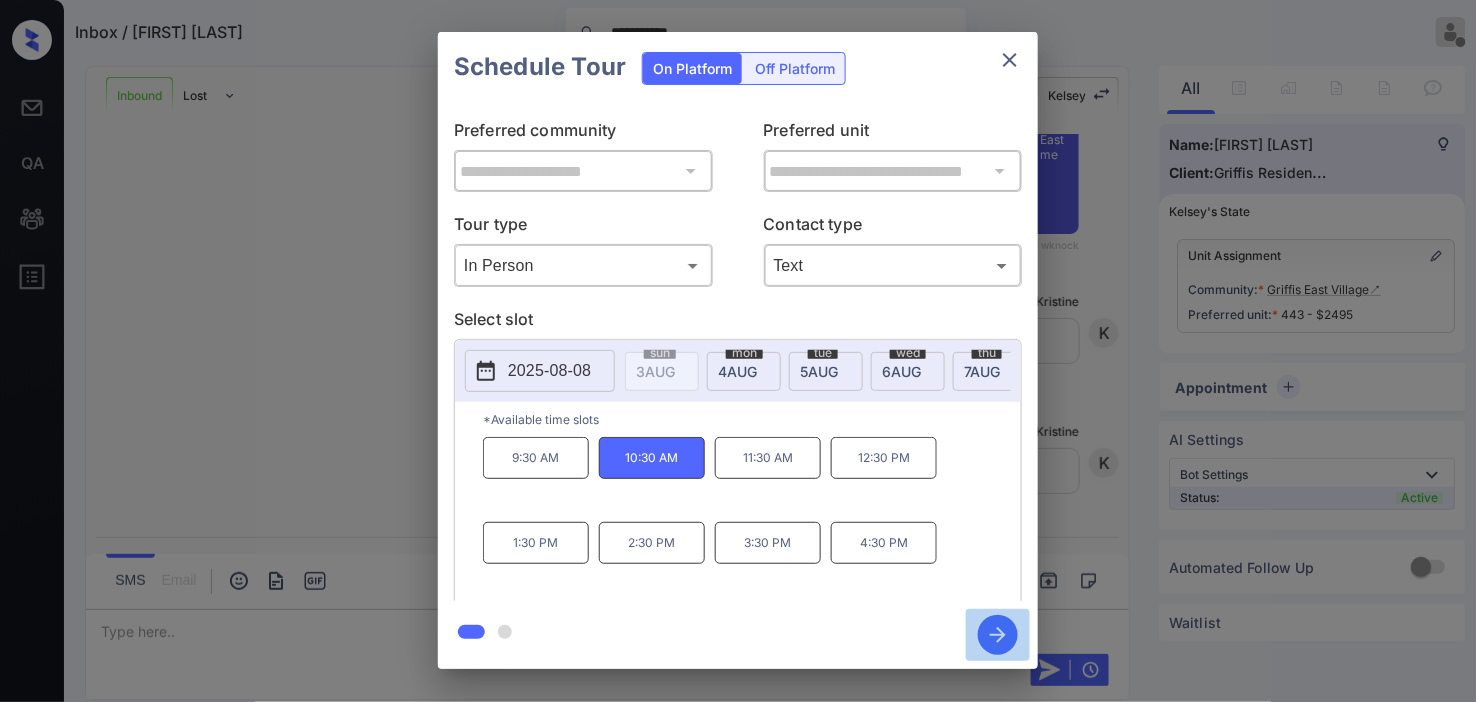 click 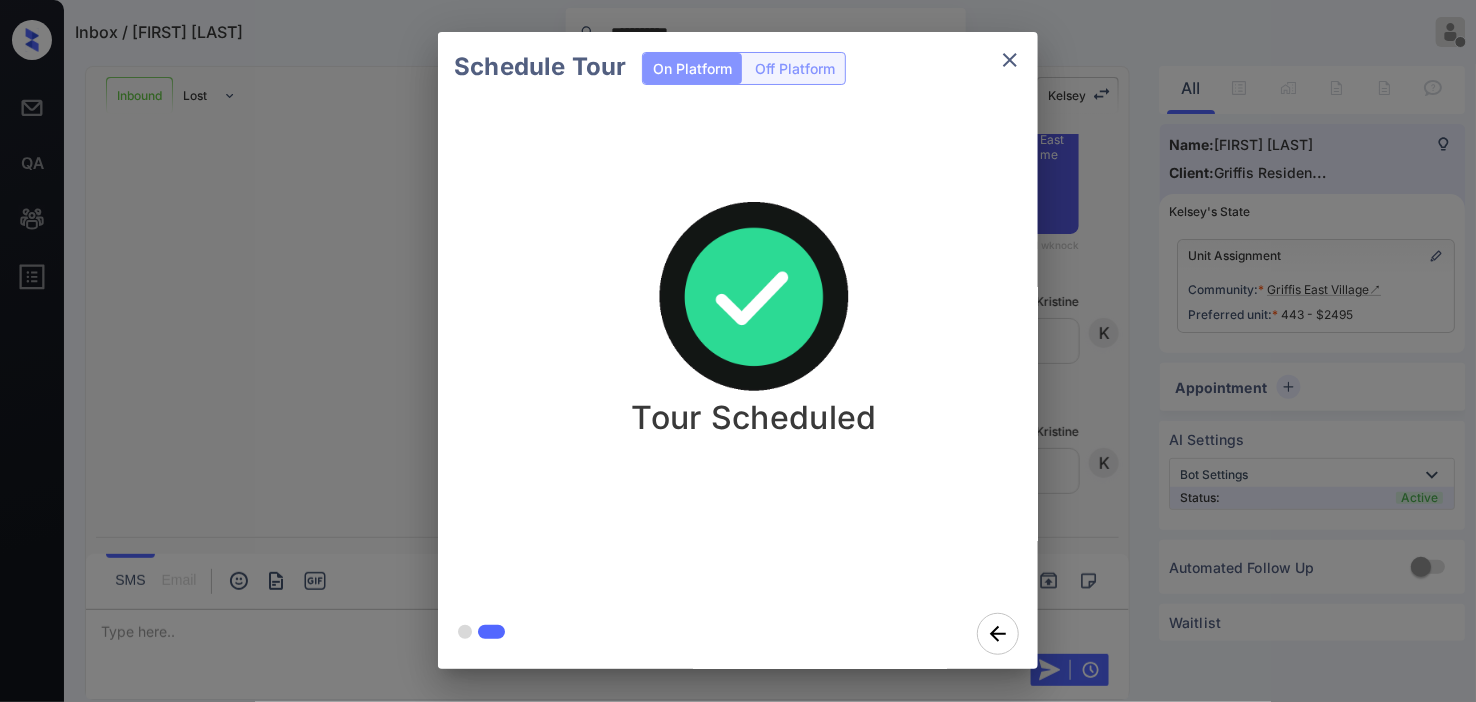 click on "Schedule Tour On Platform Off Platform Tour Scheduled" at bounding box center [738, 350] 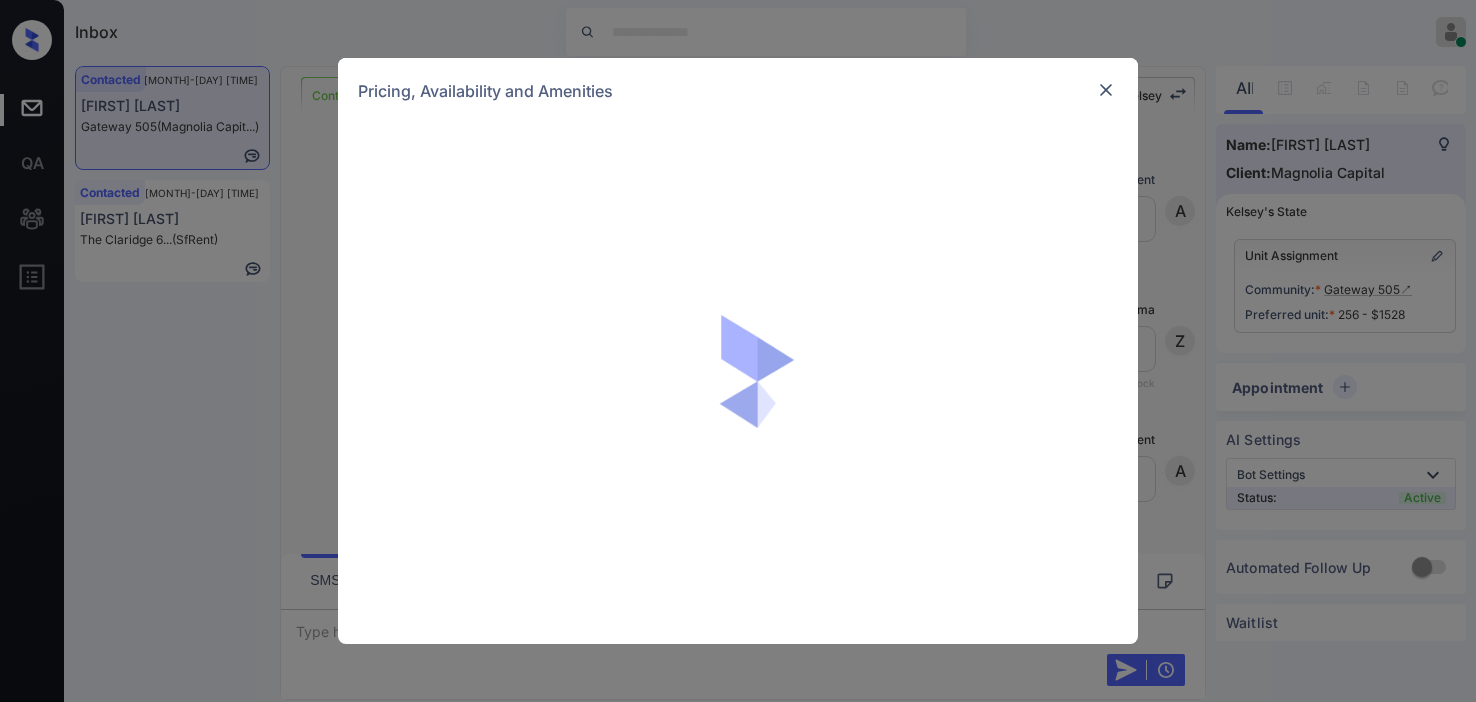 scroll, scrollTop: 0, scrollLeft: 0, axis: both 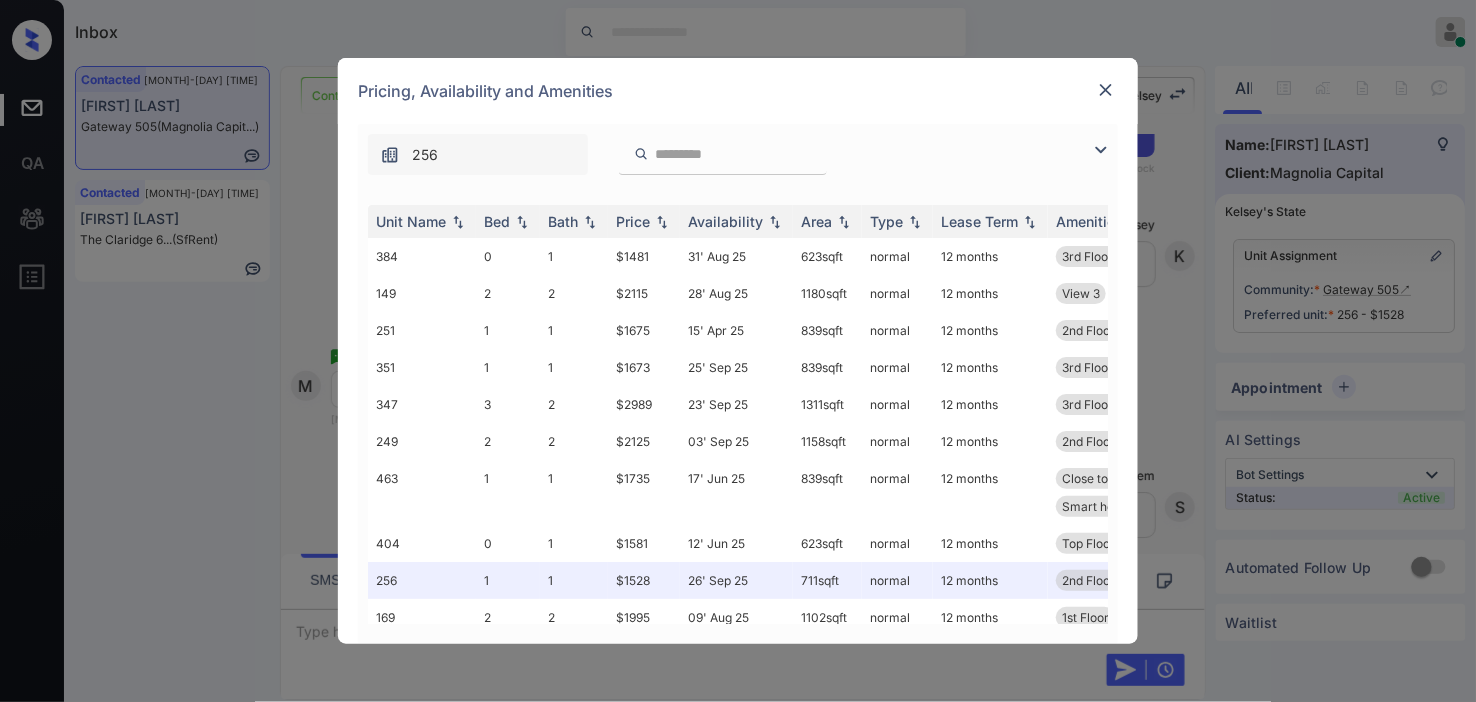 click at bounding box center (1101, 150) 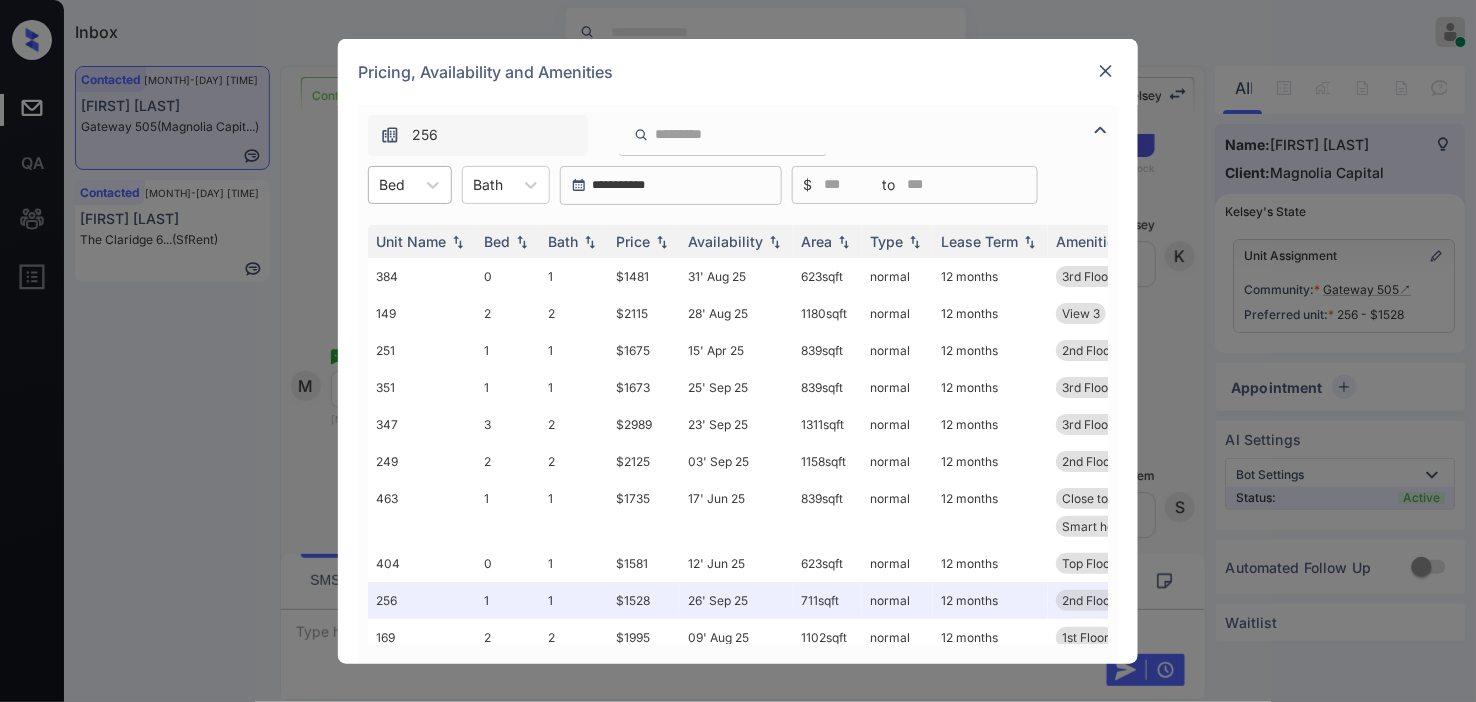 click at bounding box center [392, 184] 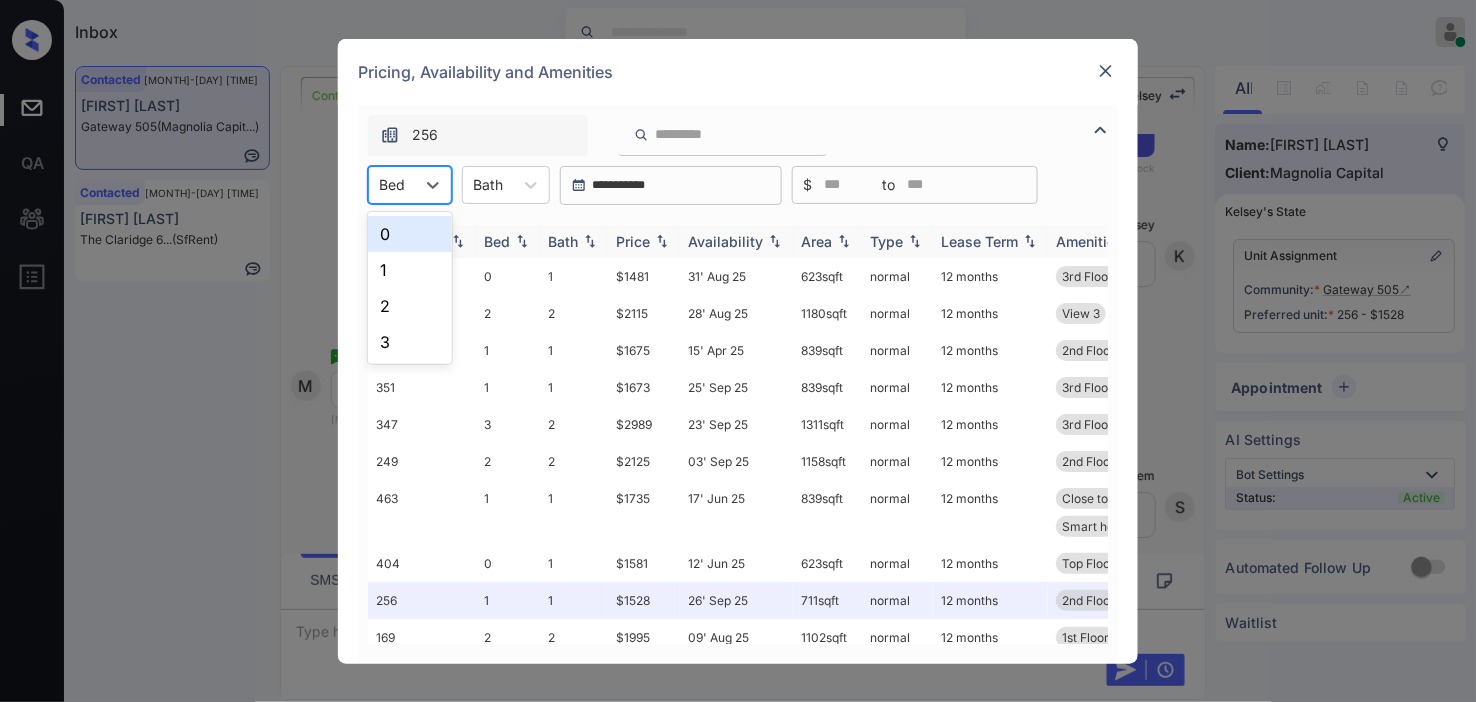 click on "0" at bounding box center (410, 234) 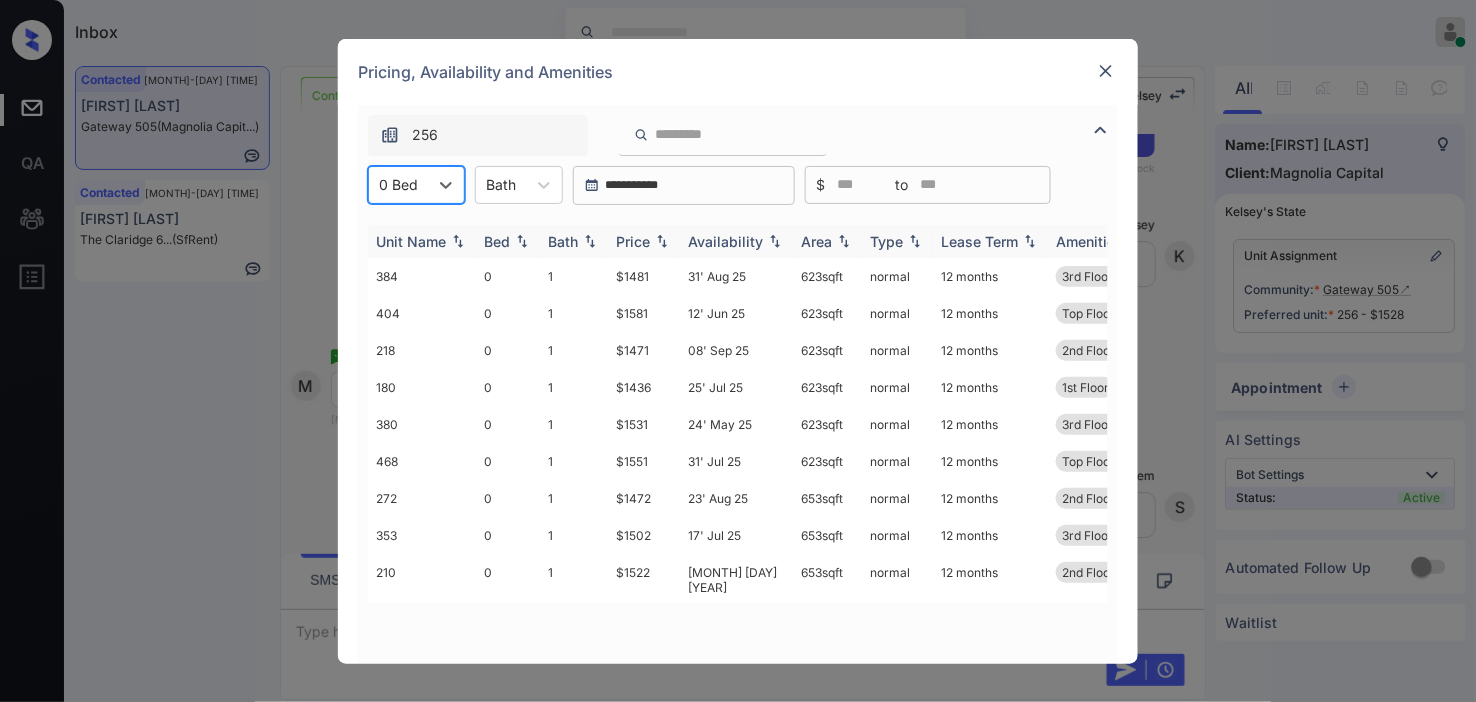 click on "Price" at bounding box center (644, 241) 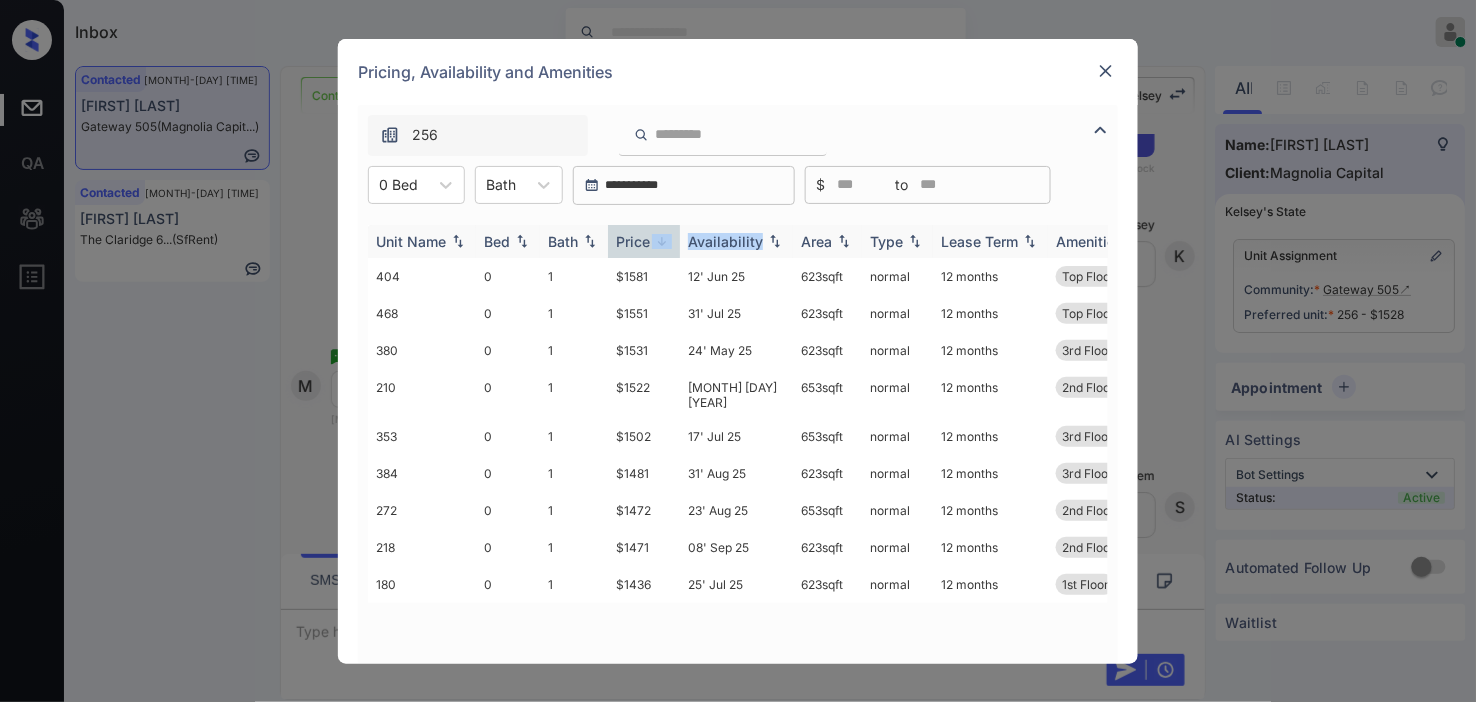 click on "Price" at bounding box center (644, 241) 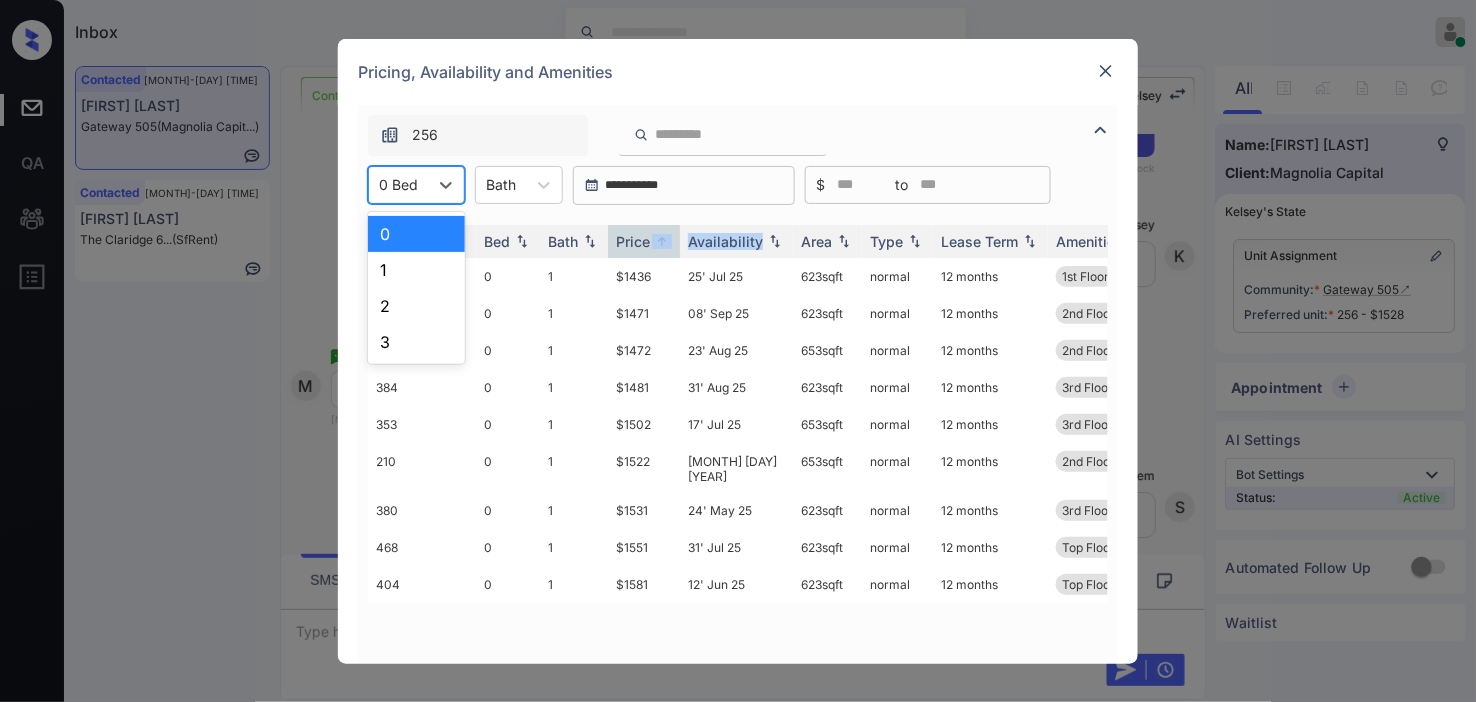 click at bounding box center (398, 184) 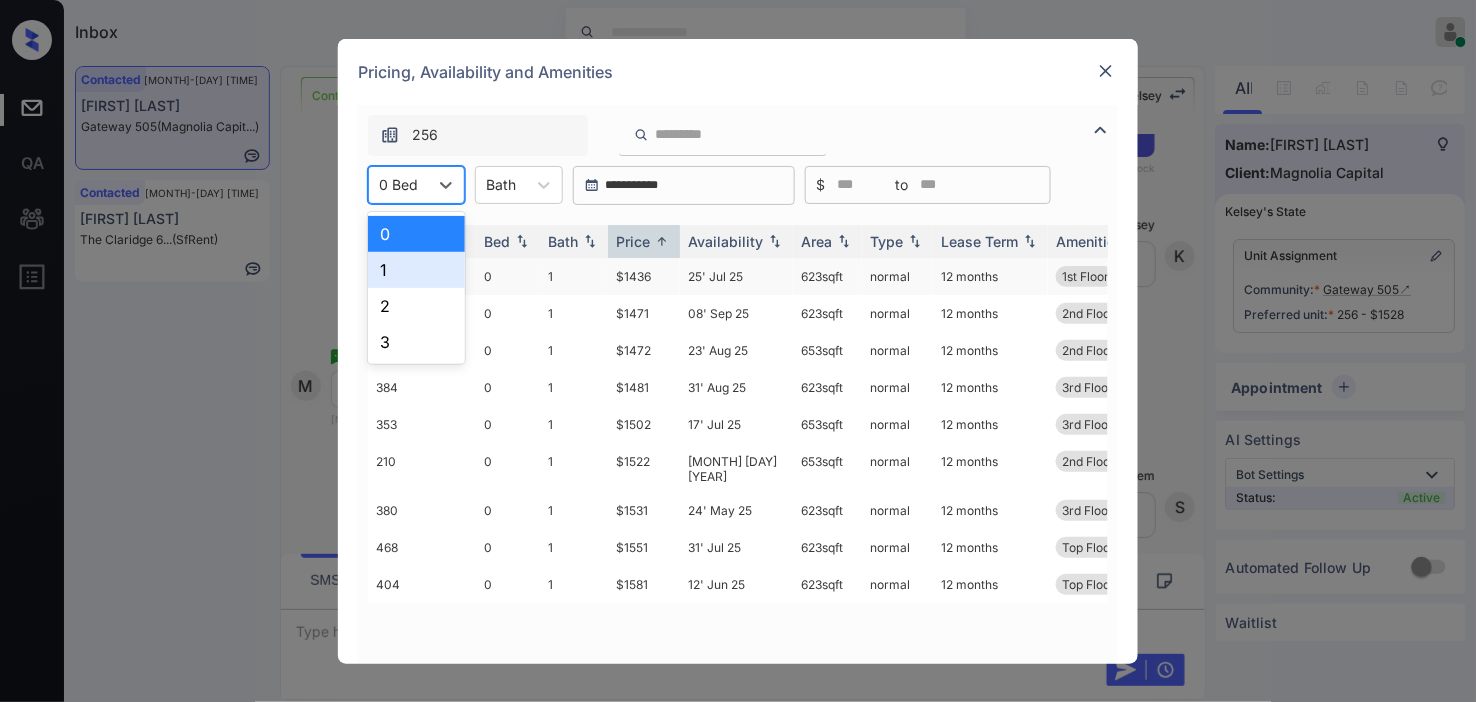 click on "1" at bounding box center [416, 270] 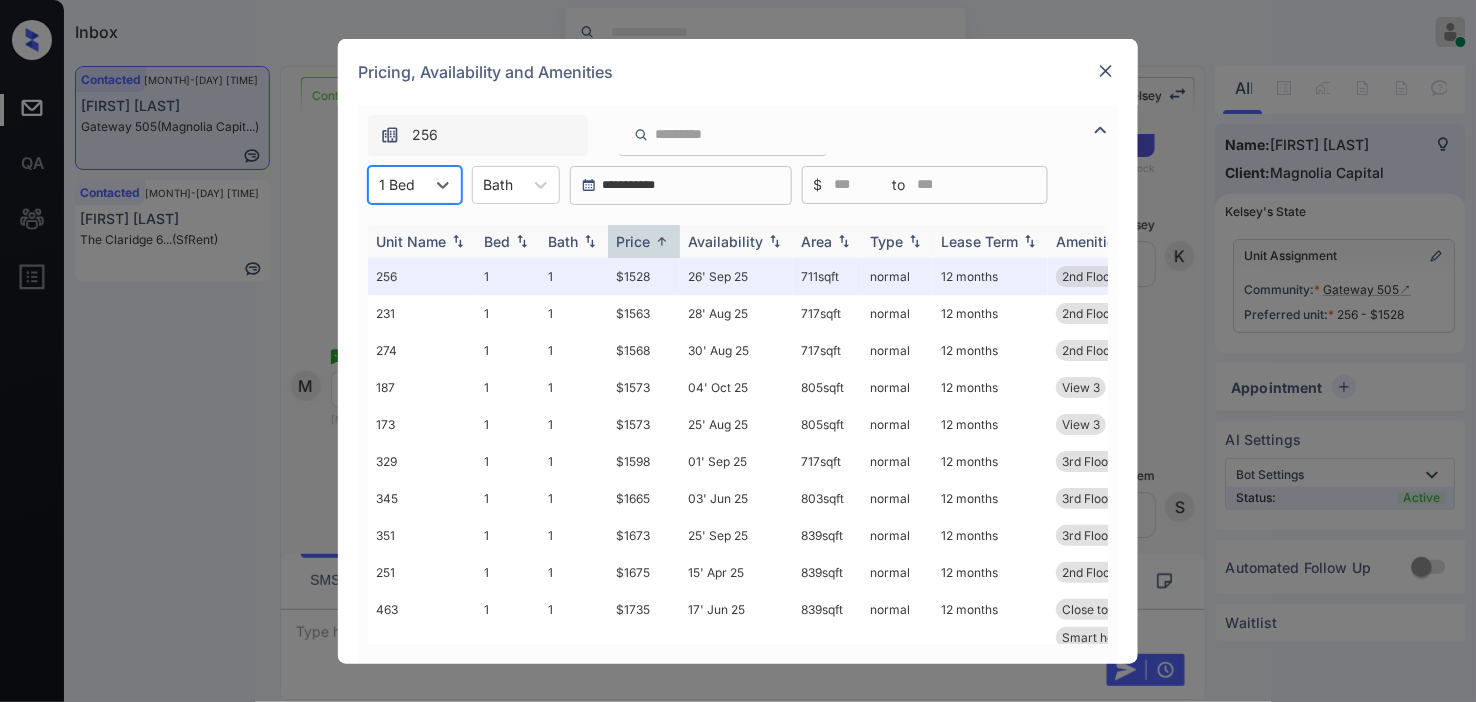 click on "Price" at bounding box center (644, 241) 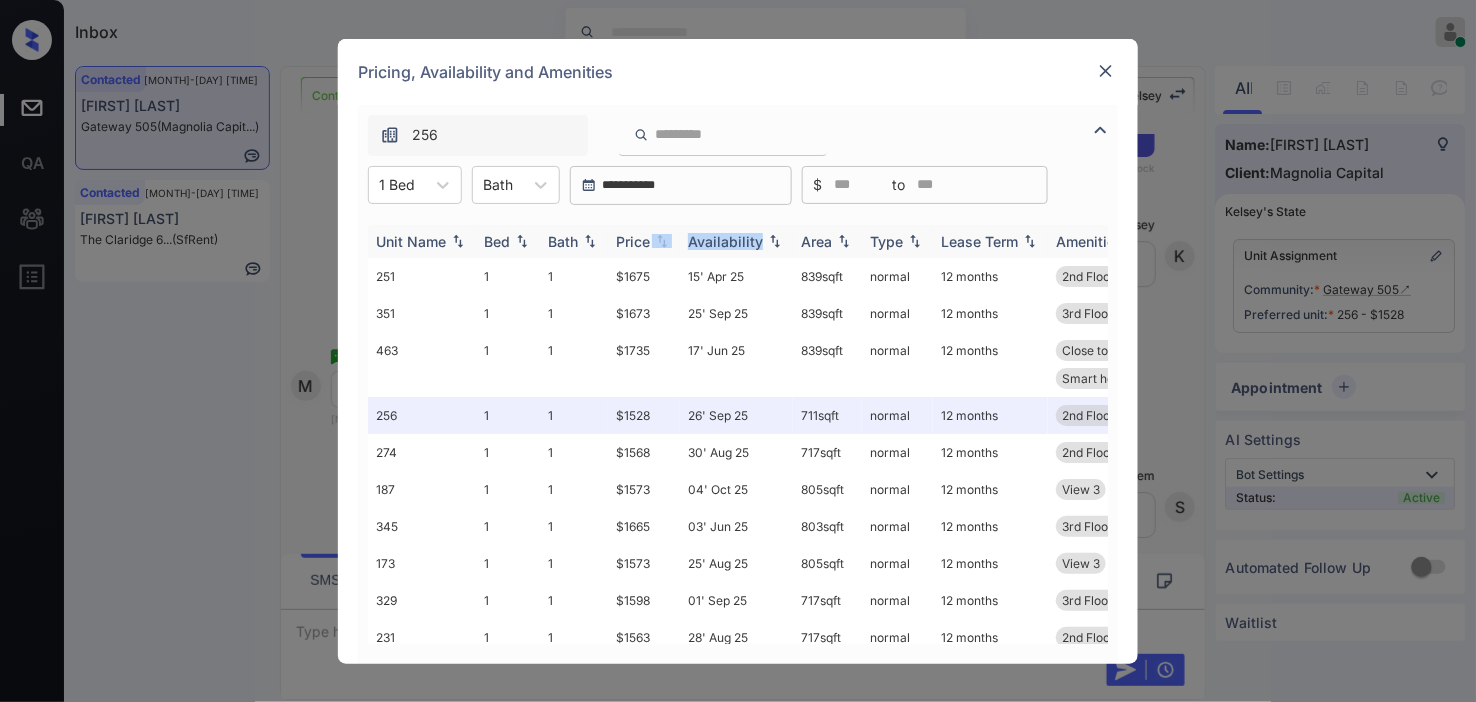 click on "Price" at bounding box center (644, 241) 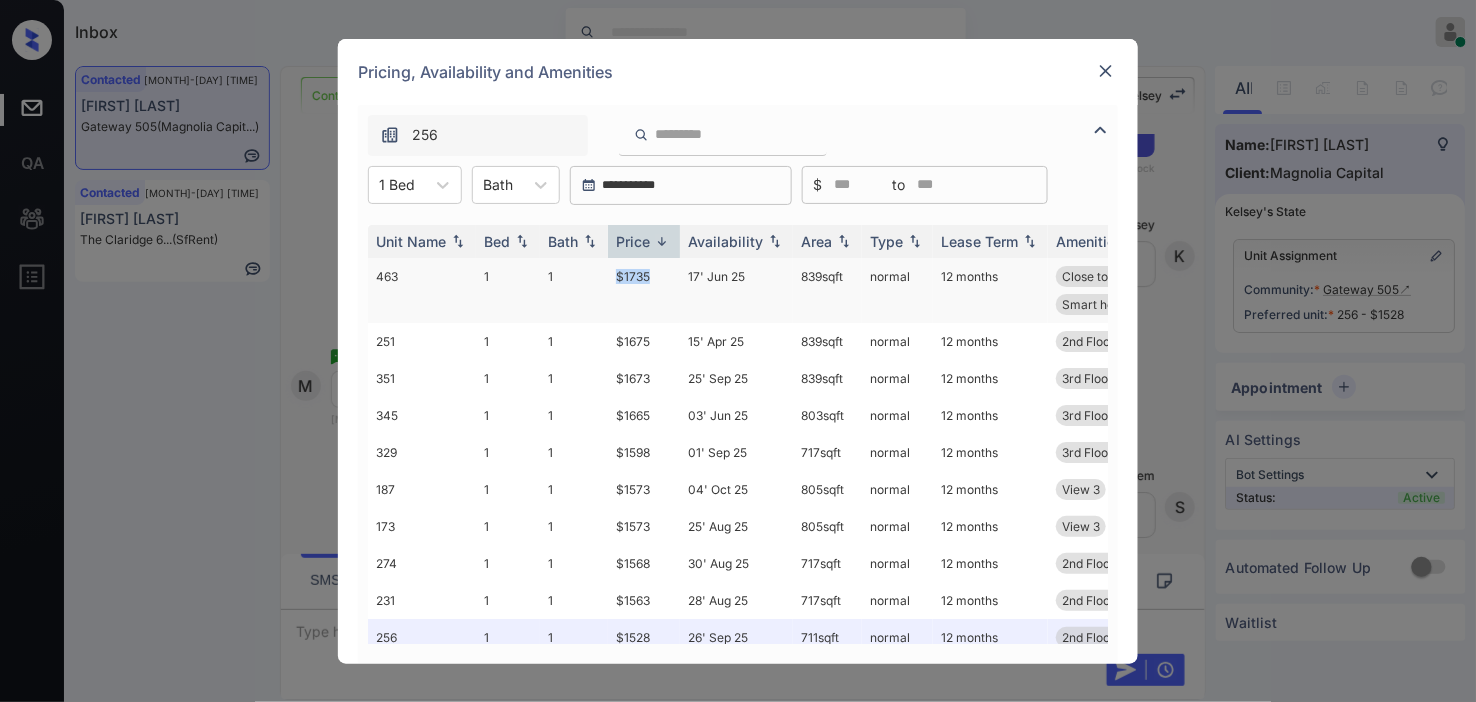 click on "$1735" at bounding box center (644, 290) 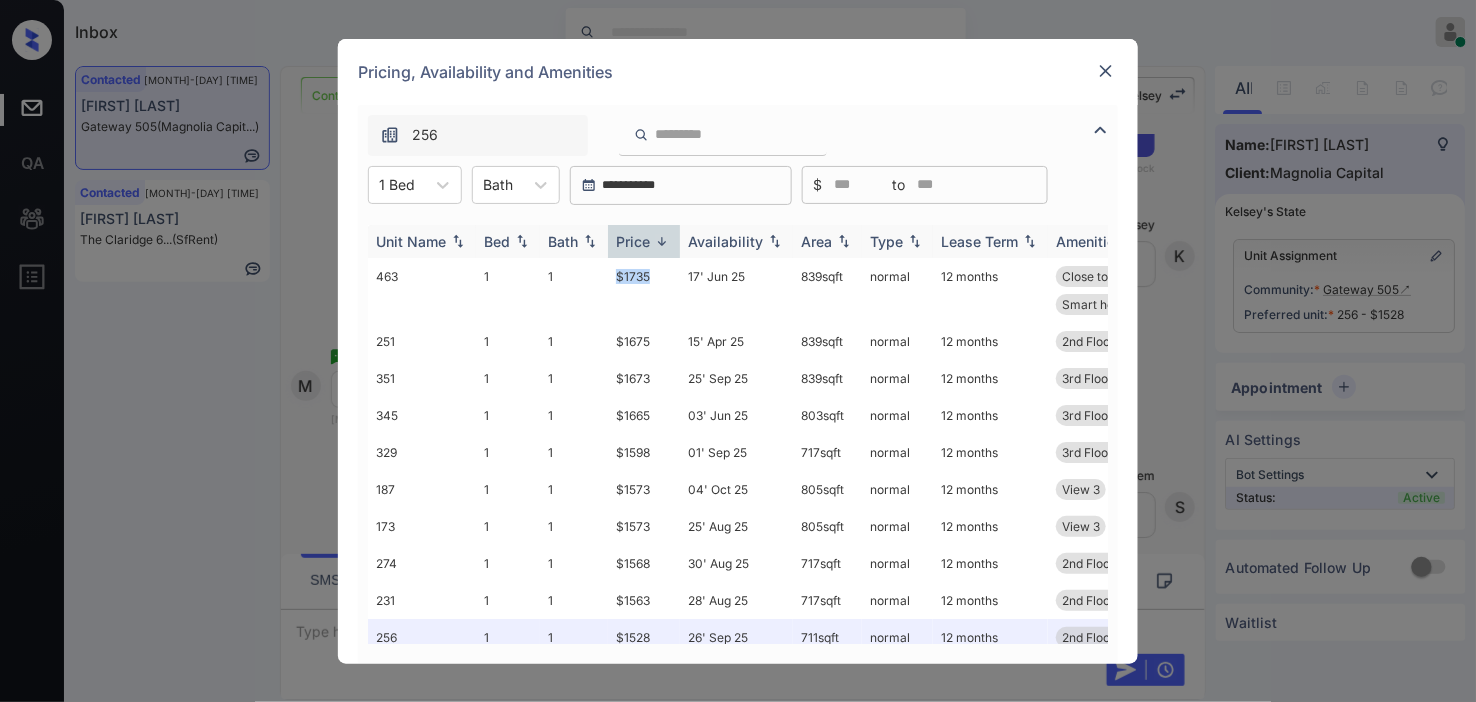 click at bounding box center (662, 241) 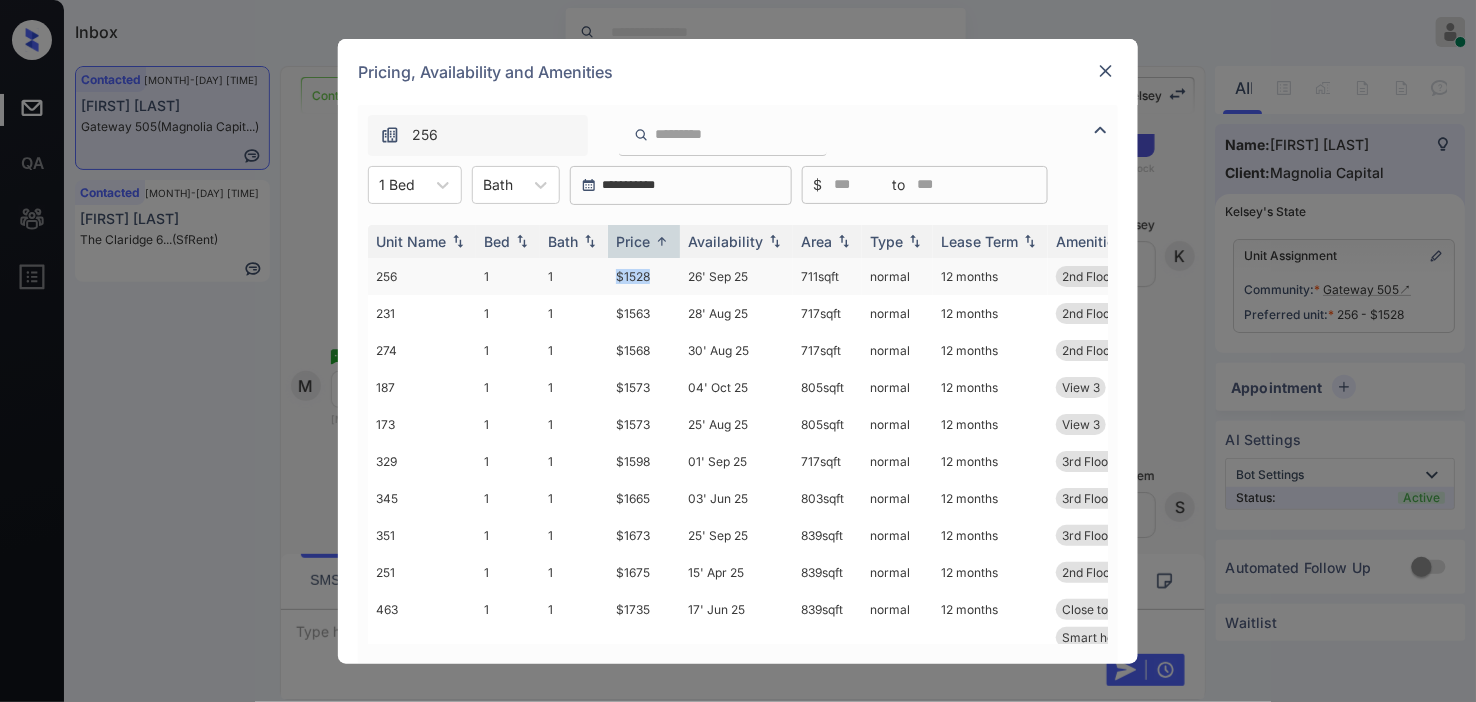 drag, startPoint x: 618, startPoint y: 264, endPoint x: 676, endPoint y: 264, distance: 58 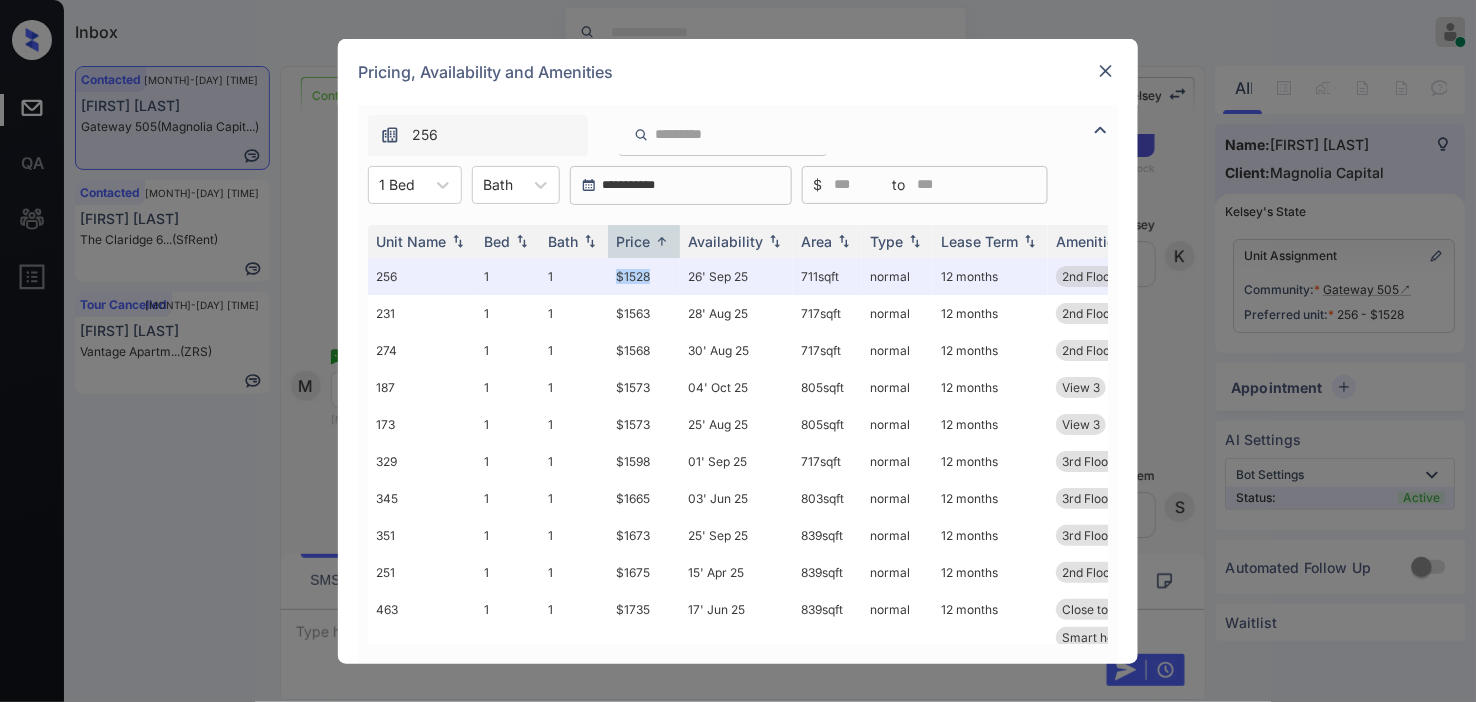 click at bounding box center (1106, 71) 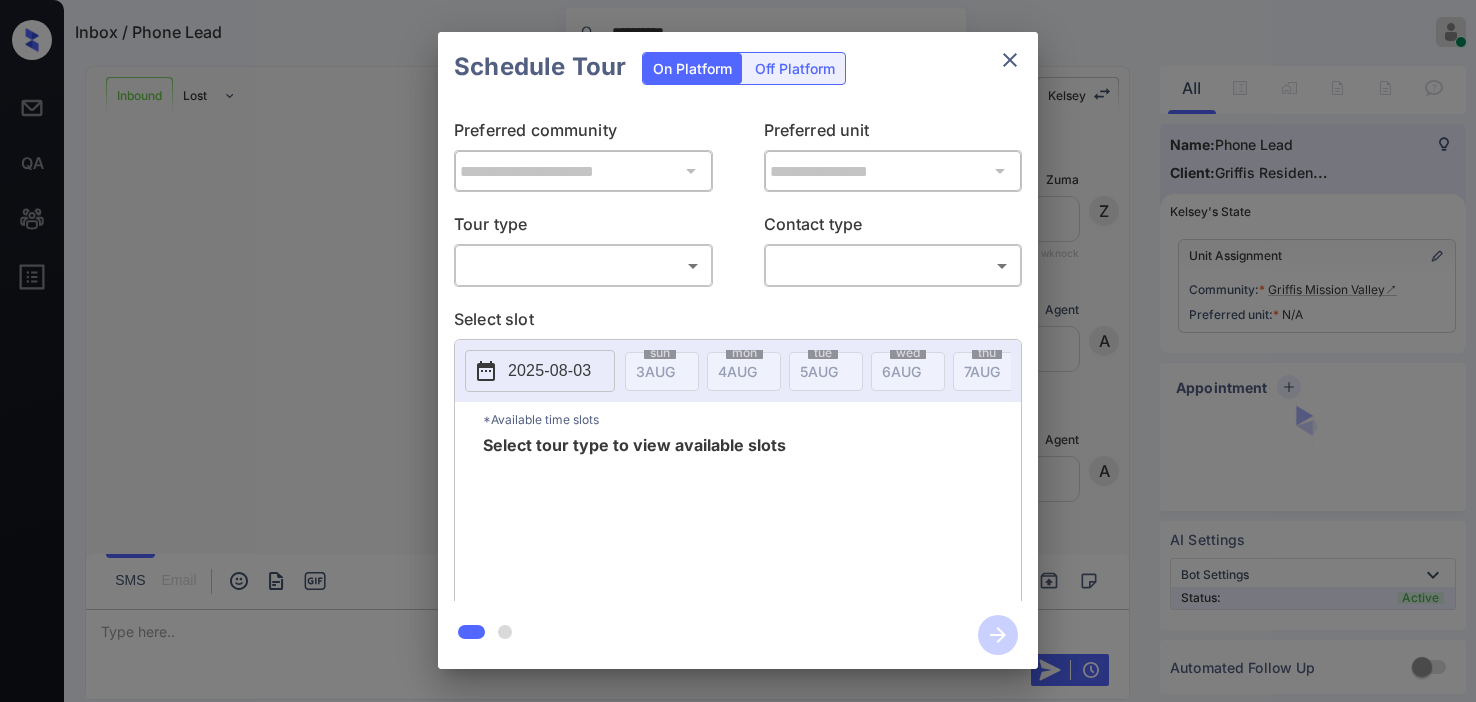 click on "**********" at bounding box center [738, 351] 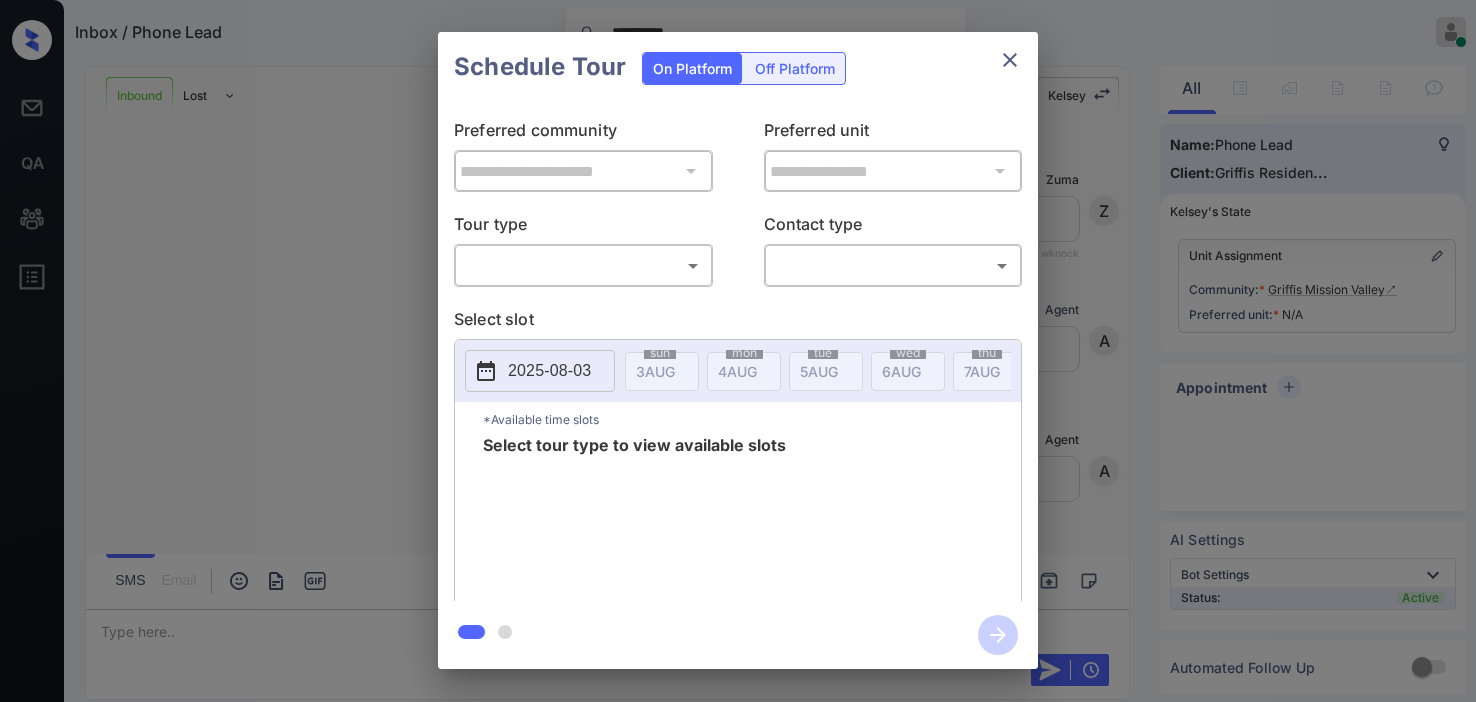 scroll, scrollTop: 0, scrollLeft: 0, axis: both 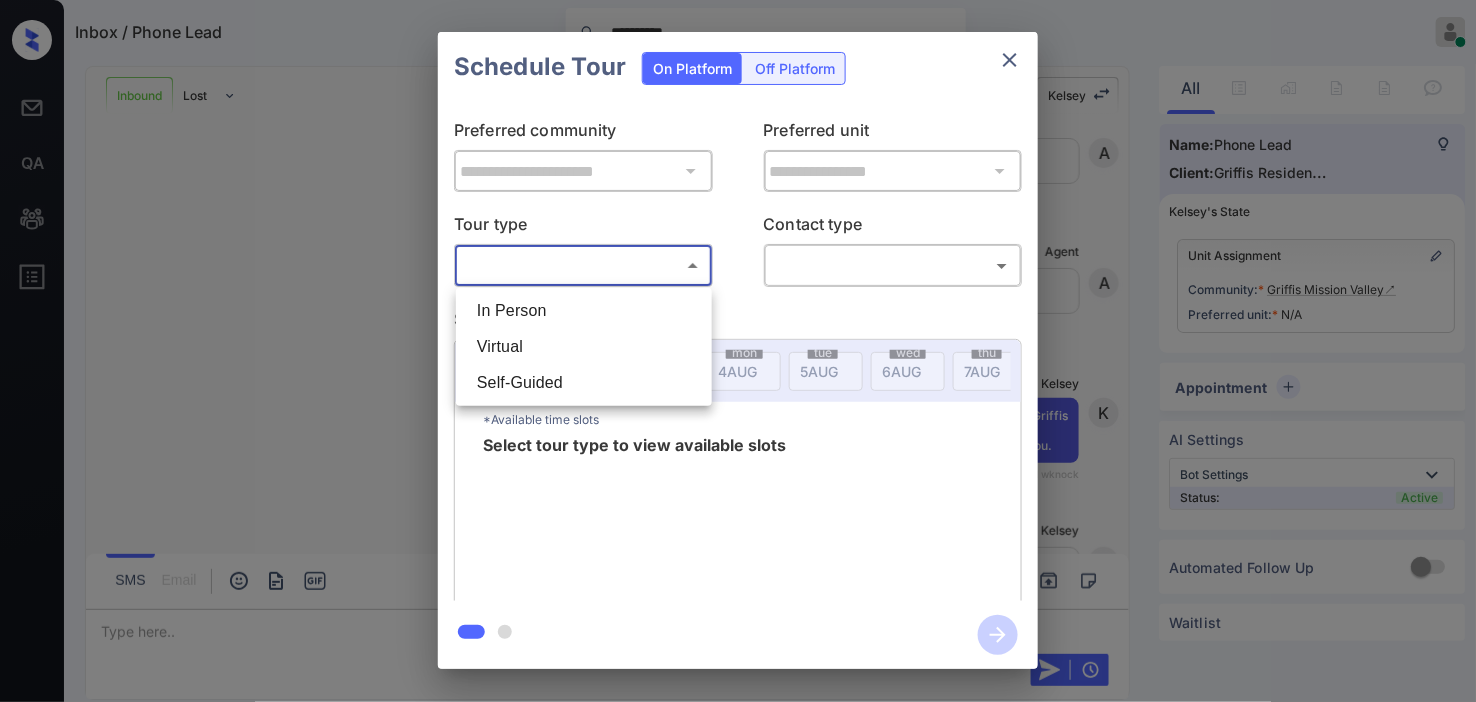 click on "Virtual" at bounding box center (584, 347) 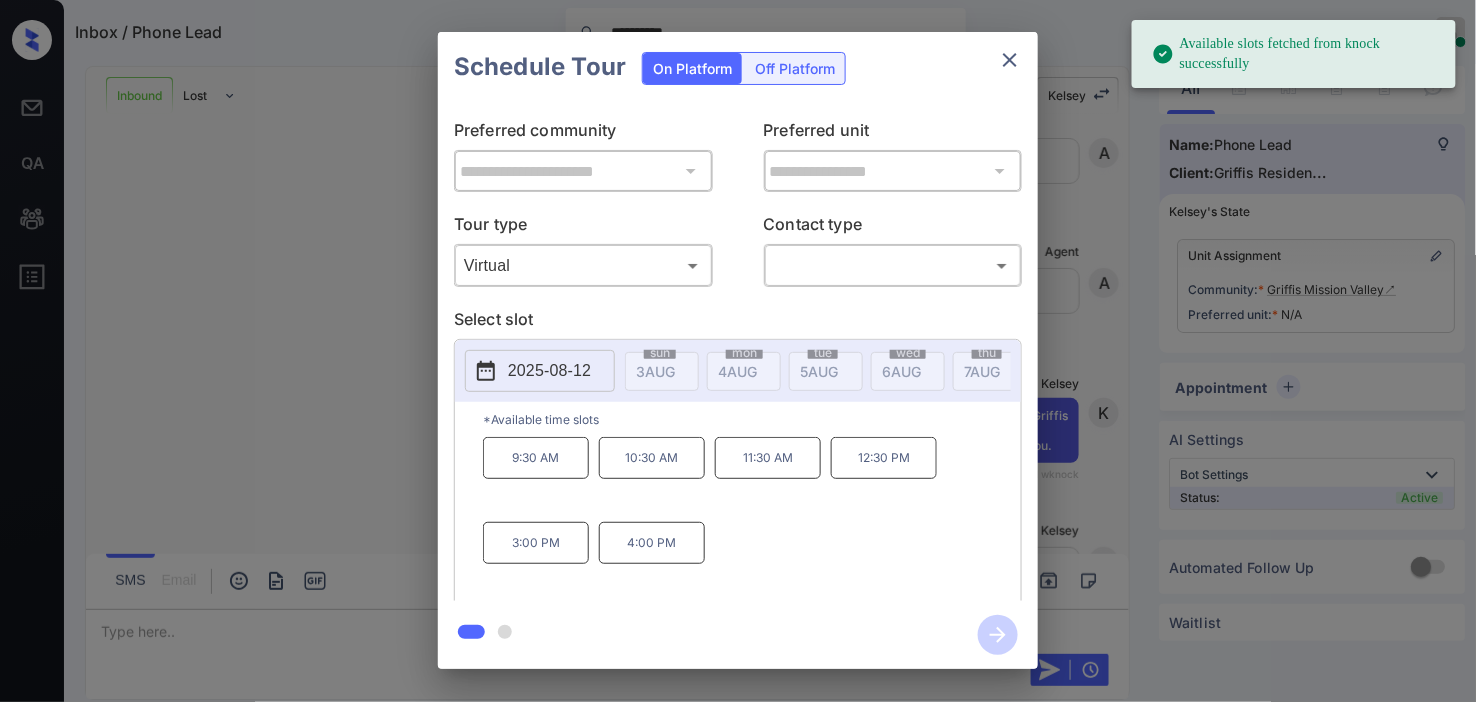click on "2025-08-12" at bounding box center (549, 371) 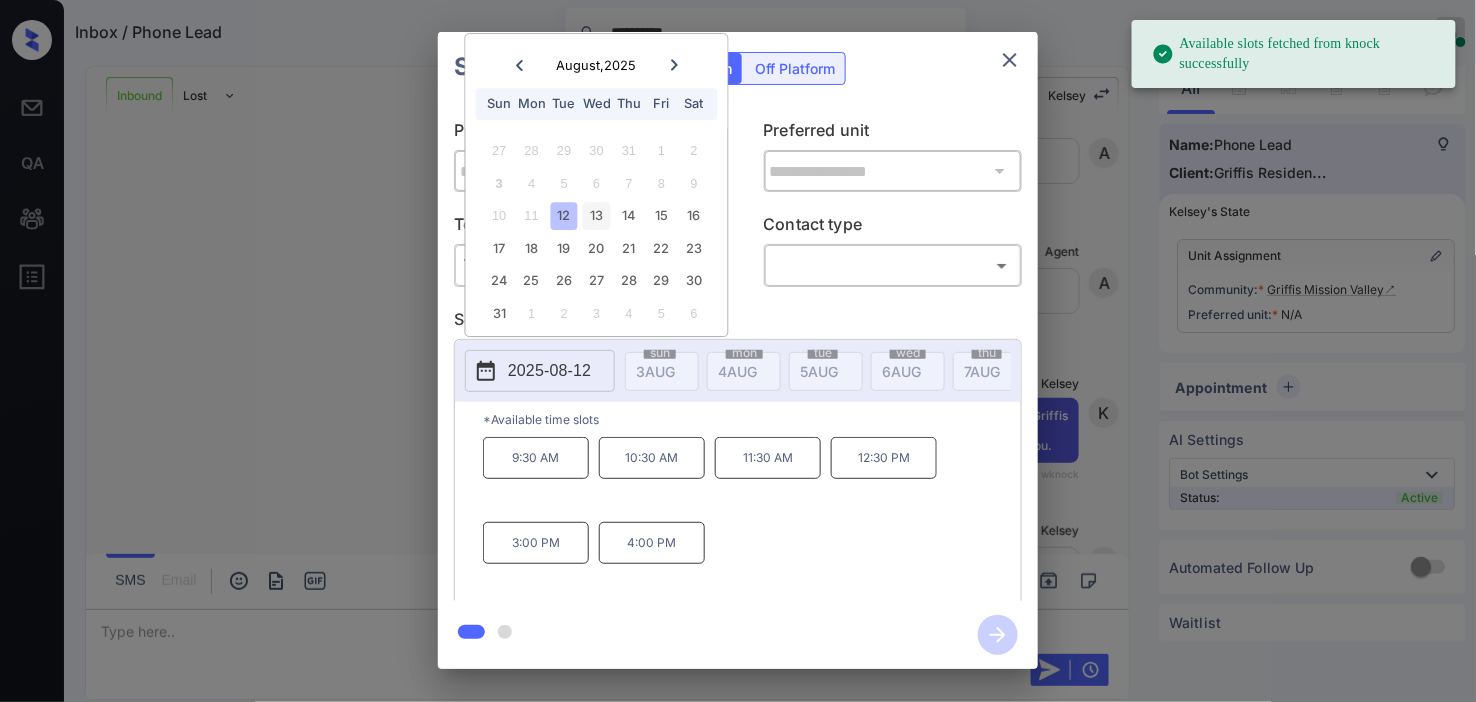 click on "13" at bounding box center (596, 216) 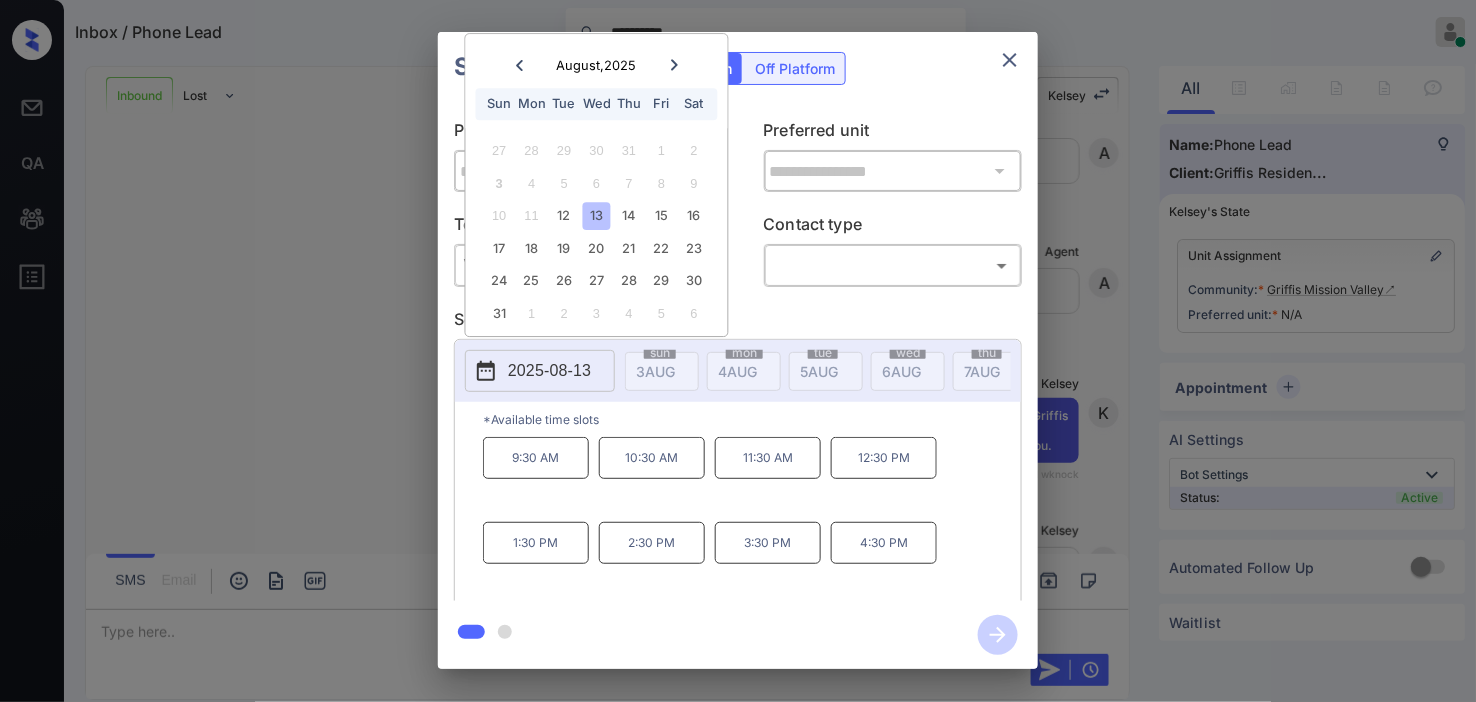 click on "**********" at bounding box center (738, 350) 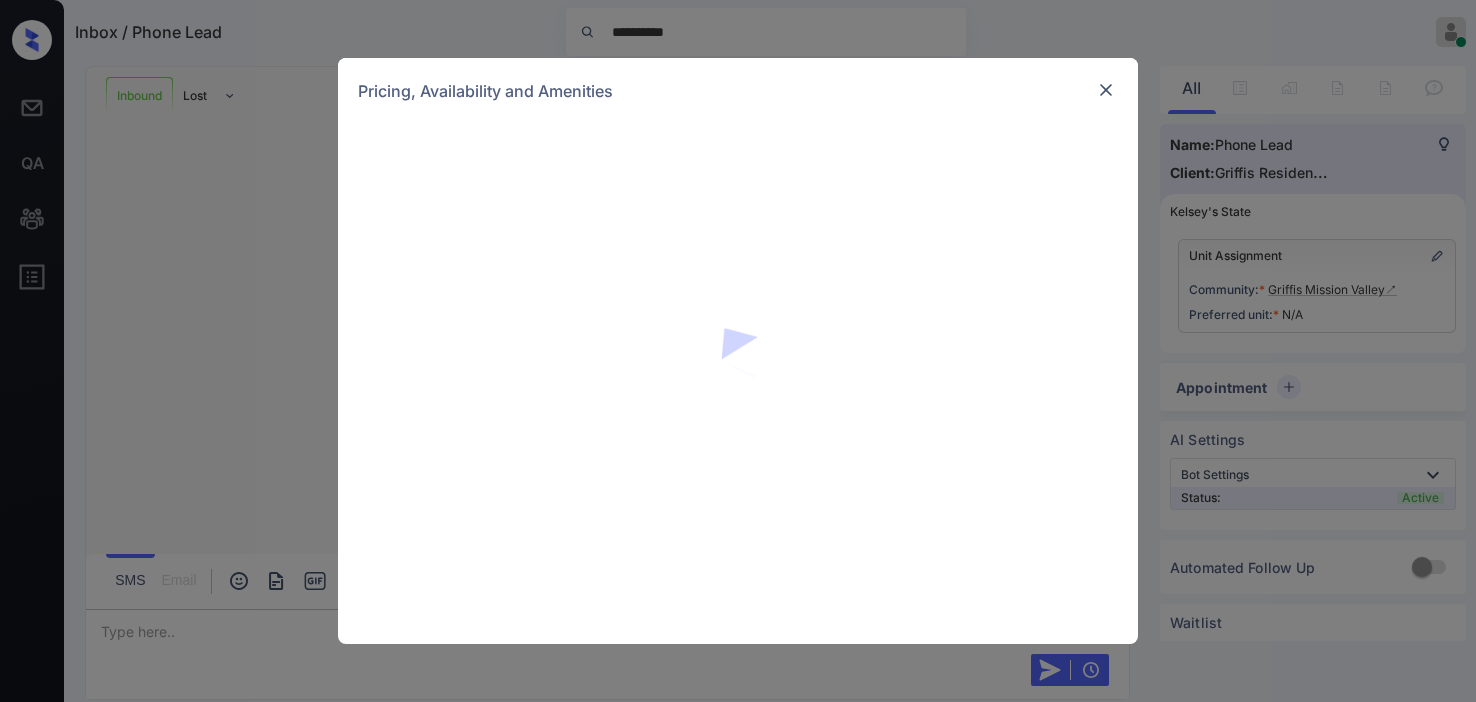 scroll, scrollTop: 0, scrollLeft: 0, axis: both 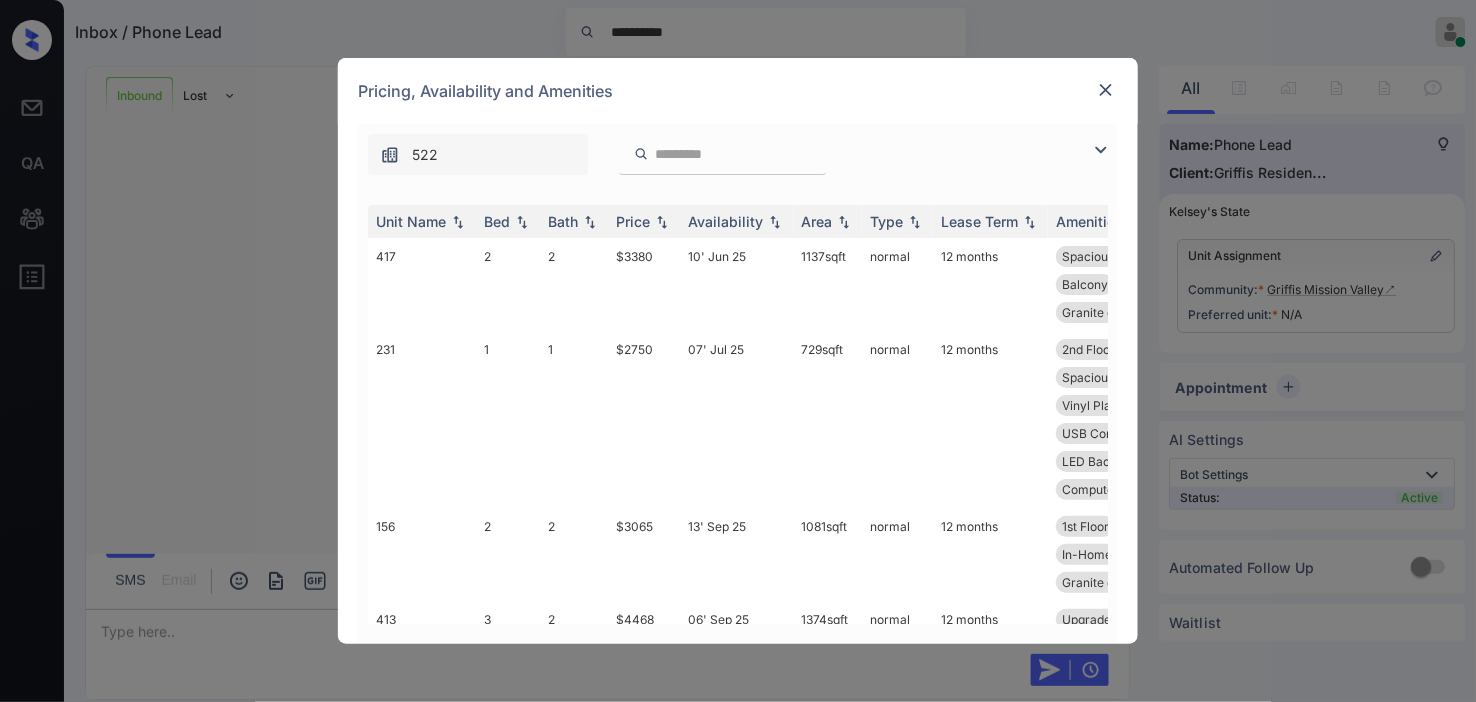click at bounding box center (1101, 150) 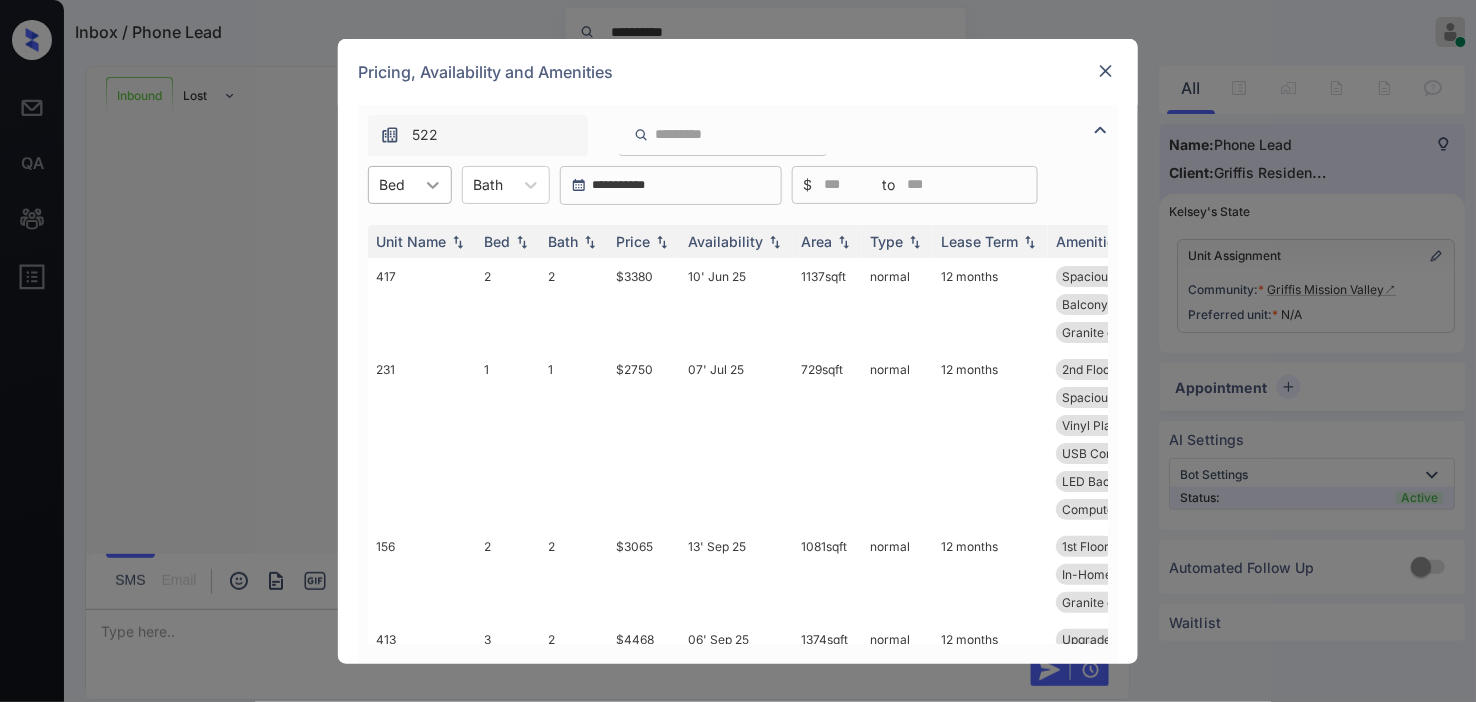 click at bounding box center [433, 185] 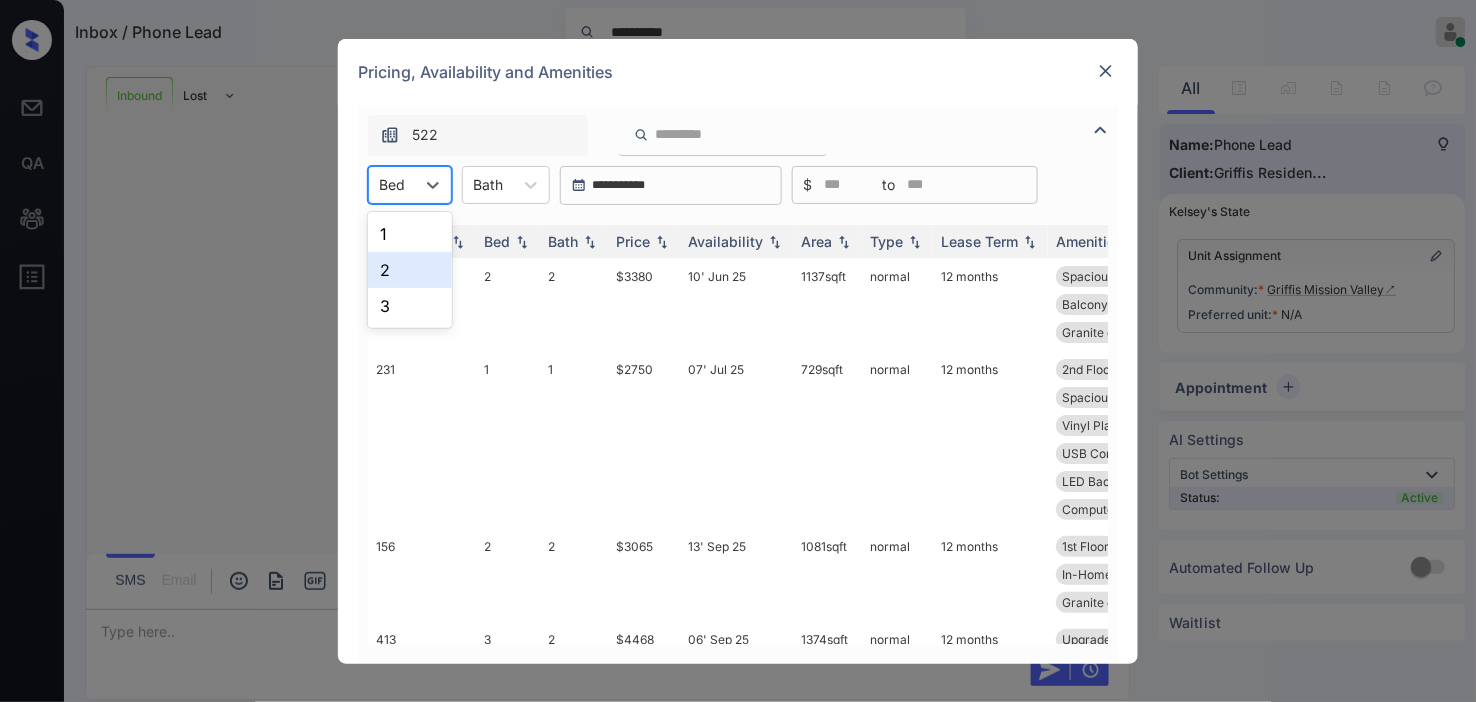 click on "2" at bounding box center (410, 270) 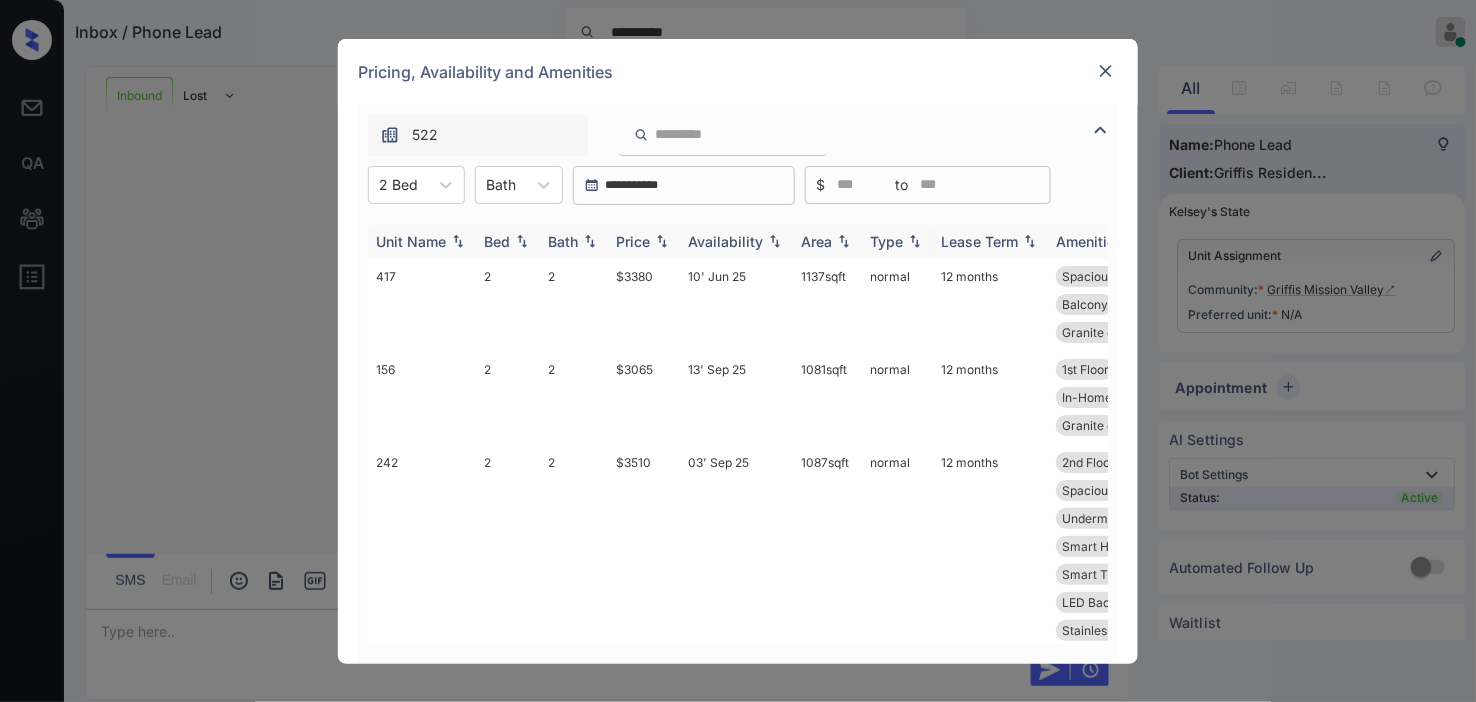 click at bounding box center (662, 241) 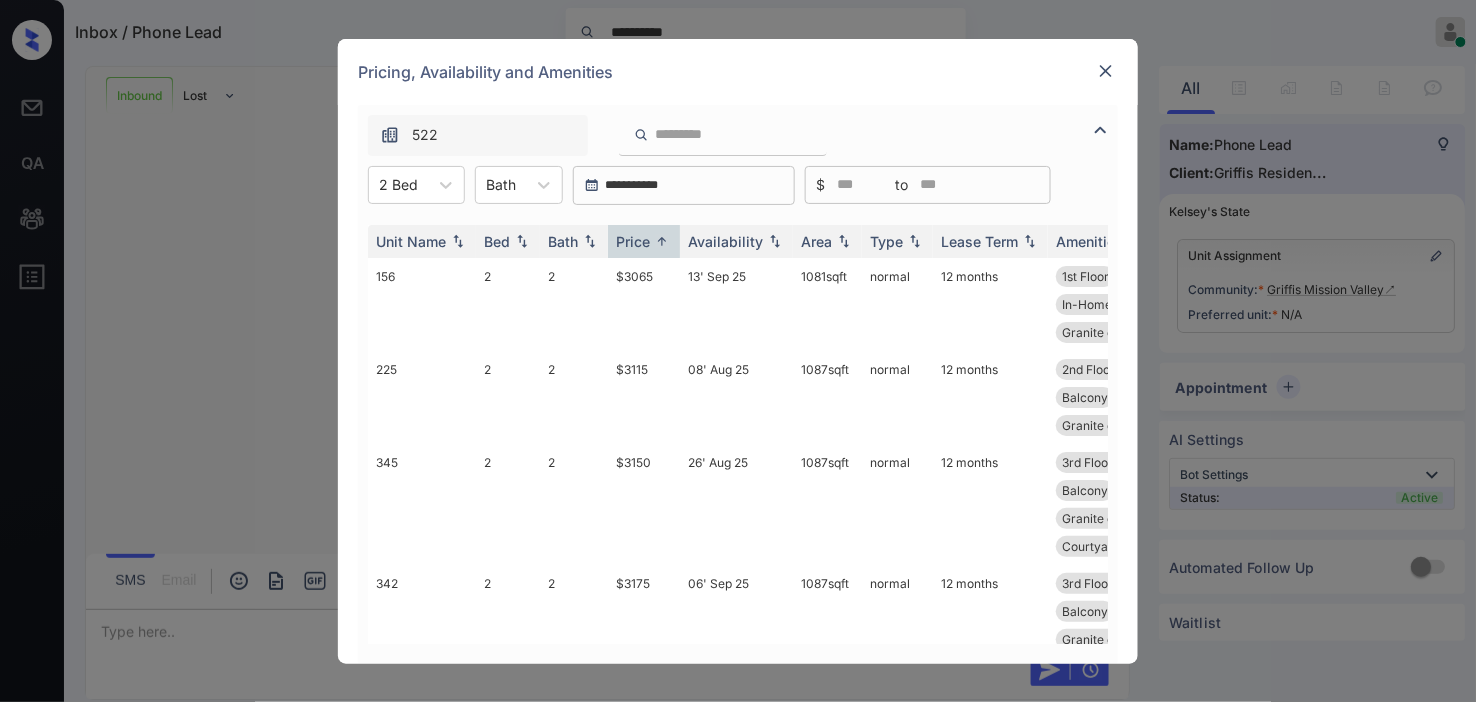 click on "**********" at bounding box center (738, 351) 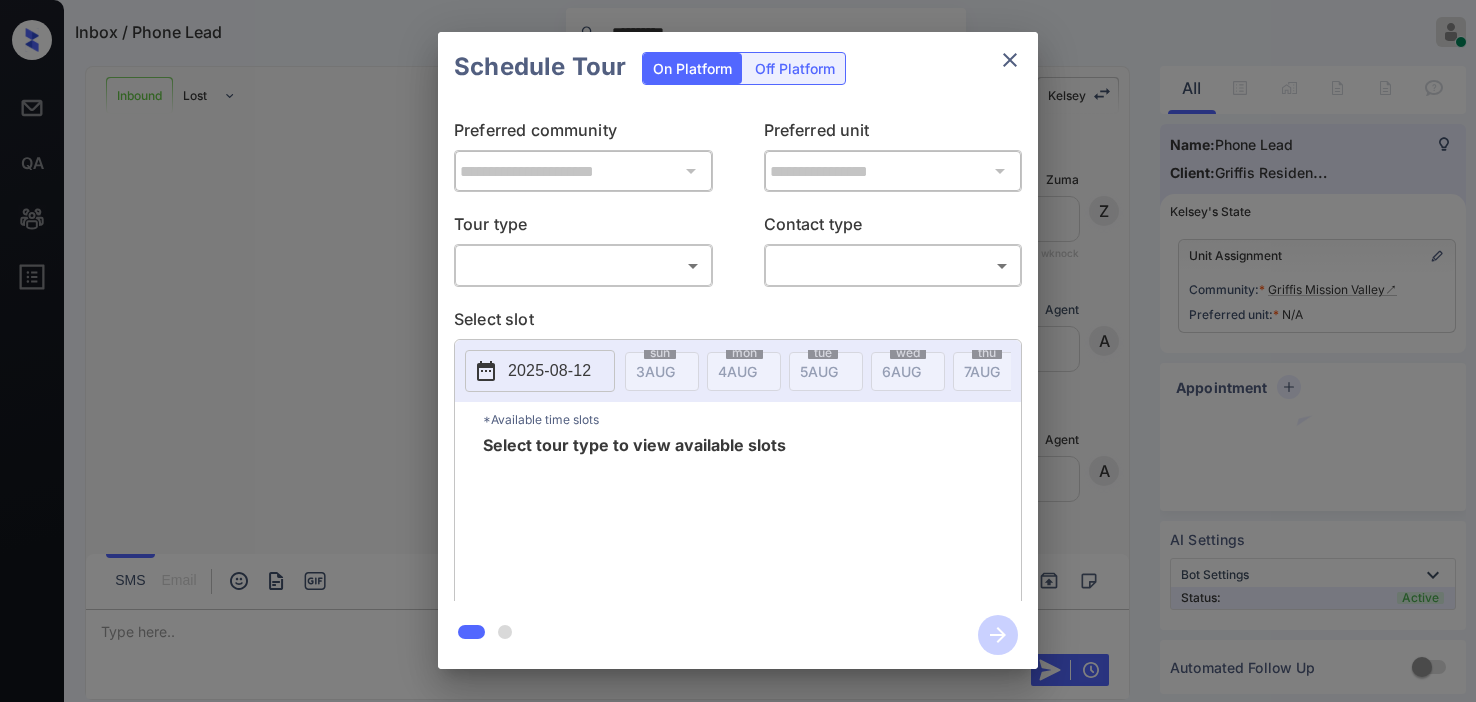 click on "**********" at bounding box center [738, 351] 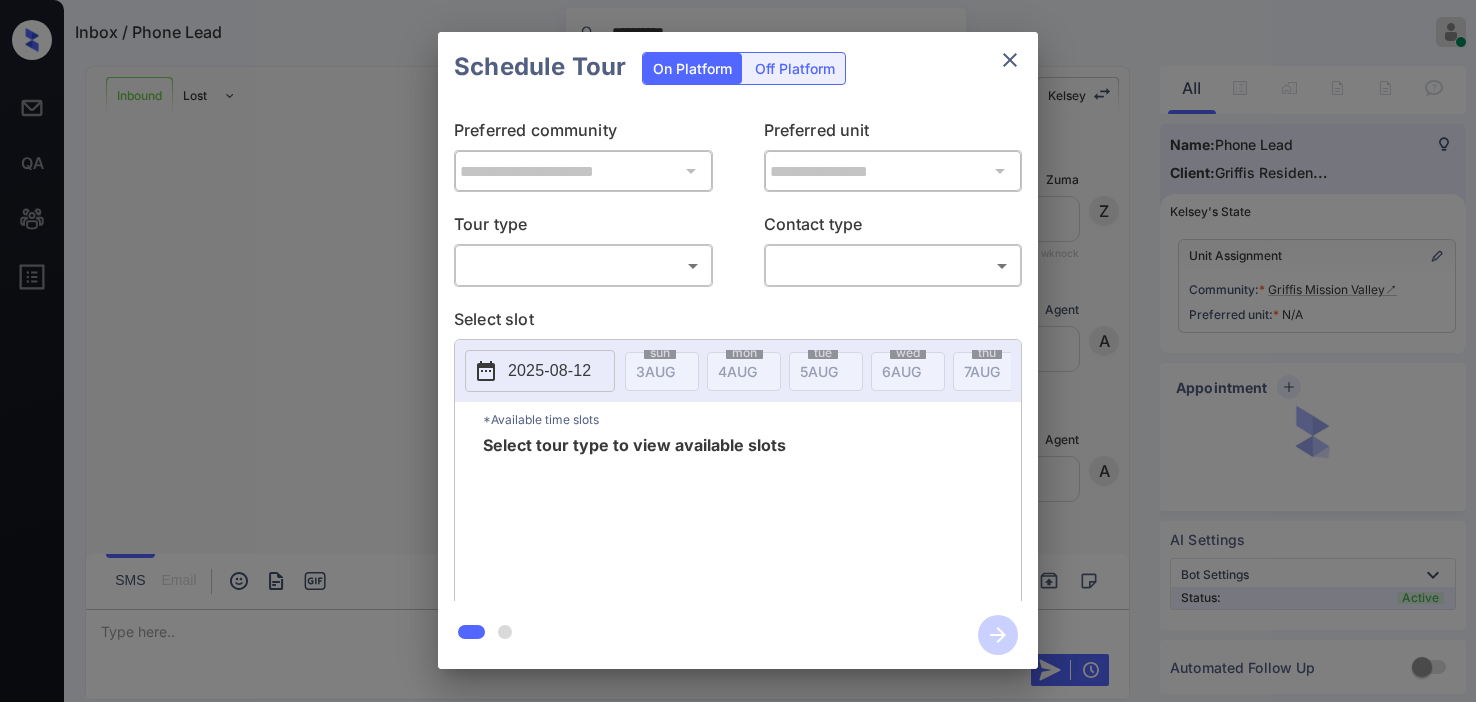 scroll, scrollTop: 0, scrollLeft: 0, axis: both 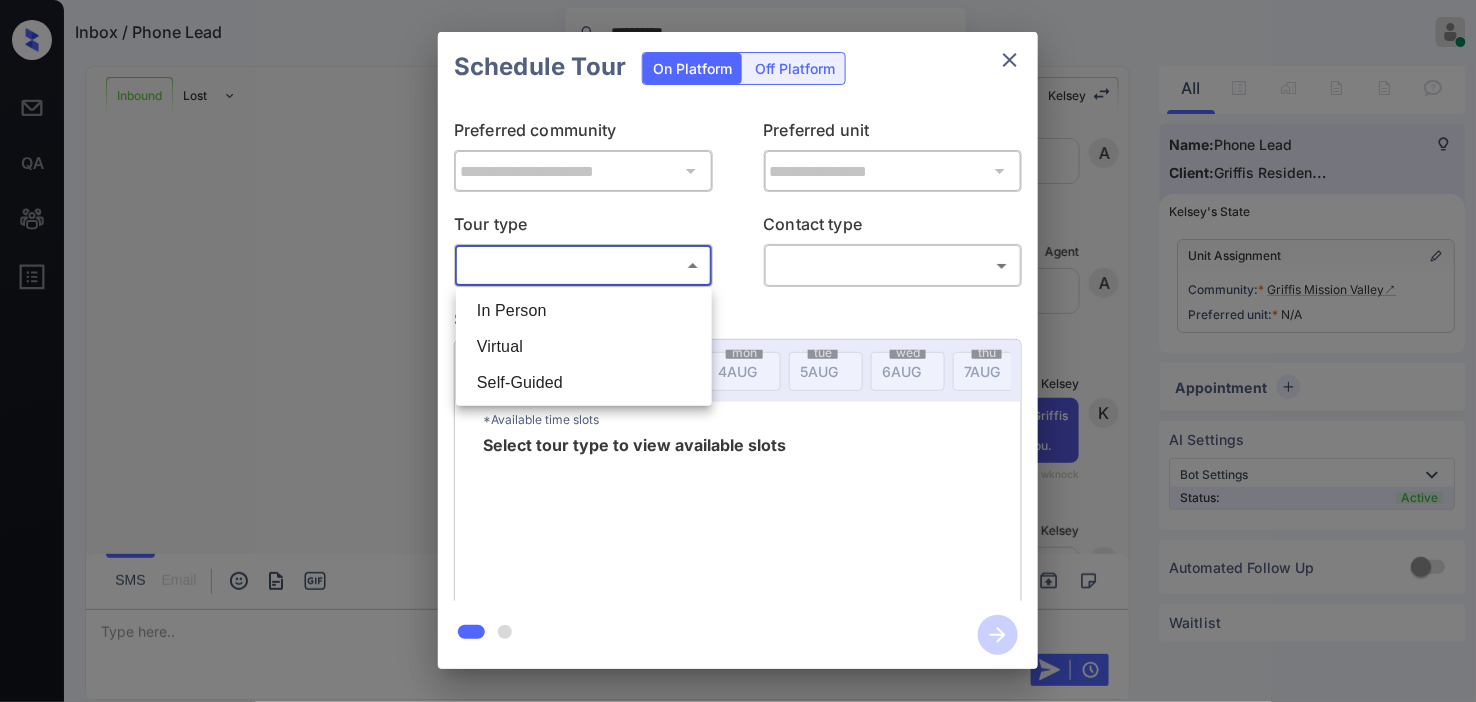 click on "Virtual" at bounding box center (584, 347) 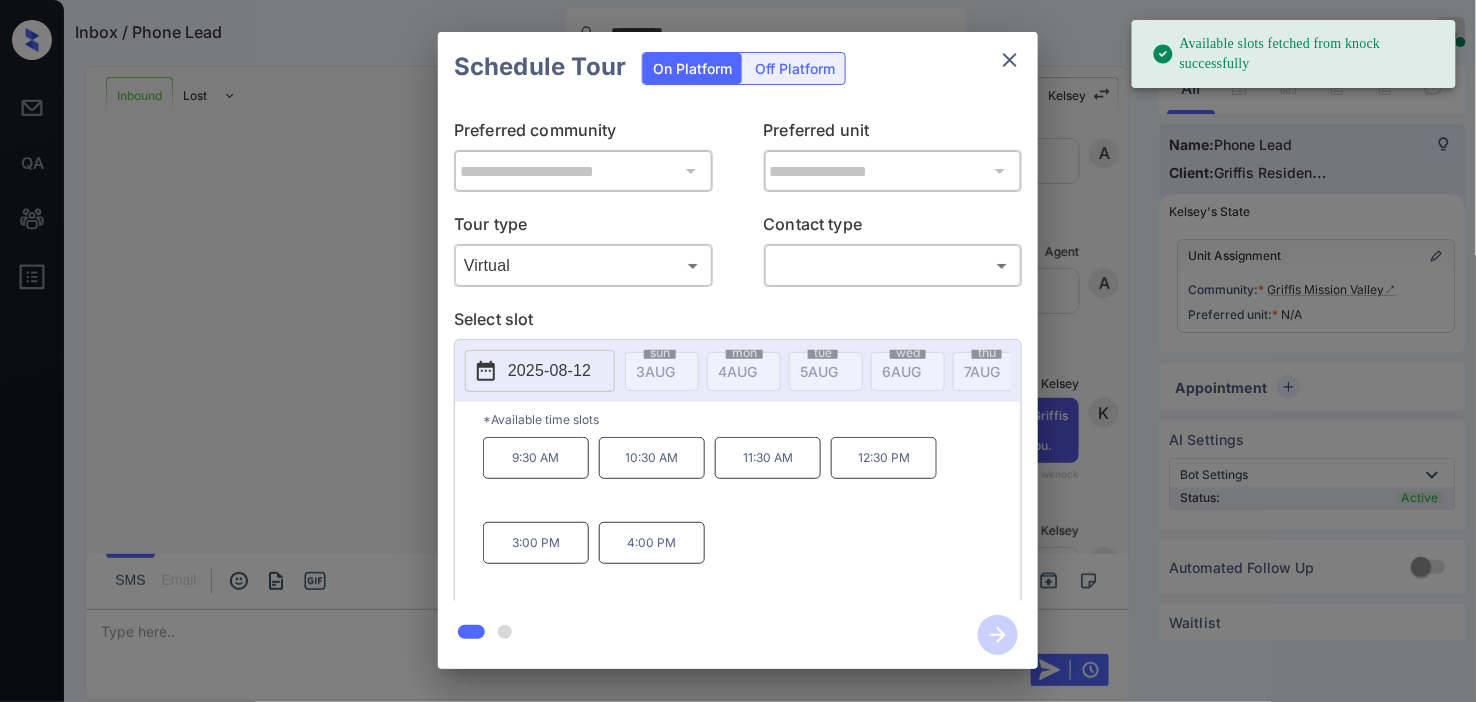 click on "2025-08-12" at bounding box center [540, 371] 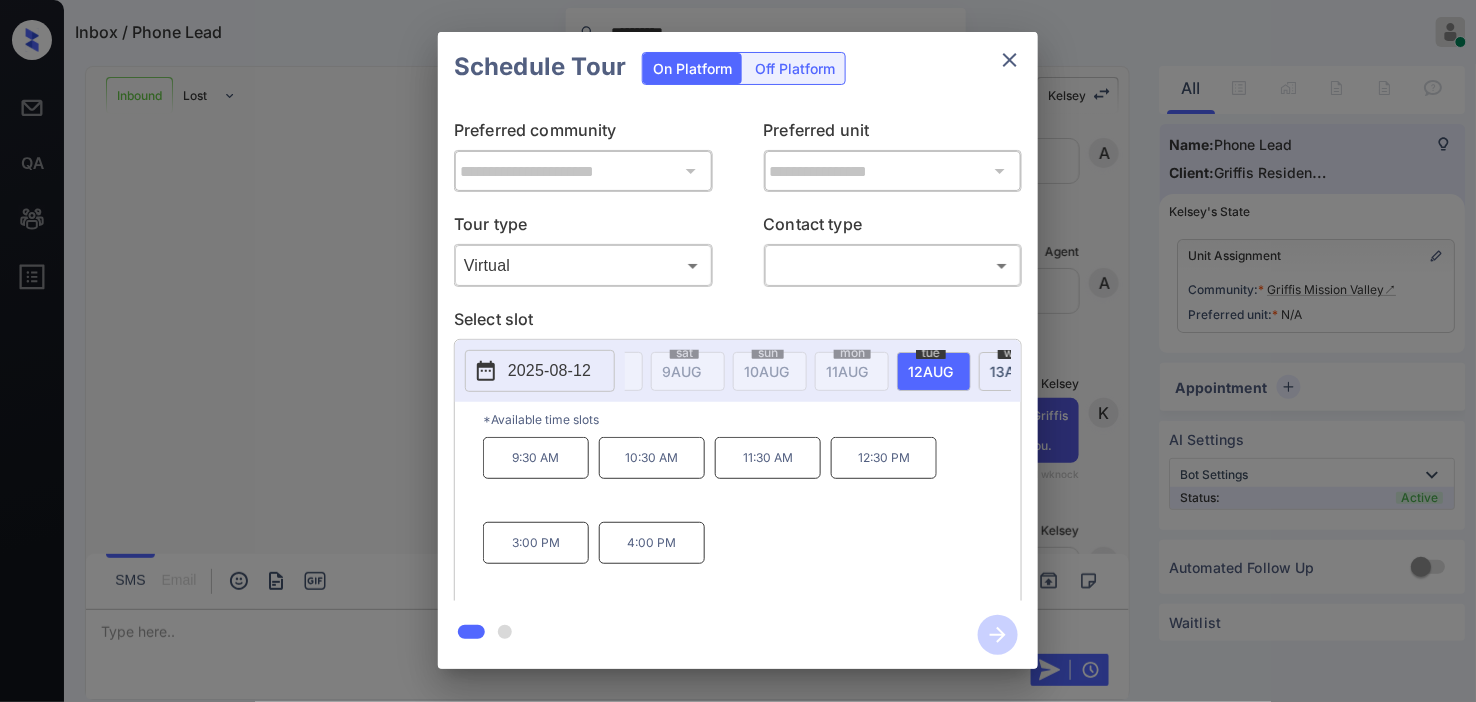 scroll, scrollTop: 0, scrollLeft: 483, axis: horizontal 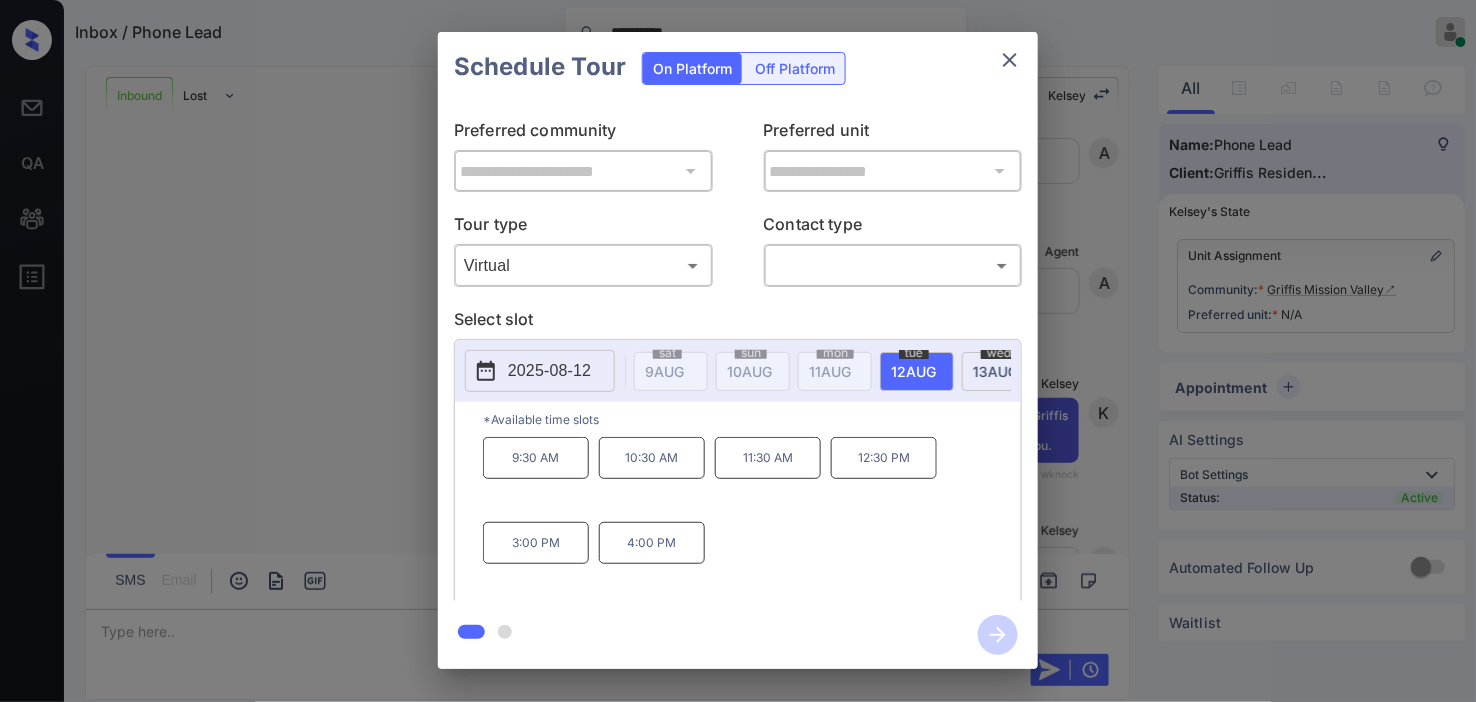 click on "**********" at bounding box center [738, 350] 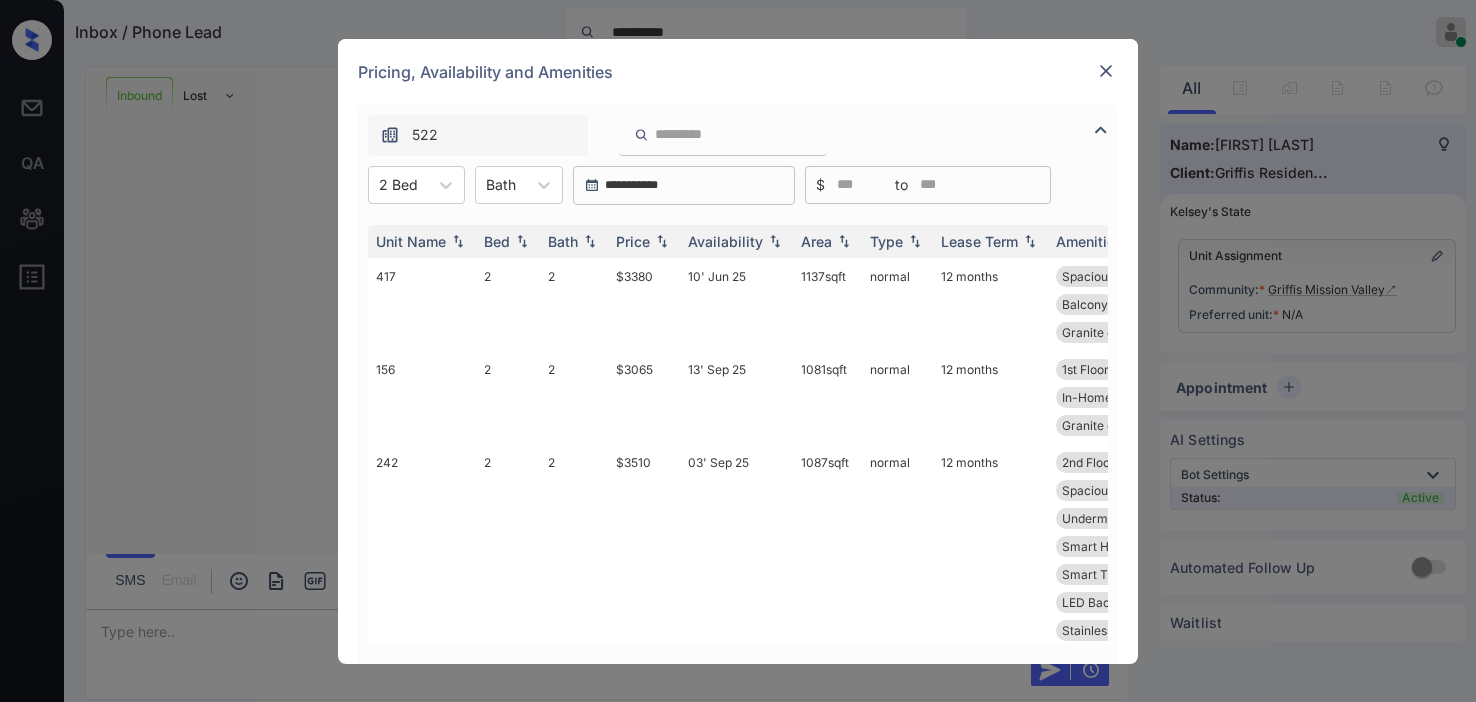 scroll, scrollTop: 0, scrollLeft: 0, axis: both 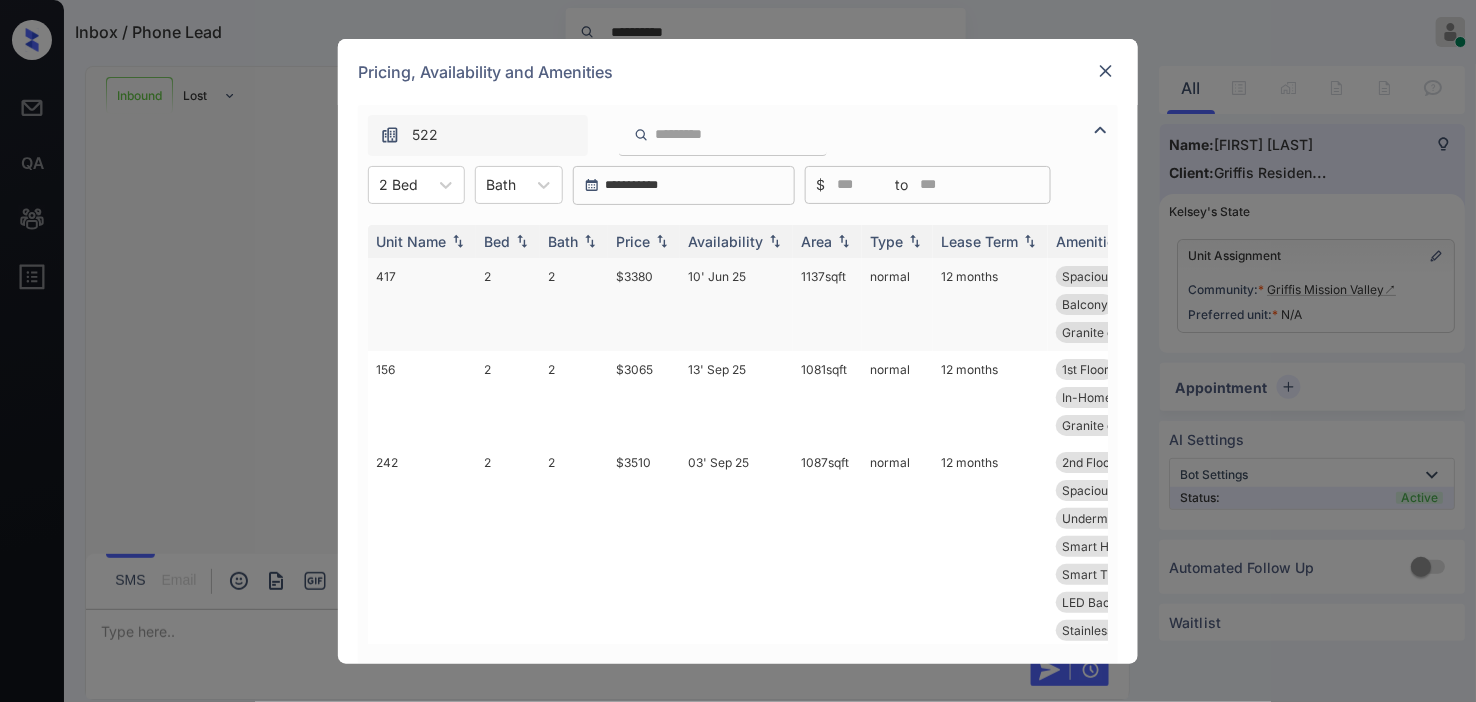 click on "10' Jun 25" at bounding box center (736, 304) 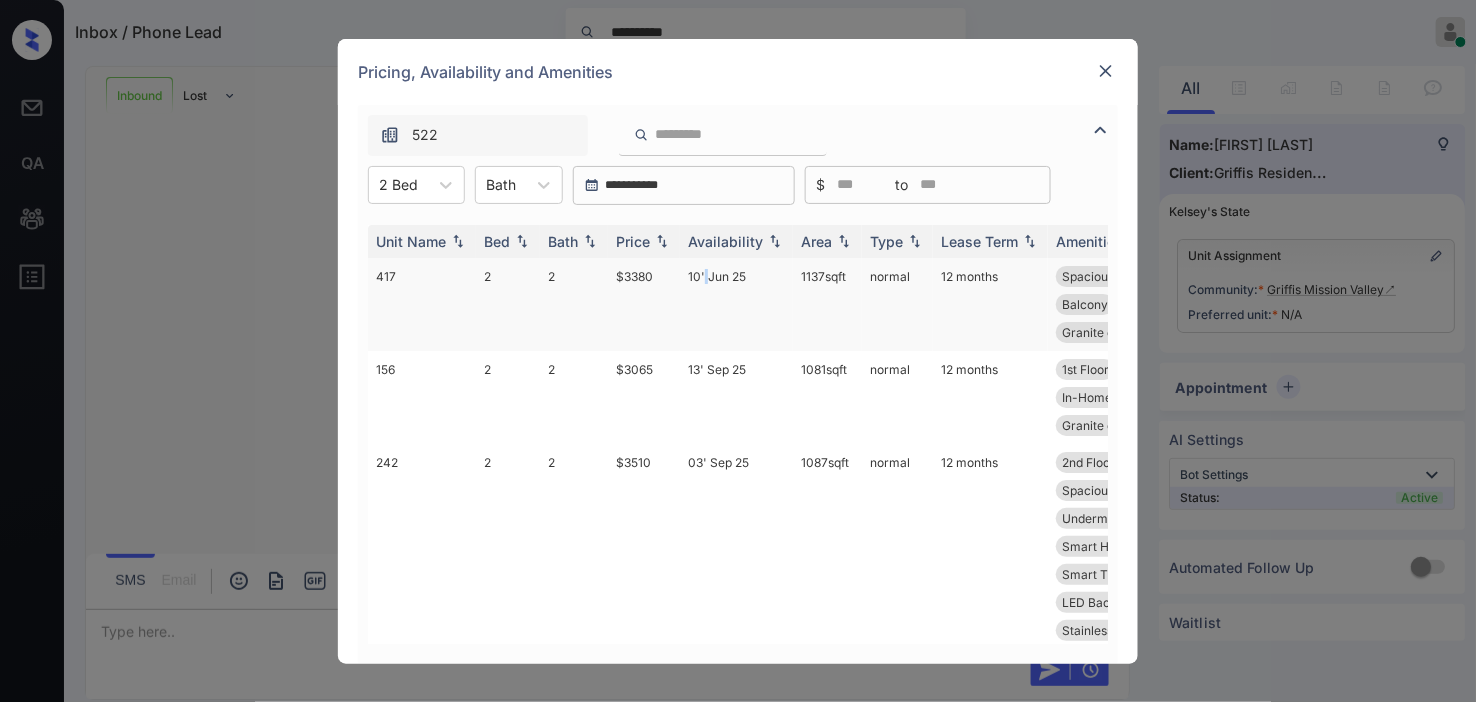 click on "10' Jun 25" at bounding box center [736, 304] 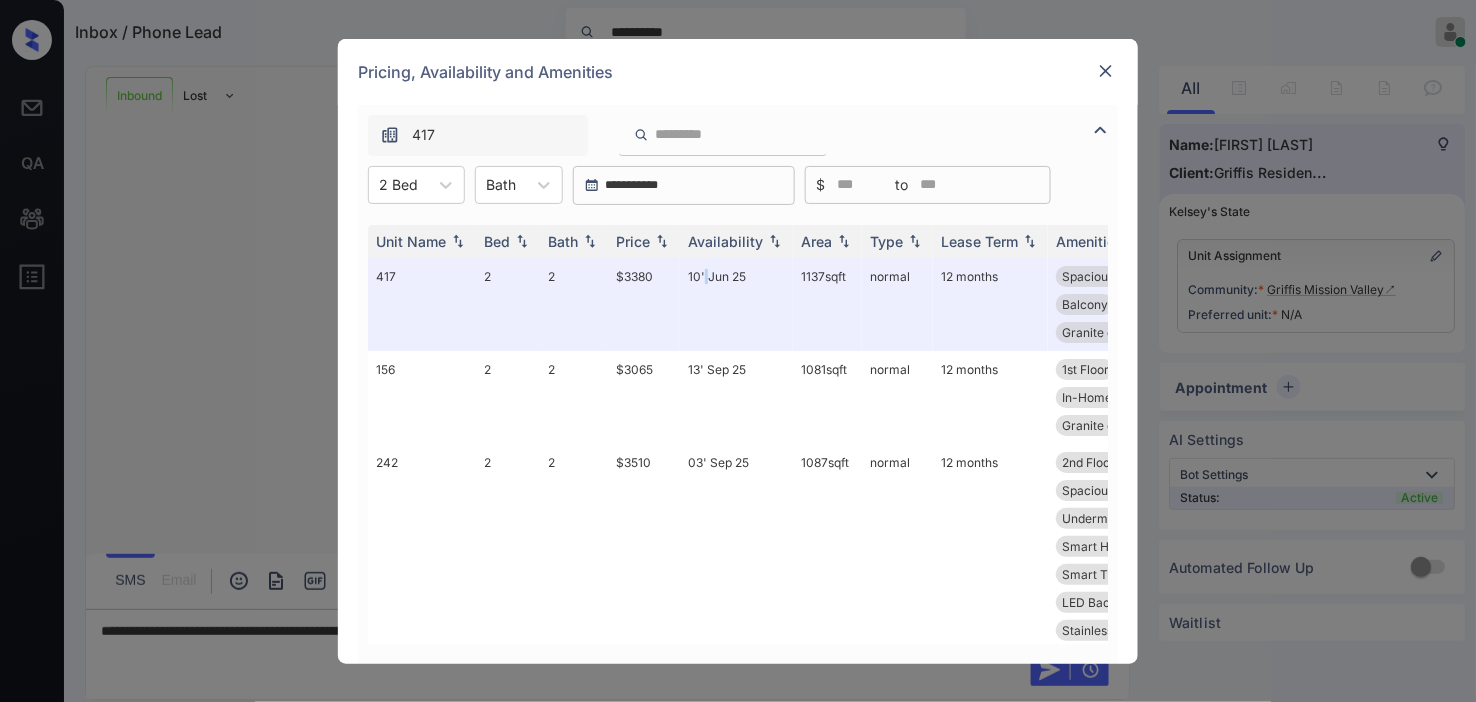 click at bounding box center (1106, 71) 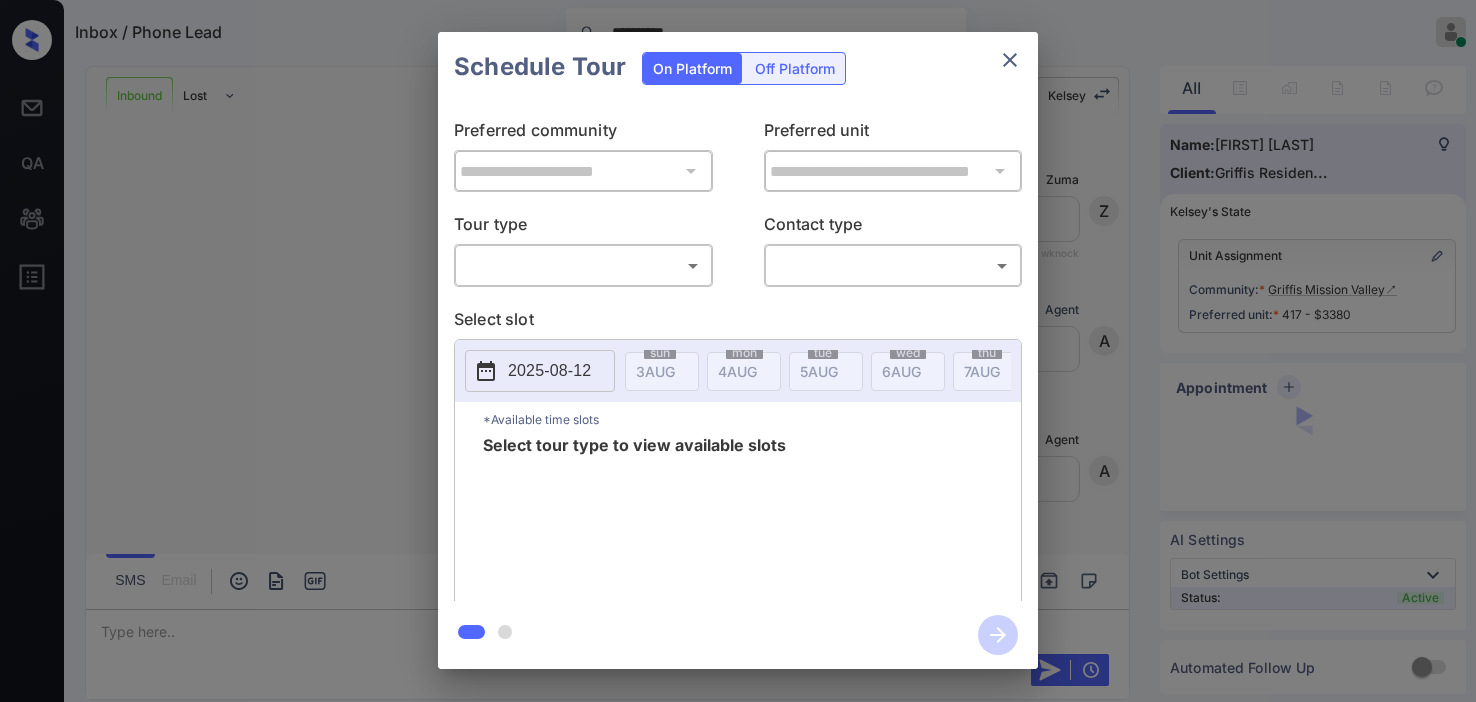 scroll, scrollTop: 0, scrollLeft: 0, axis: both 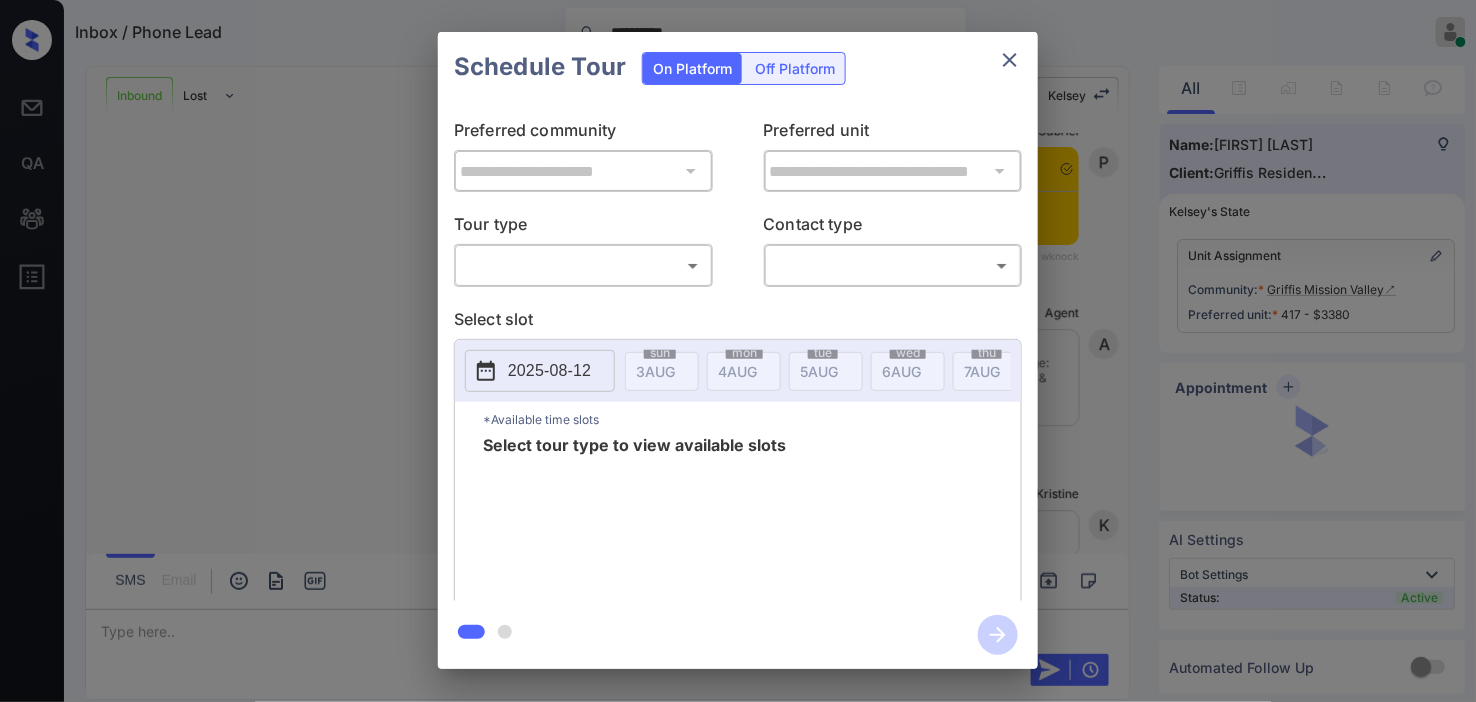 click on "**********" at bounding box center (738, 351) 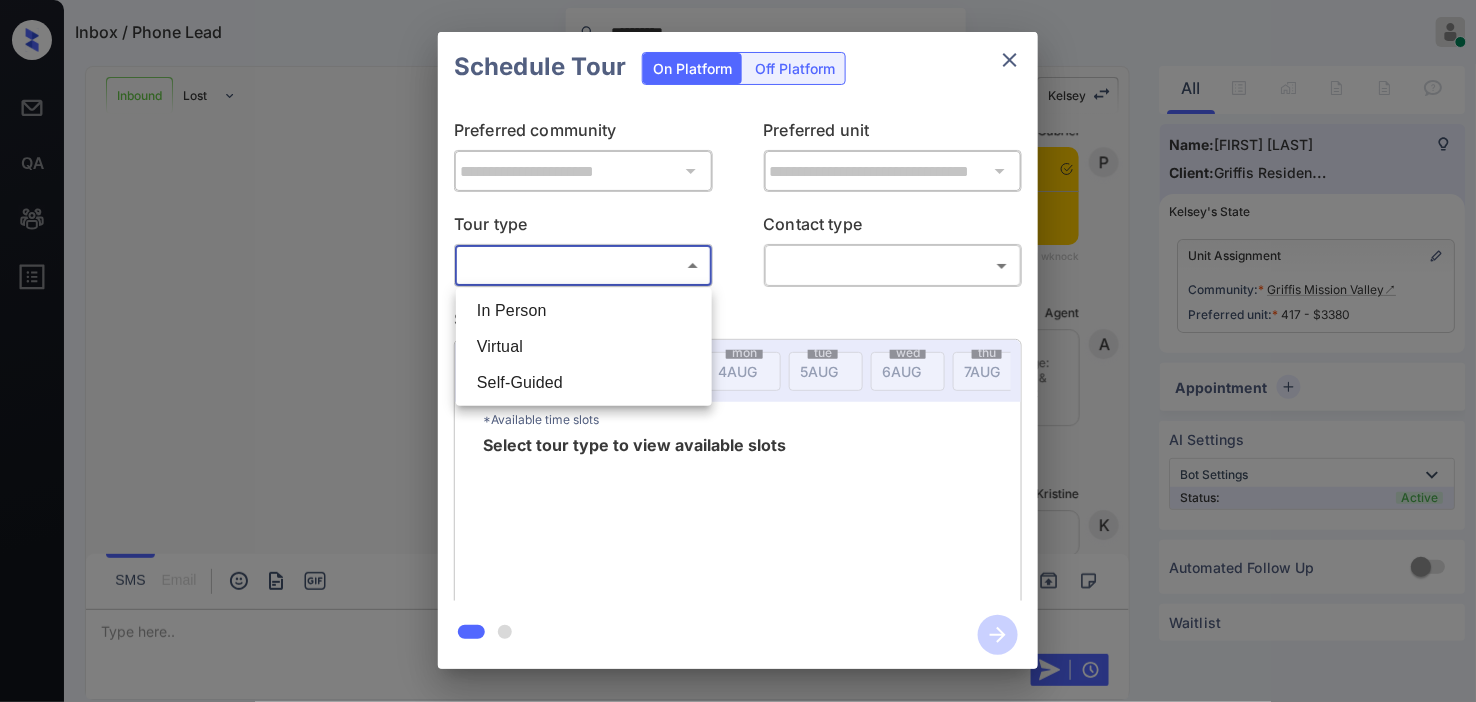 click on "Virtual" at bounding box center (584, 347) 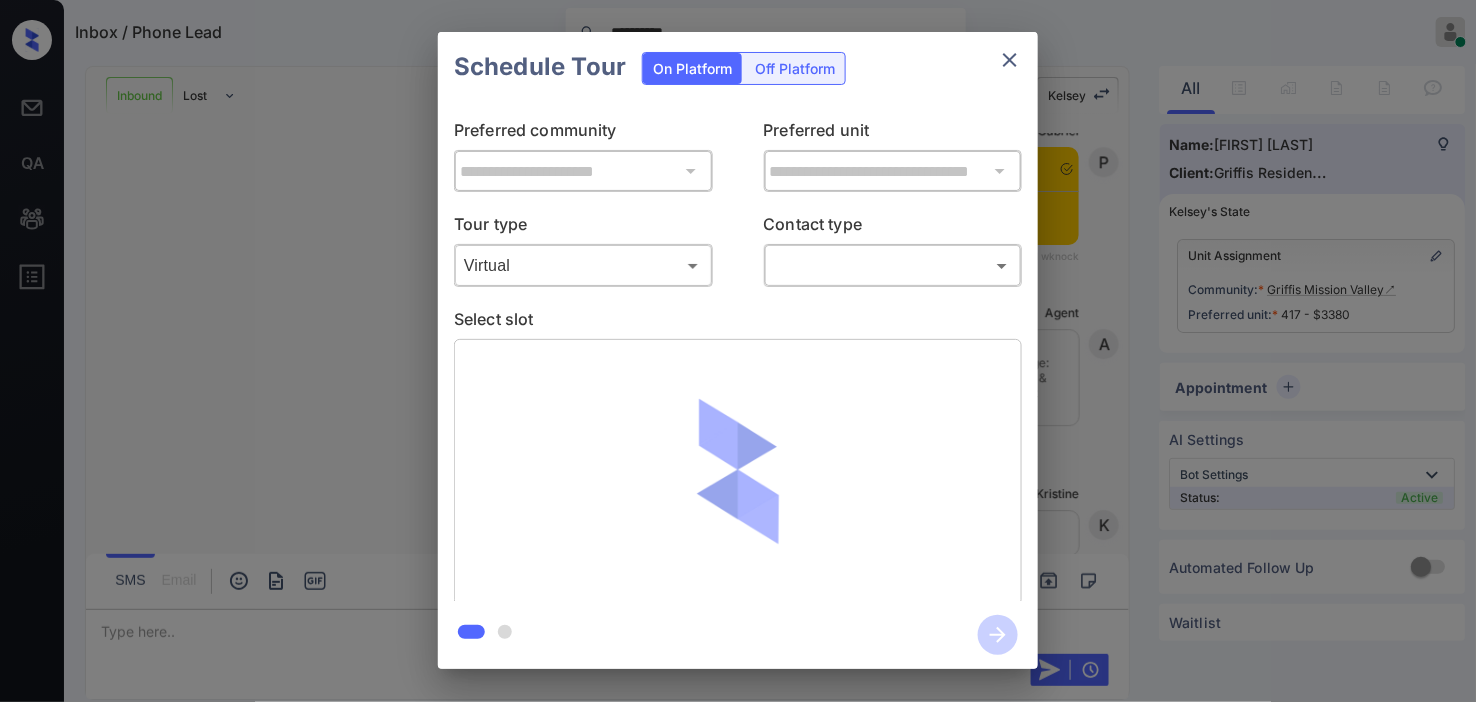 click on "**********" at bounding box center (738, 351) 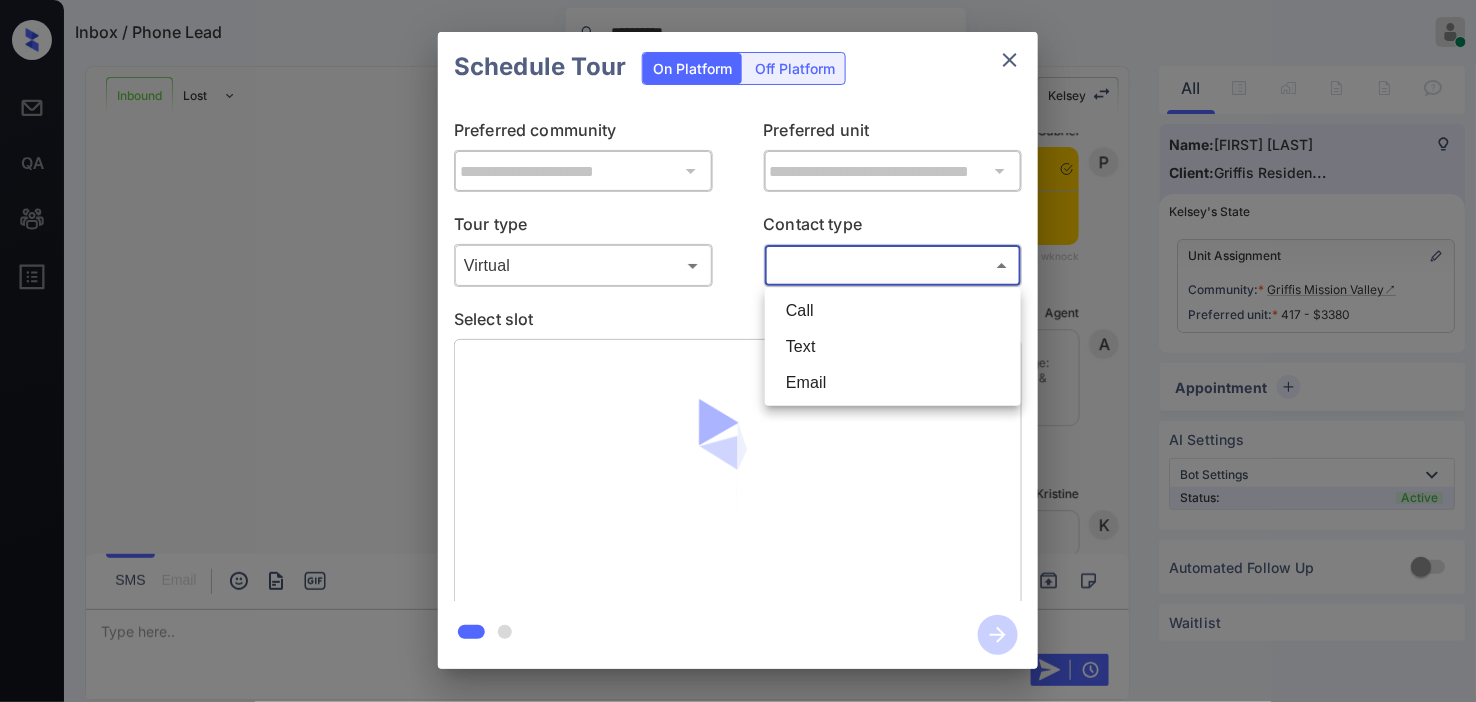 click on "Text" at bounding box center (893, 347) 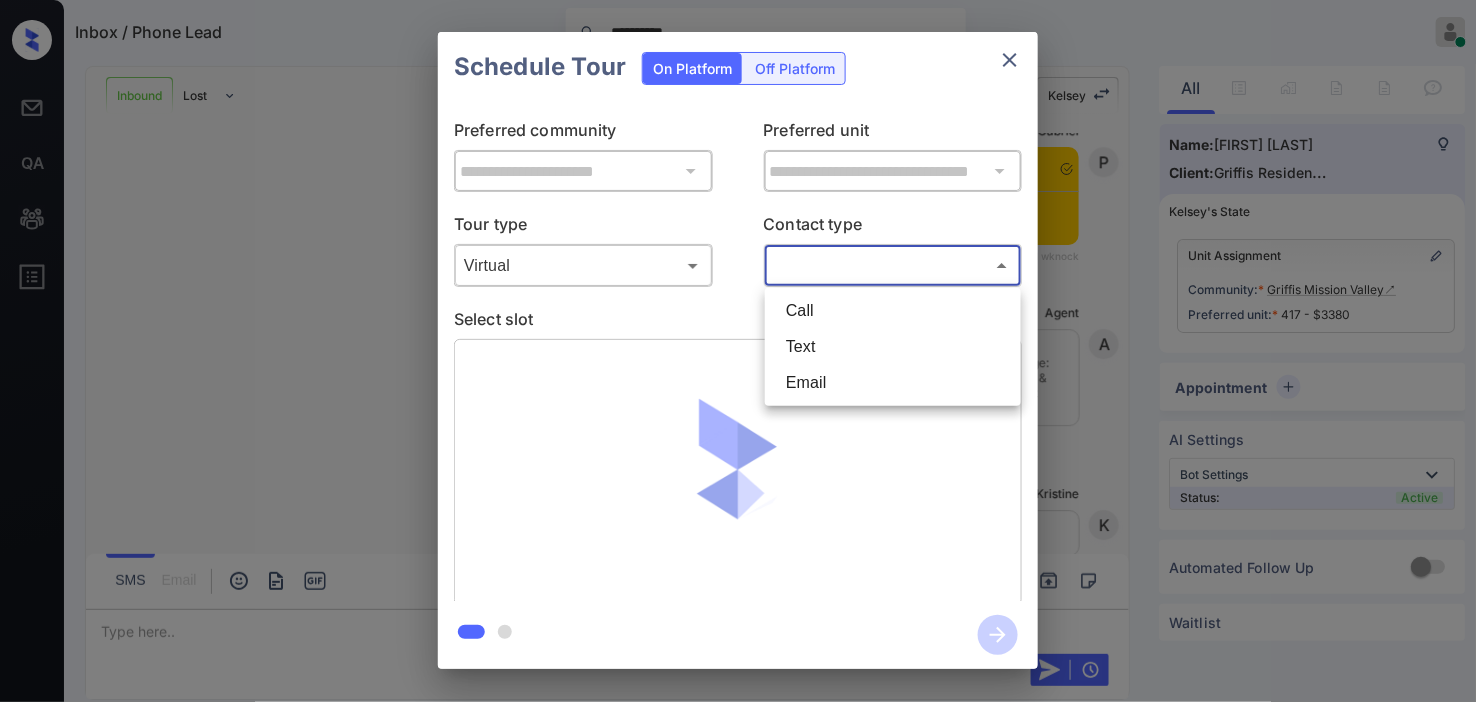 type on "****" 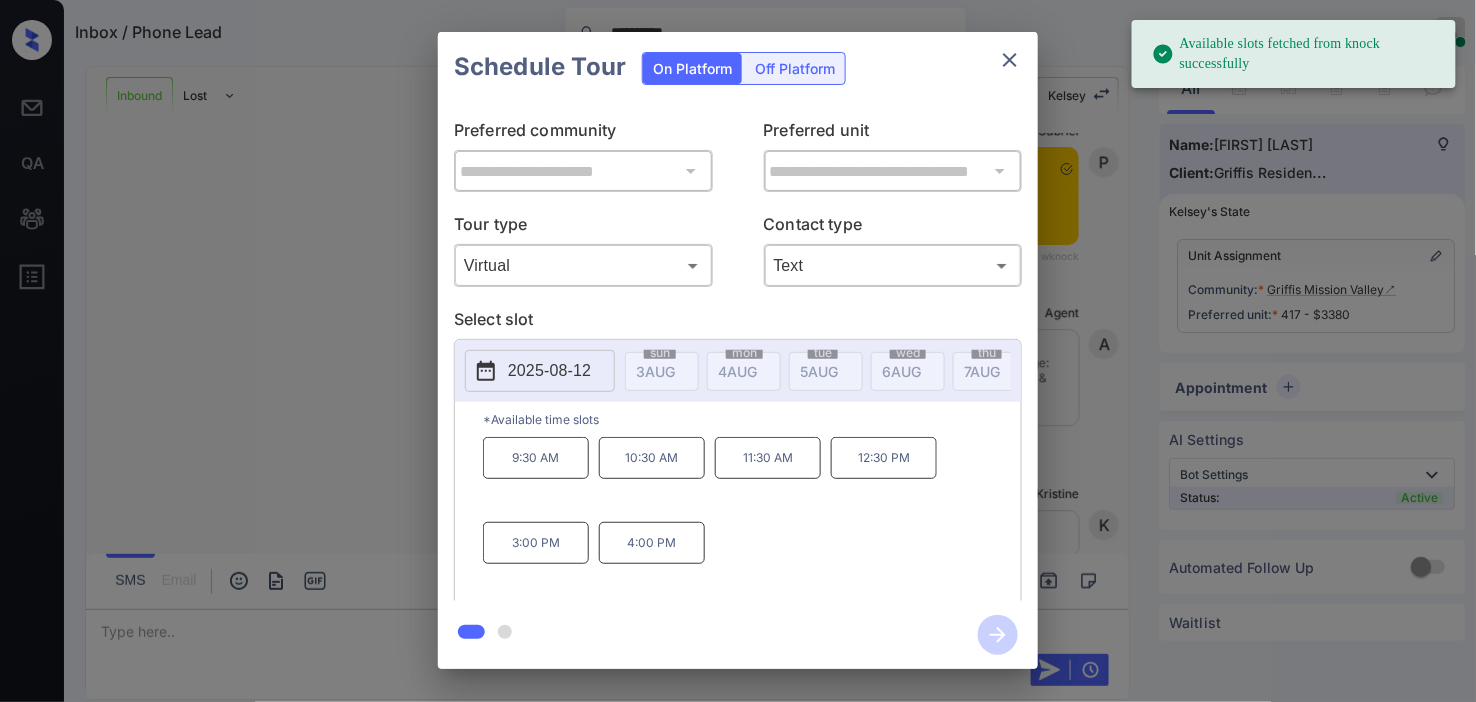 click 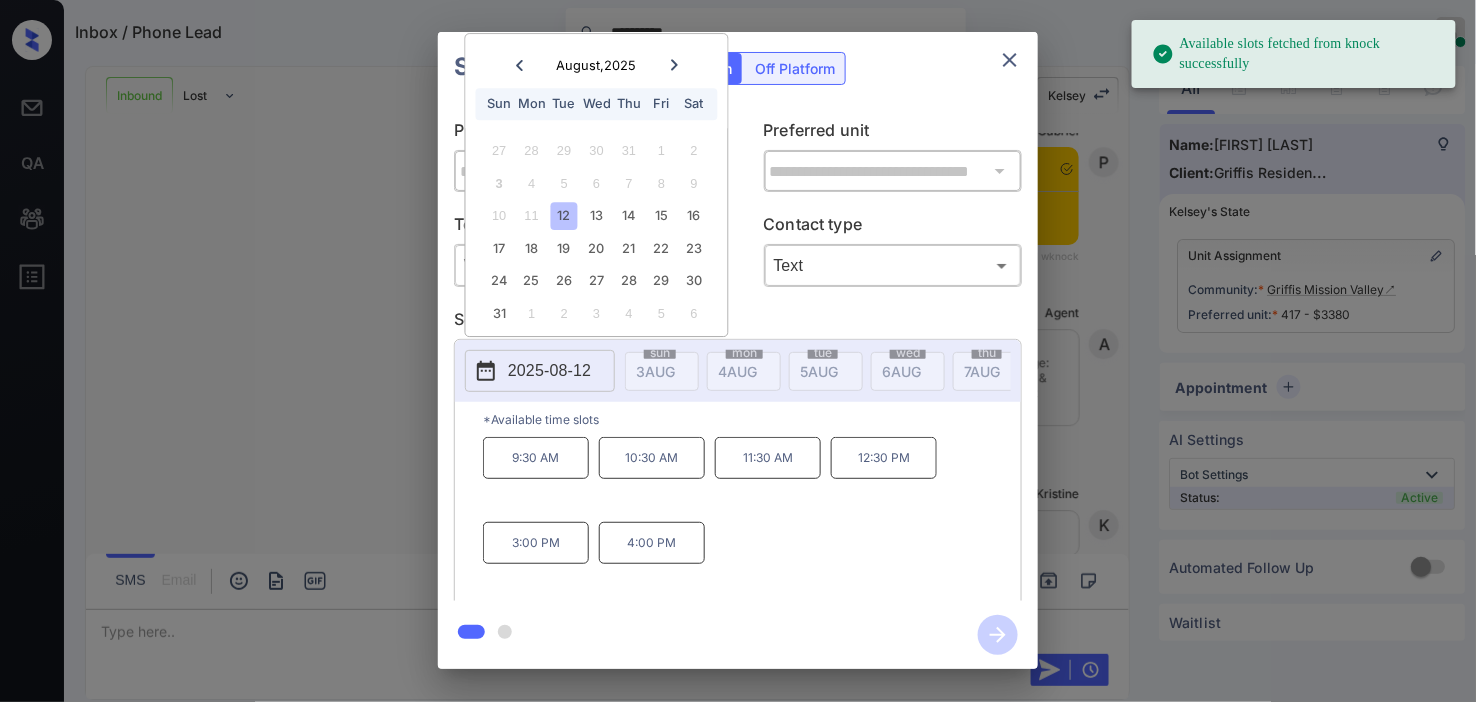 click on "4:00 PM" at bounding box center (652, 543) 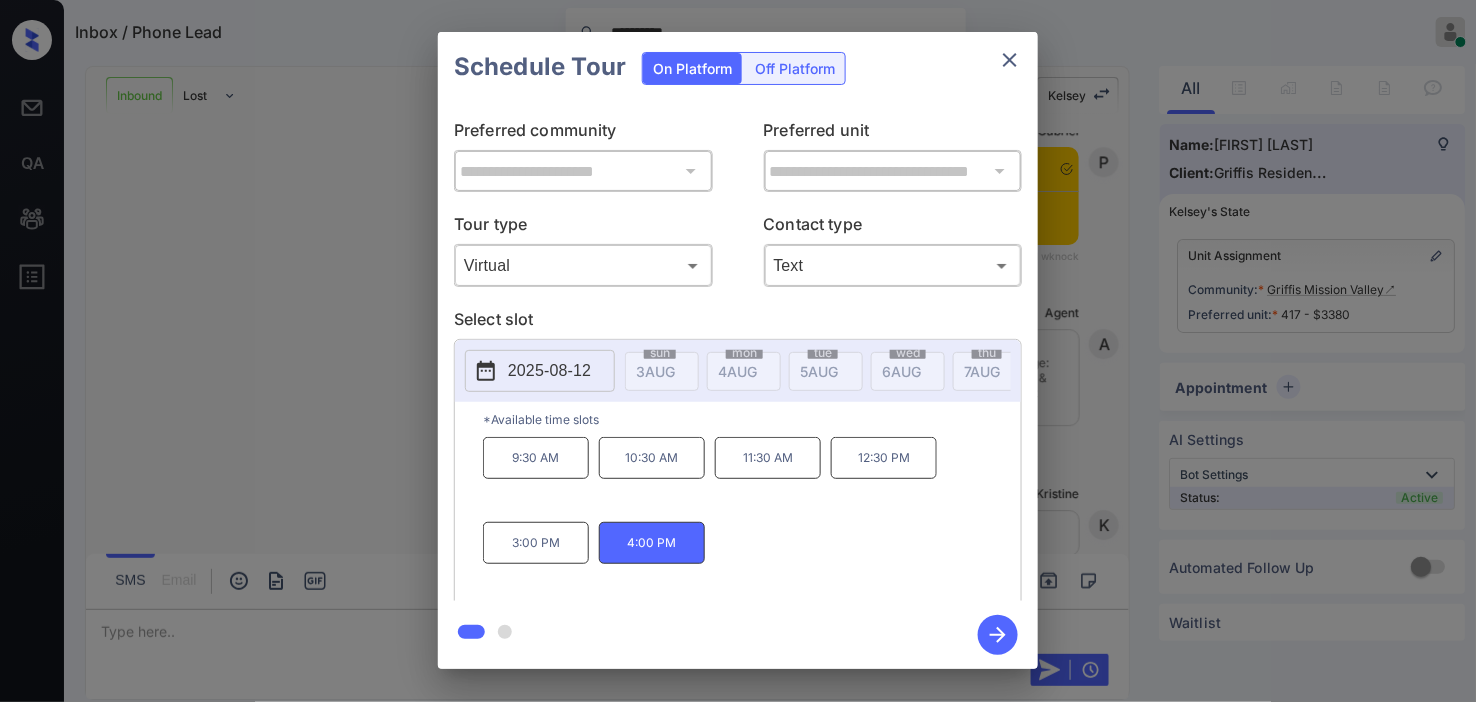 click 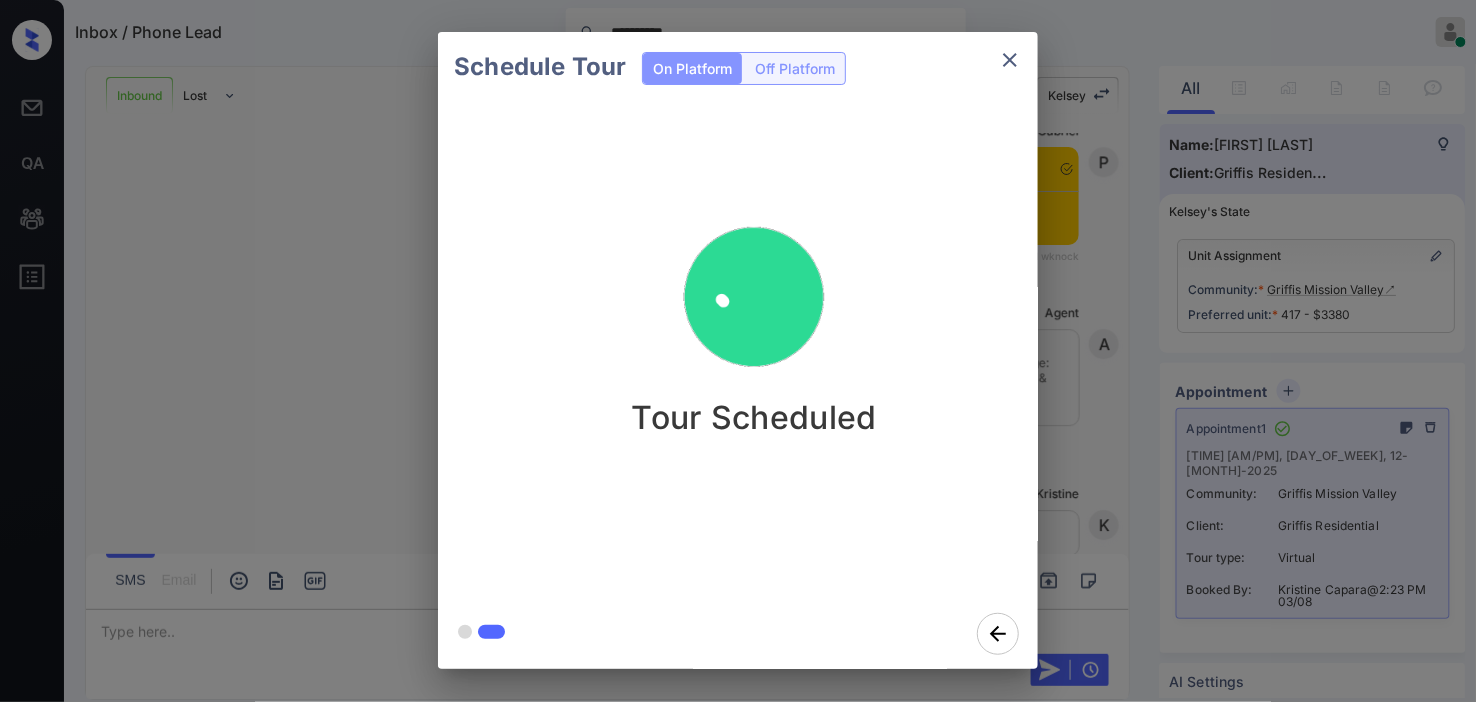click on "Schedule Tour On Platform Off Platform Tour Scheduled" at bounding box center (738, 350) 